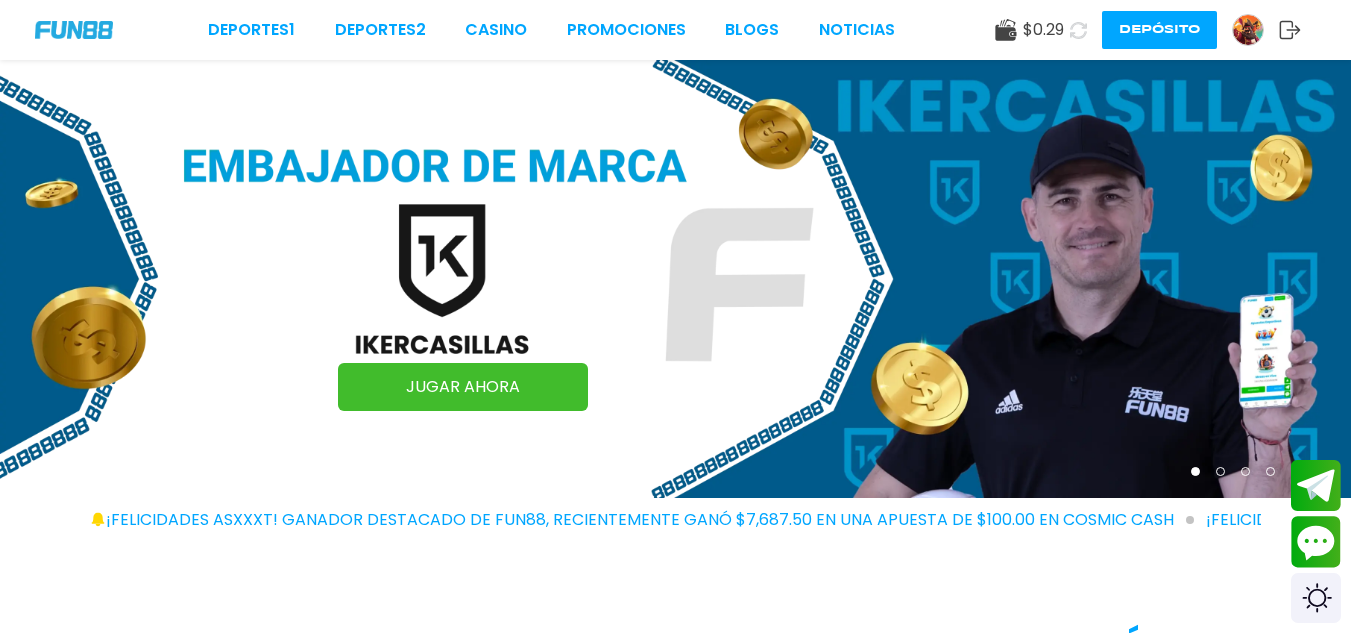 scroll, scrollTop: 0, scrollLeft: 0, axis: both 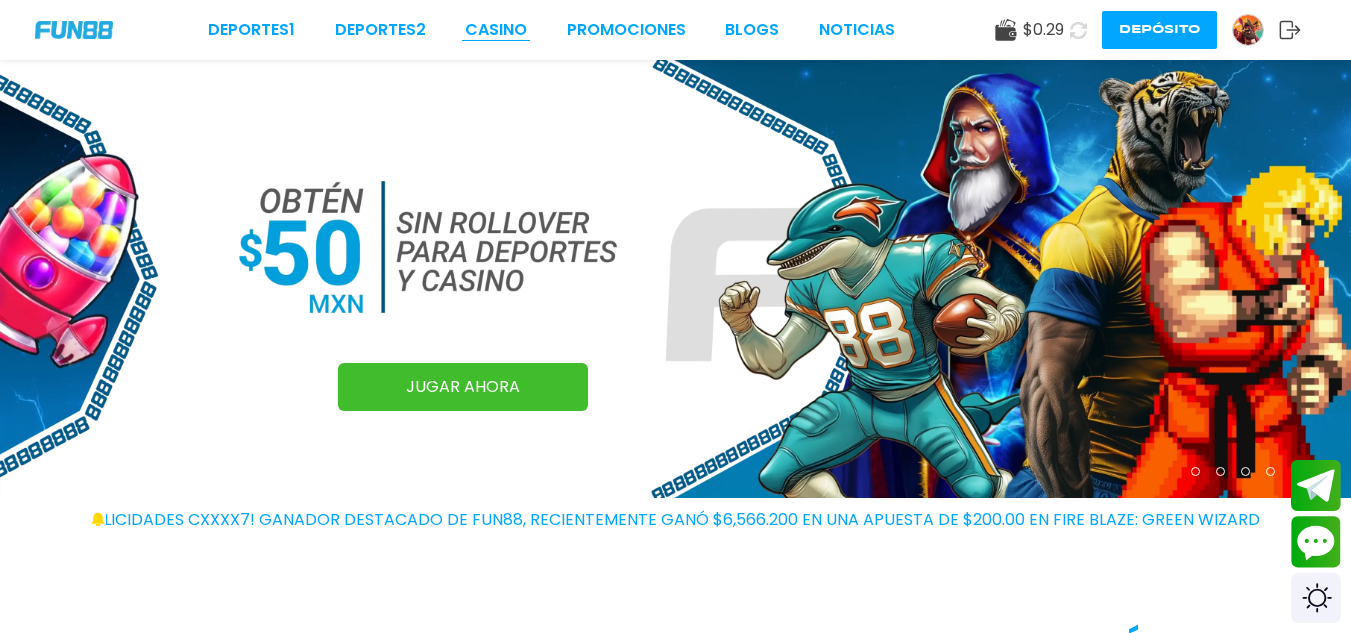 click on "CASINO" at bounding box center [496, 30] 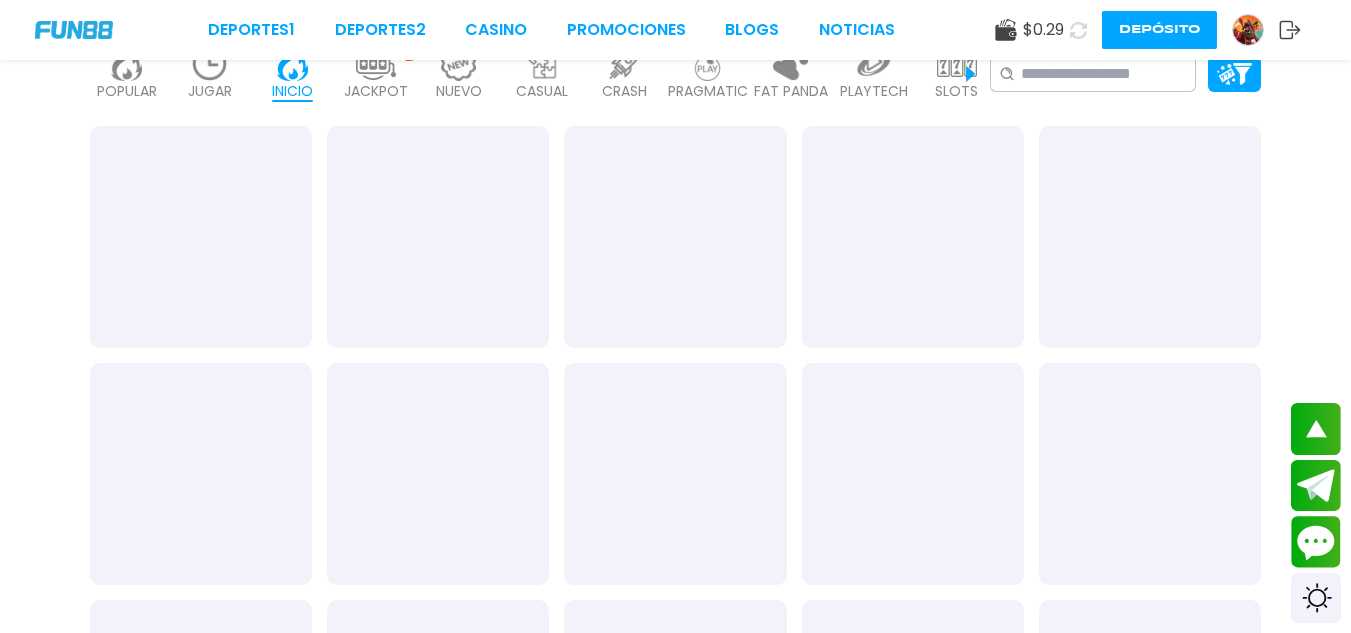 scroll, scrollTop: 729, scrollLeft: 0, axis: vertical 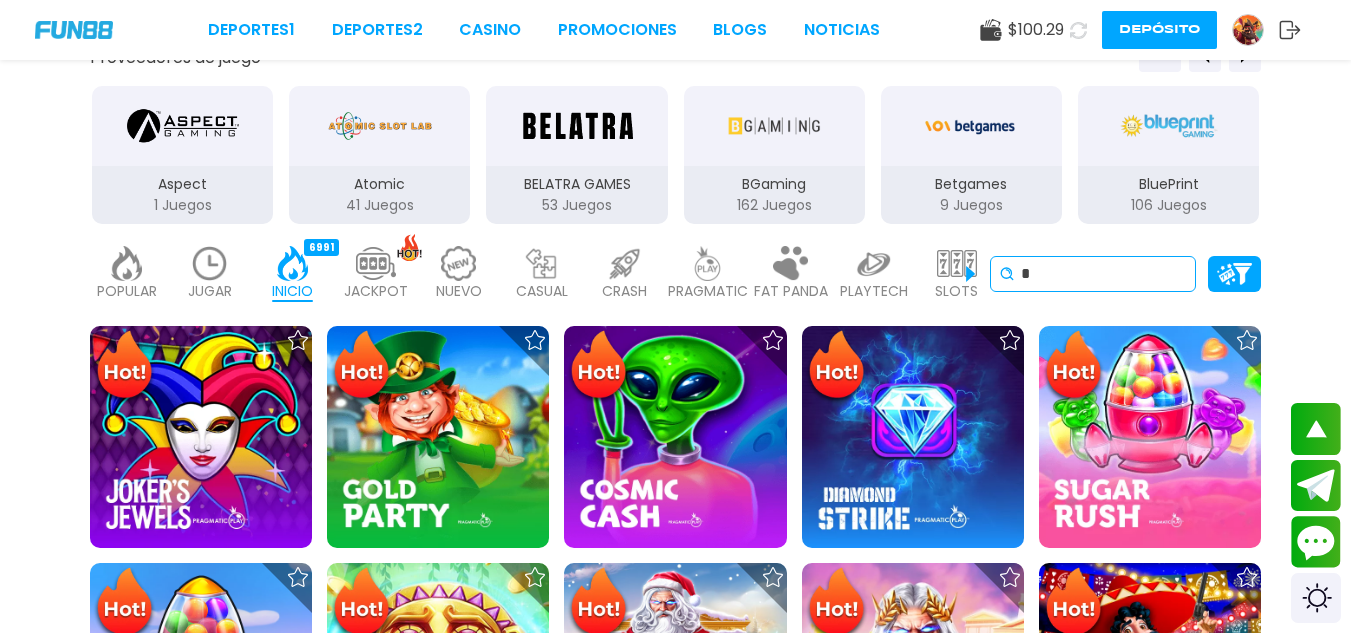 click on "*" at bounding box center (1104, 274) 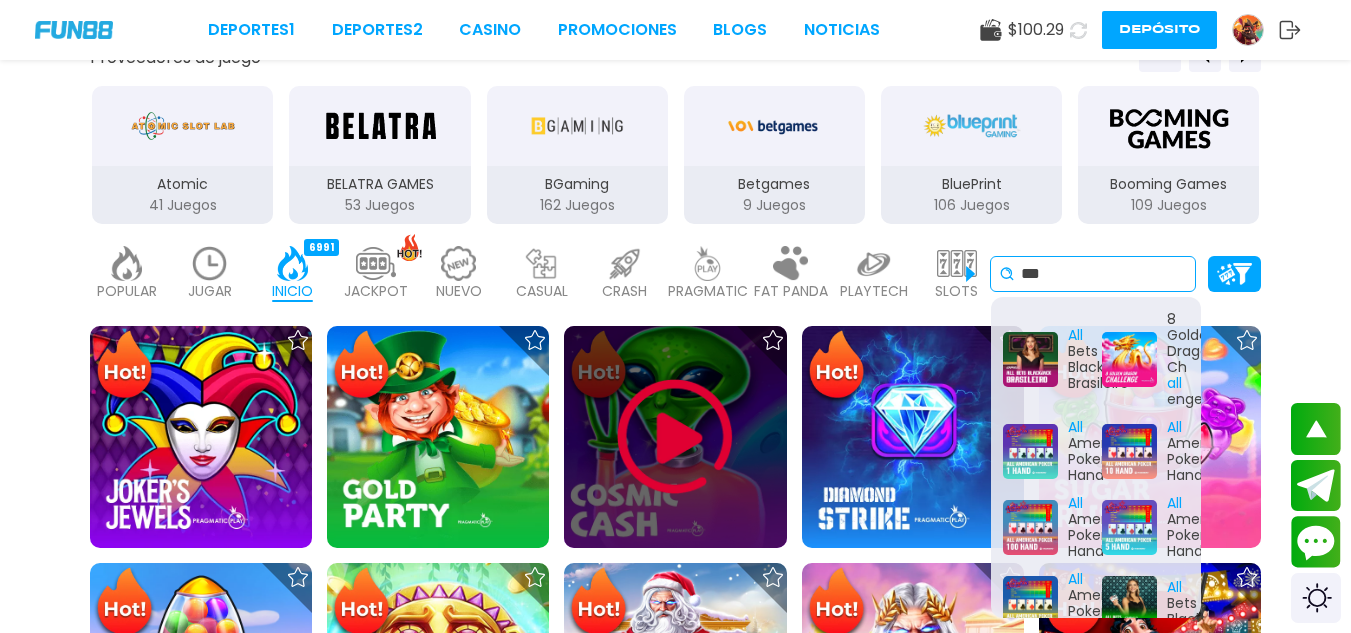 type on "***" 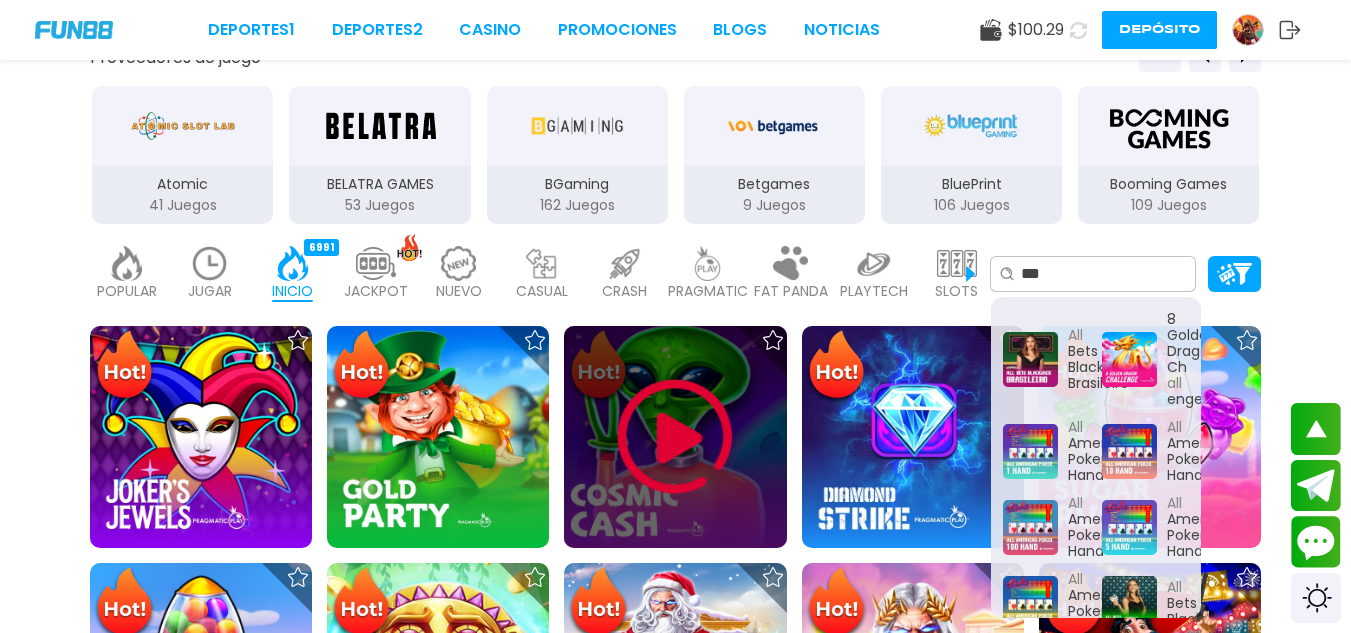 click at bounding box center (675, 437) 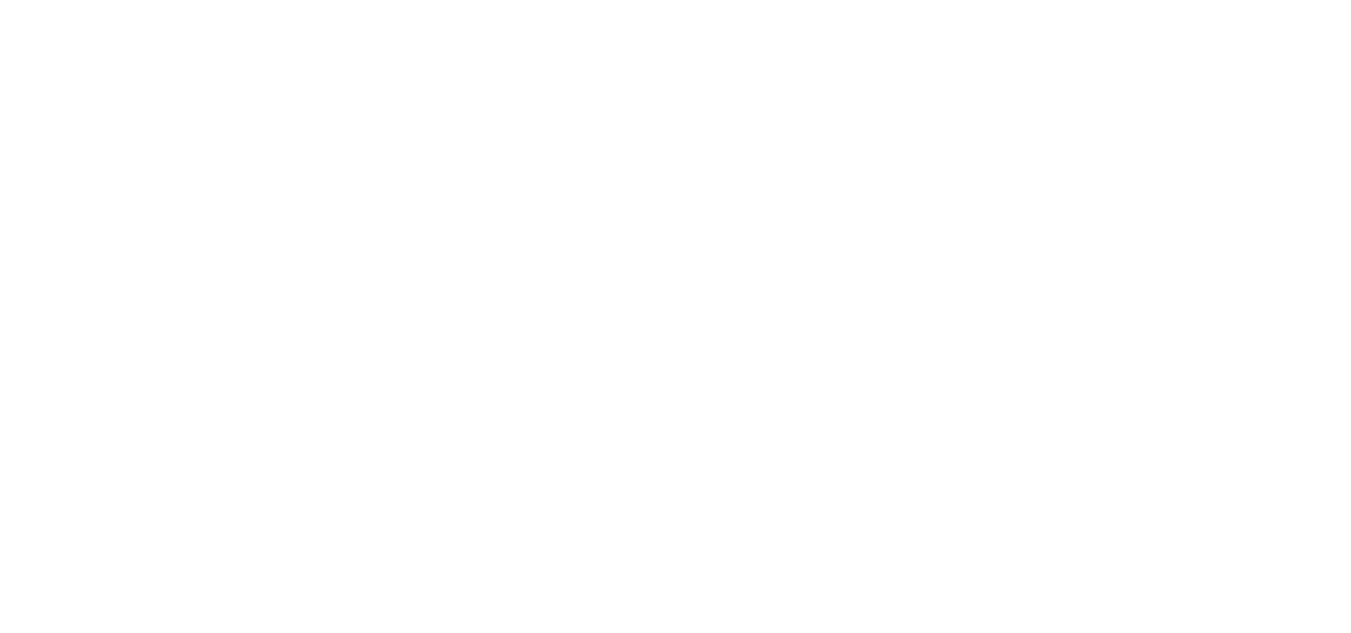 scroll, scrollTop: 0, scrollLeft: 0, axis: both 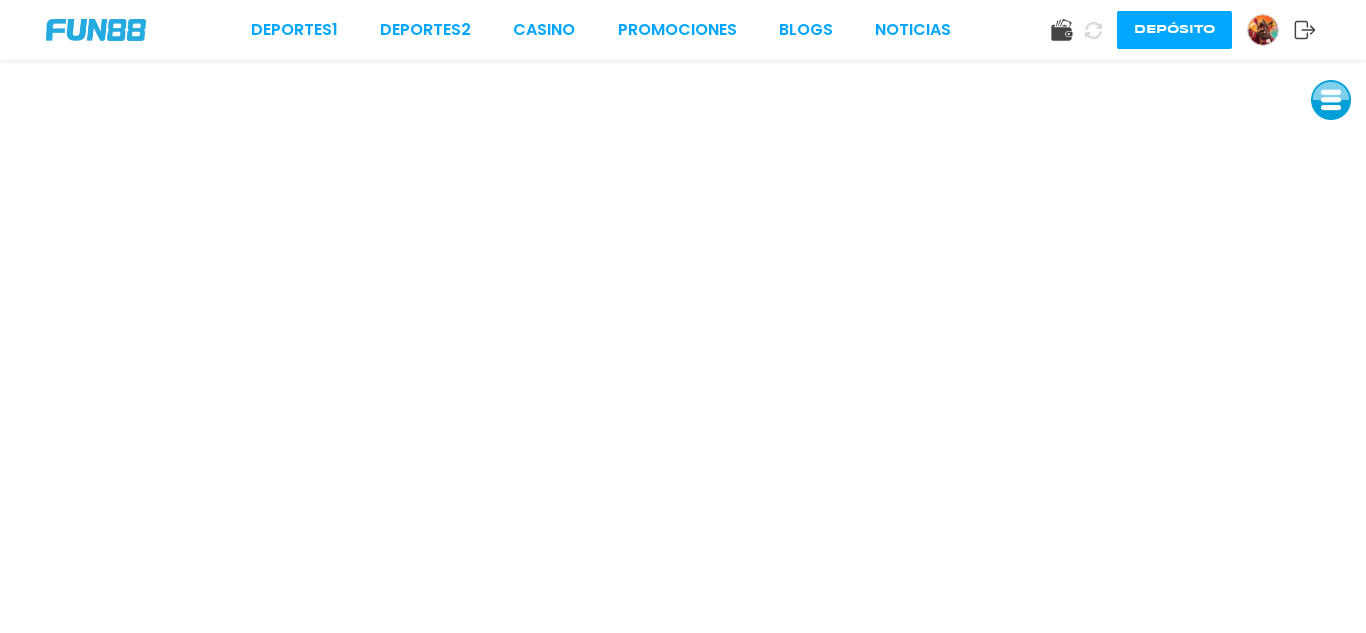 click on "Deportes  1 Deportes  2 CASINO Promociones BLOGS NOTICIAS Depósito" at bounding box center [683, 30] 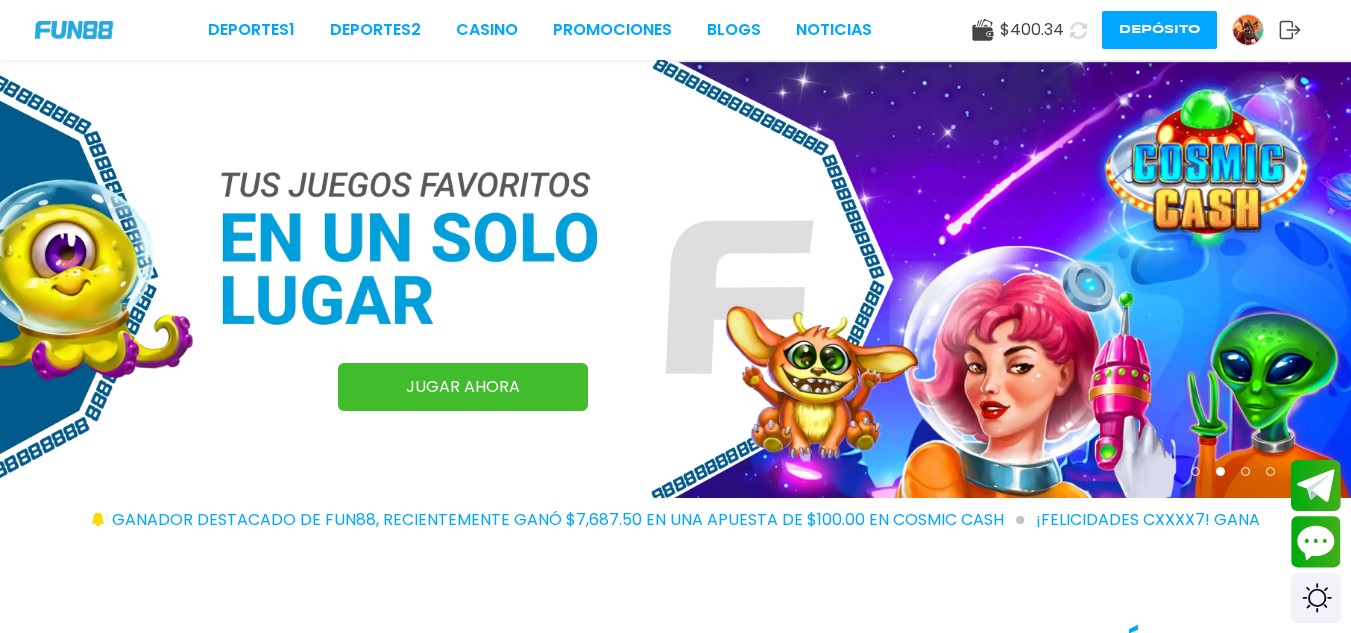 click at bounding box center (1248, 30) 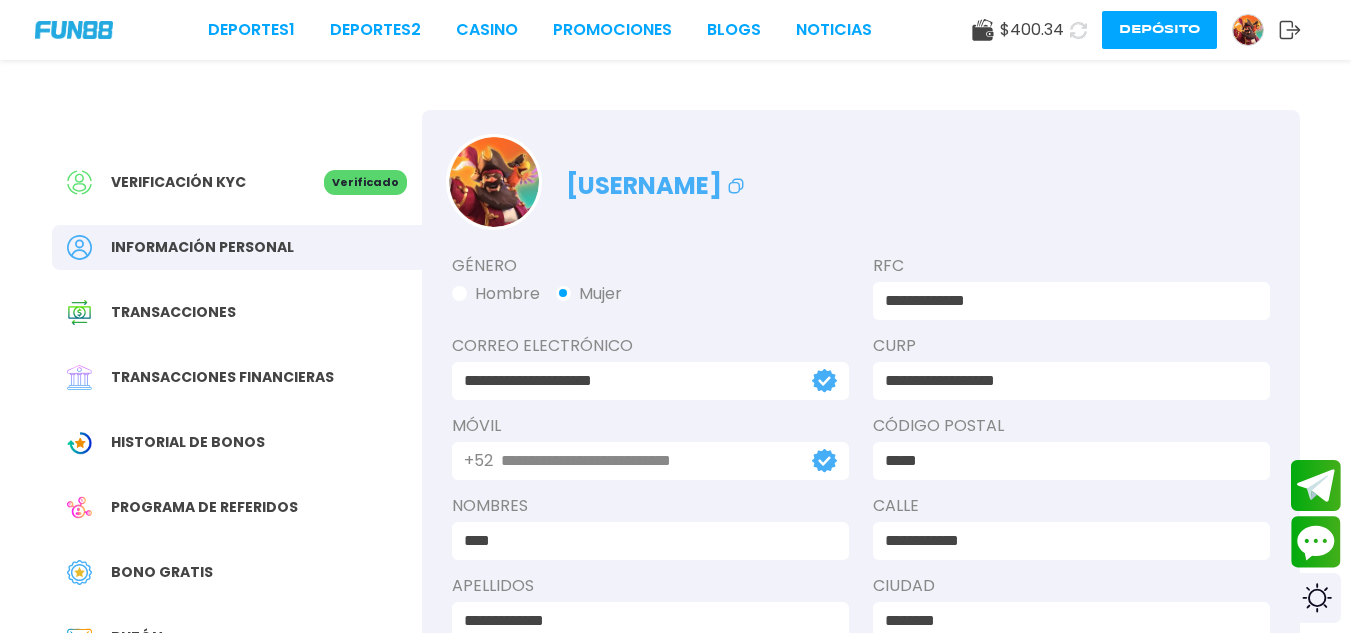 click on "Transacciones" at bounding box center [173, 312] 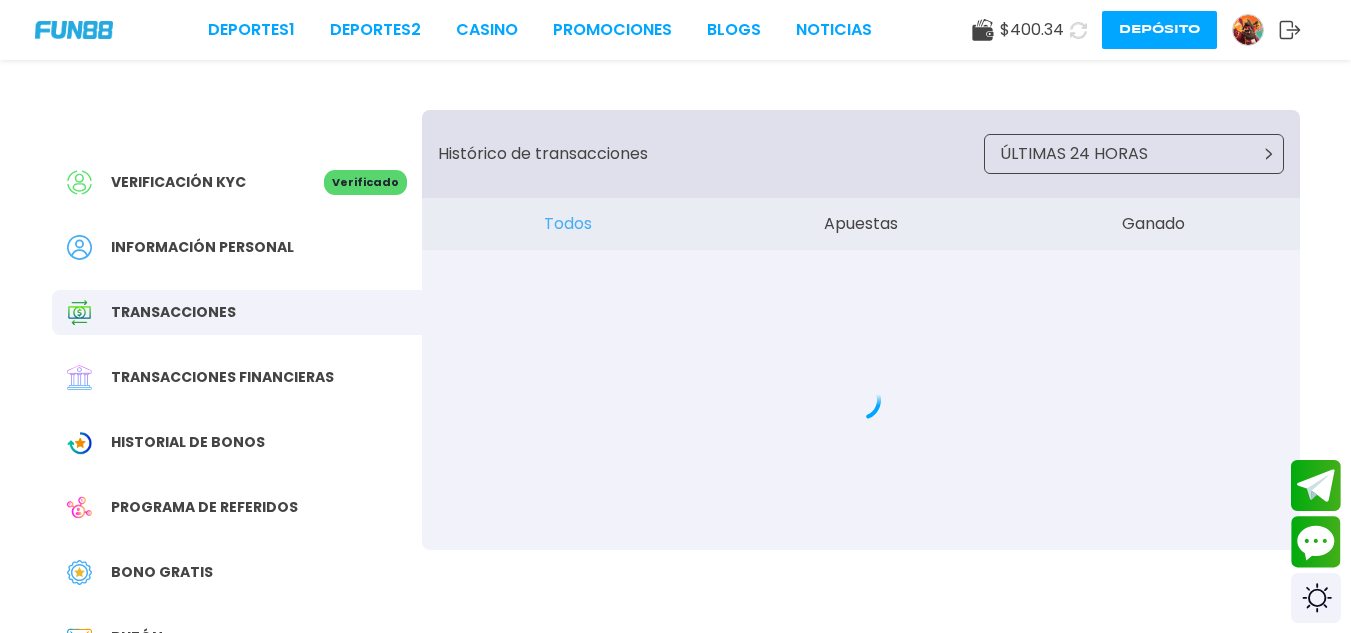 click on "Transacciones financieras" at bounding box center [222, 377] 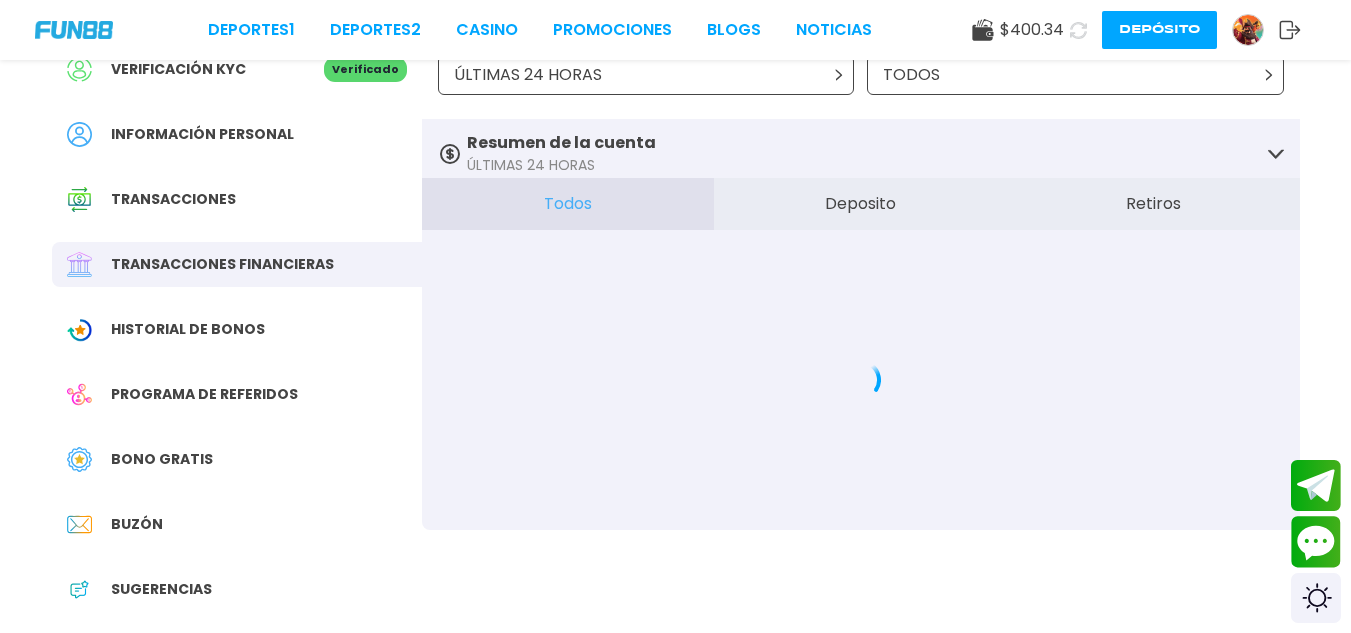 scroll, scrollTop: 200, scrollLeft: 0, axis: vertical 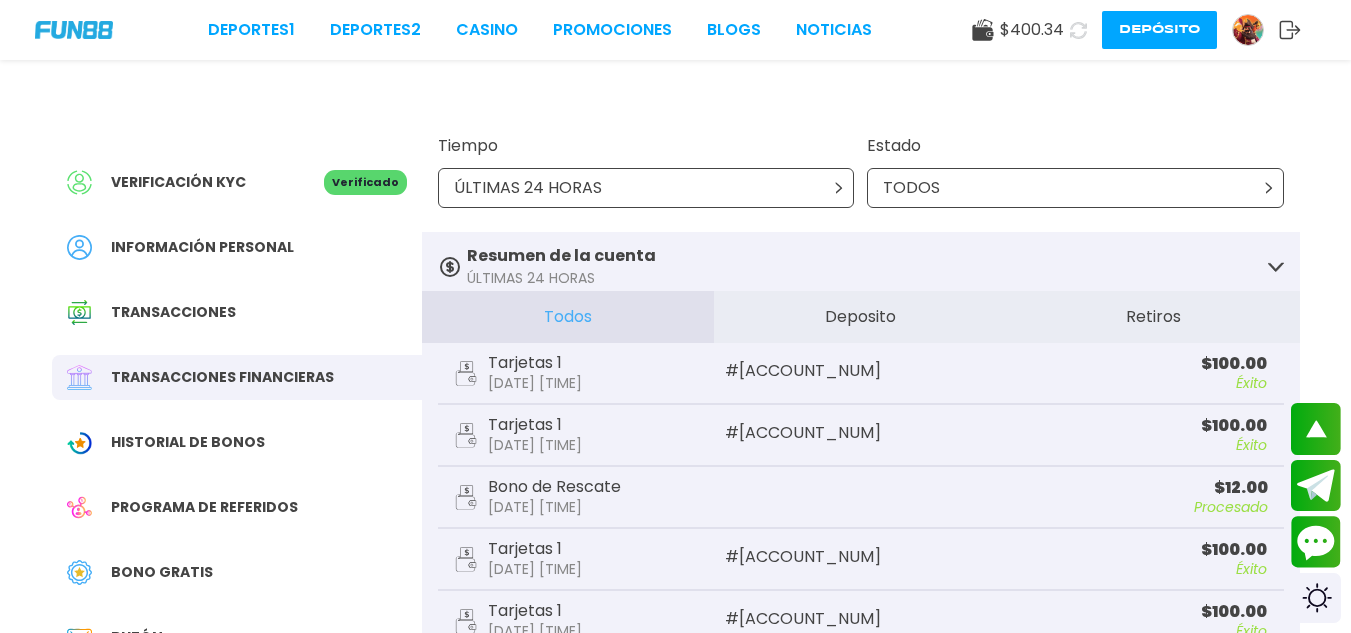 click on "Retiros" at bounding box center (1153, 317) 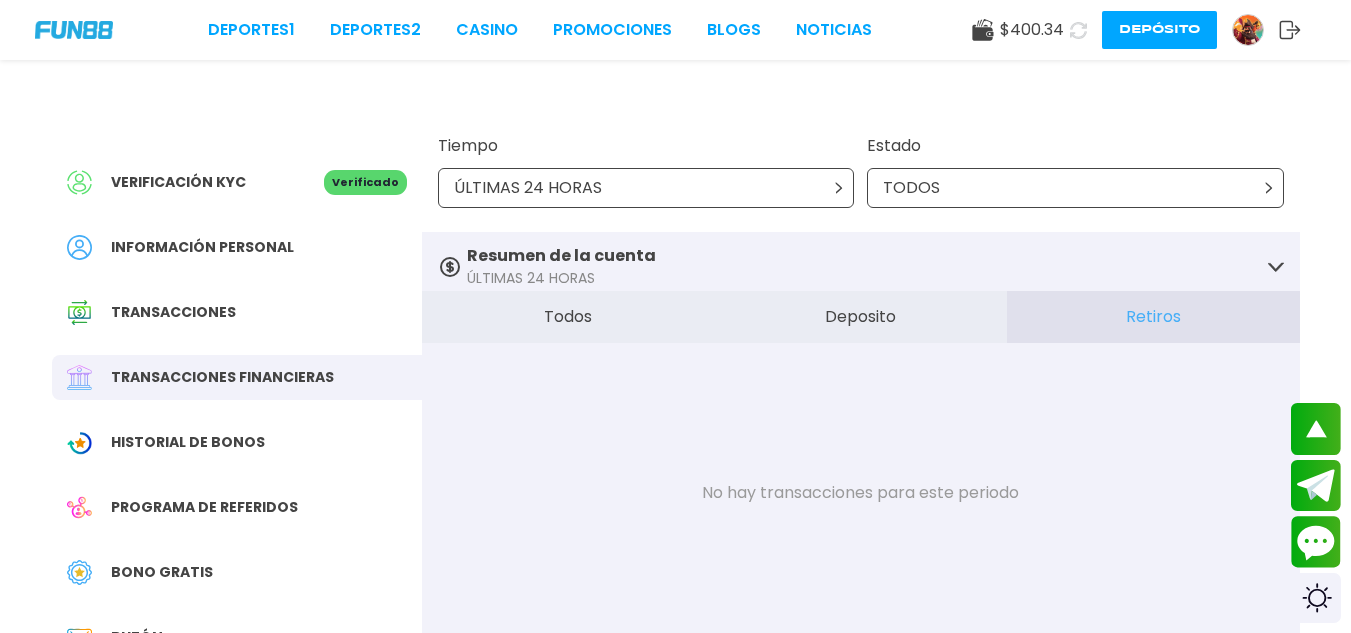 click at bounding box center [1248, 30] 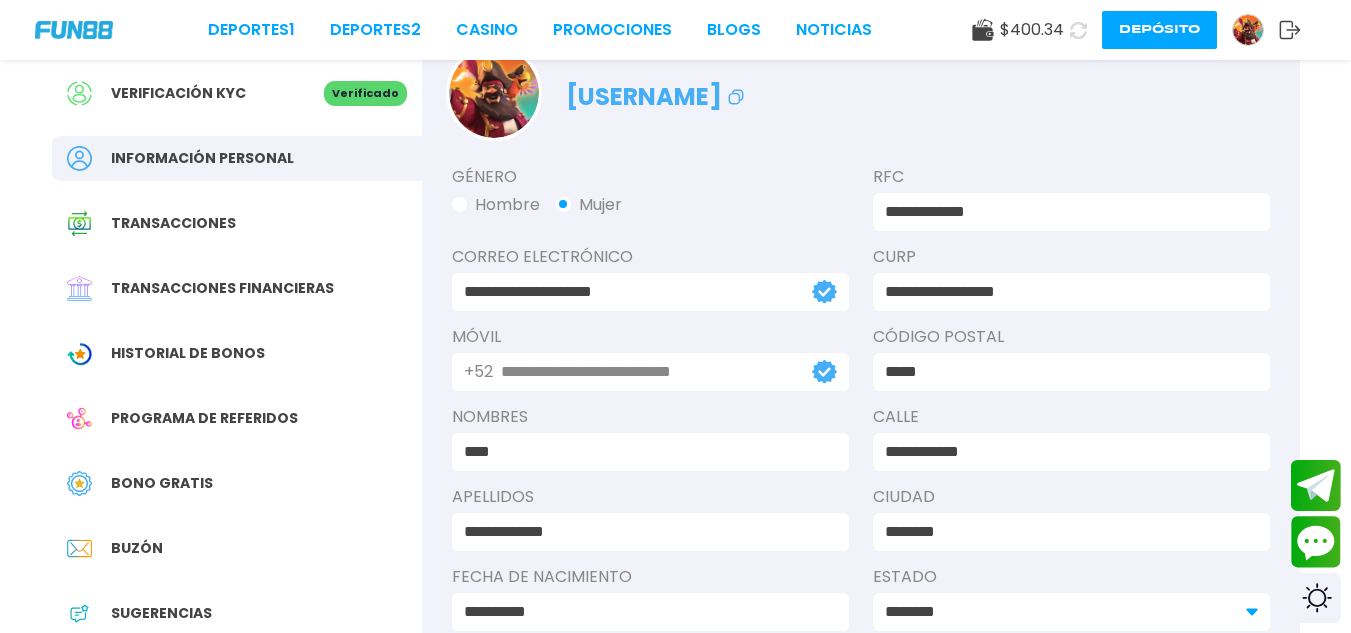 scroll, scrollTop: 0, scrollLeft: 0, axis: both 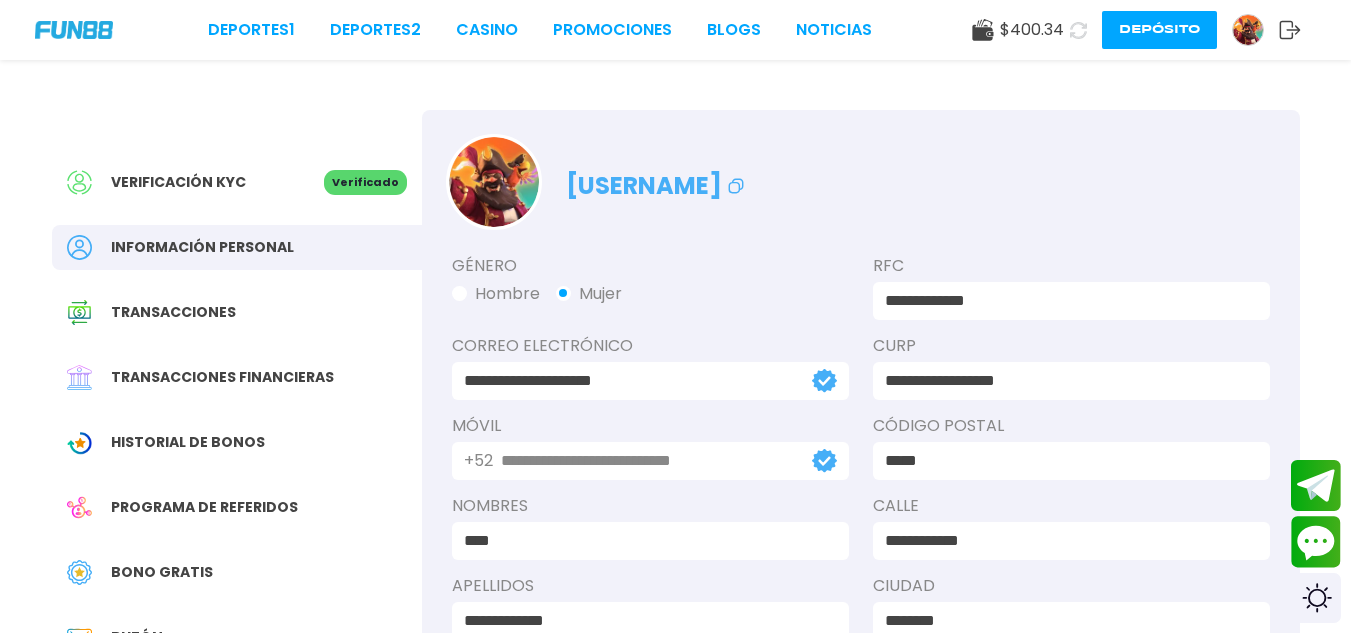 click at bounding box center (1248, 30) 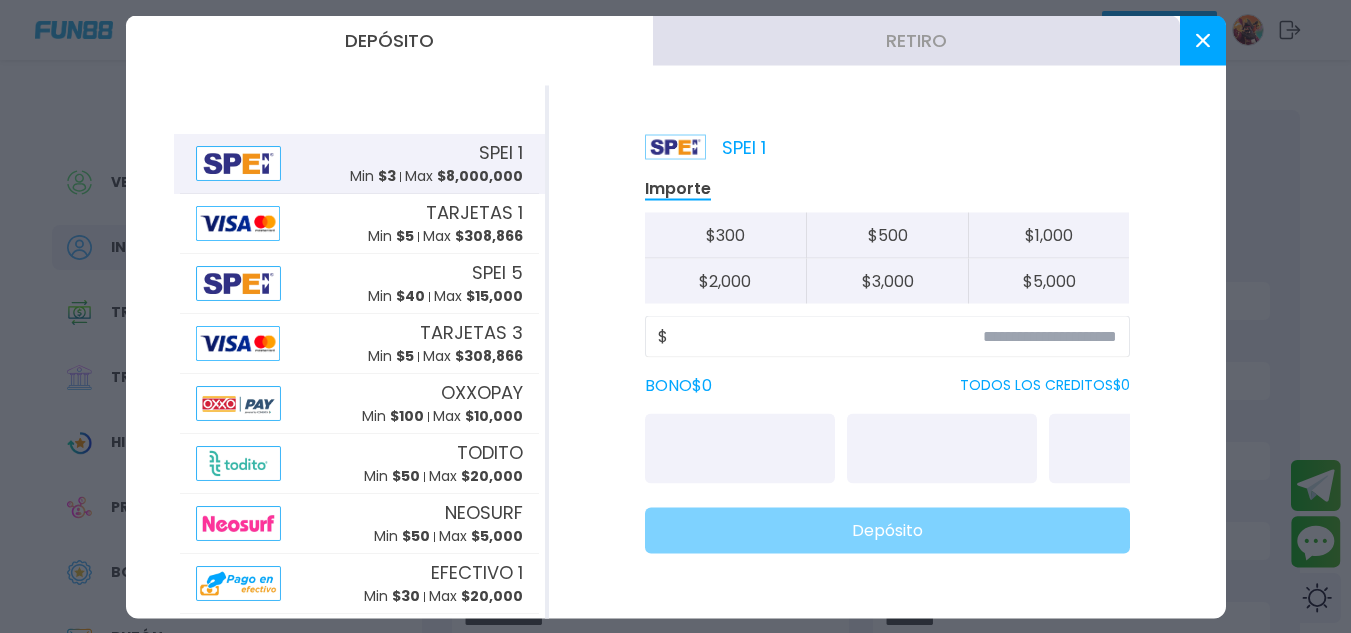 click on "Retiro" at bounding box center [916, 40] 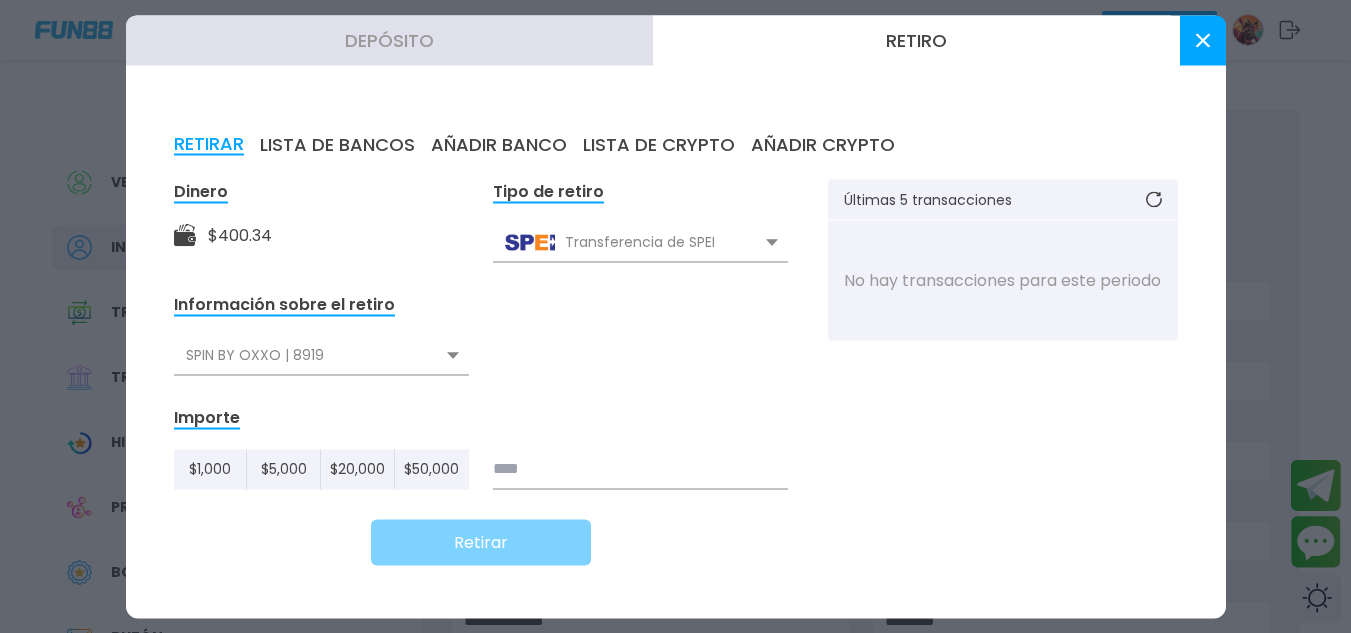 click at bounding box center [640, 469] 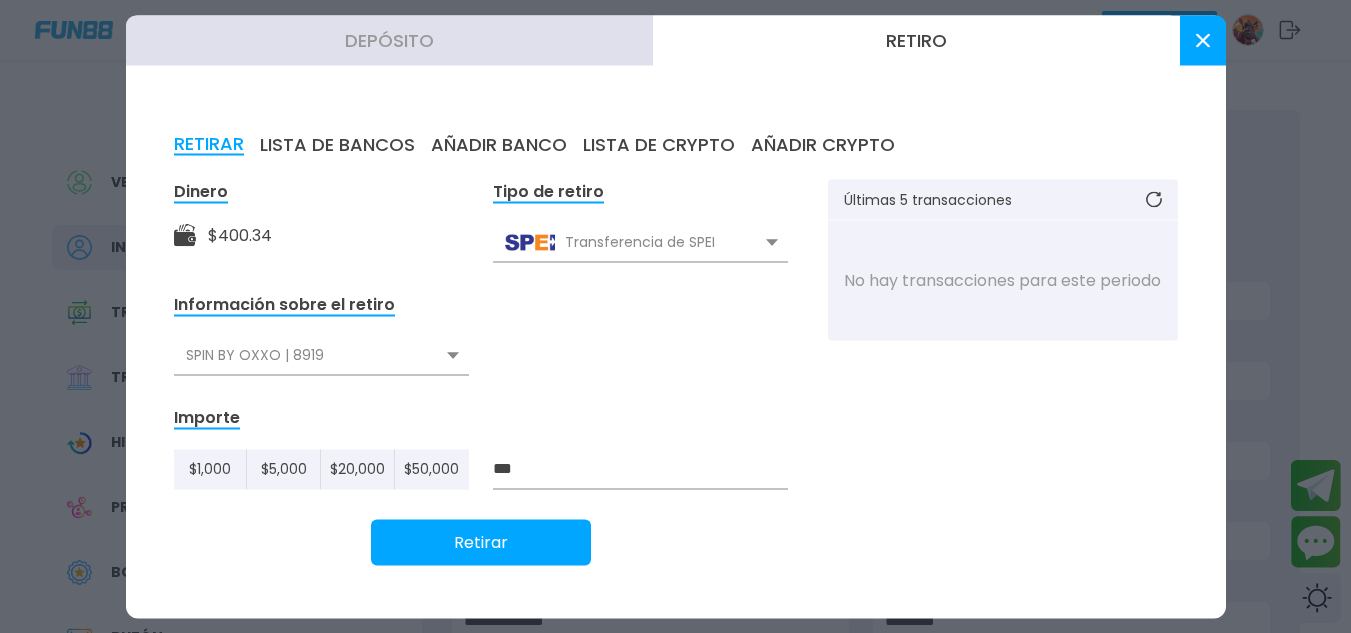 type on "***" 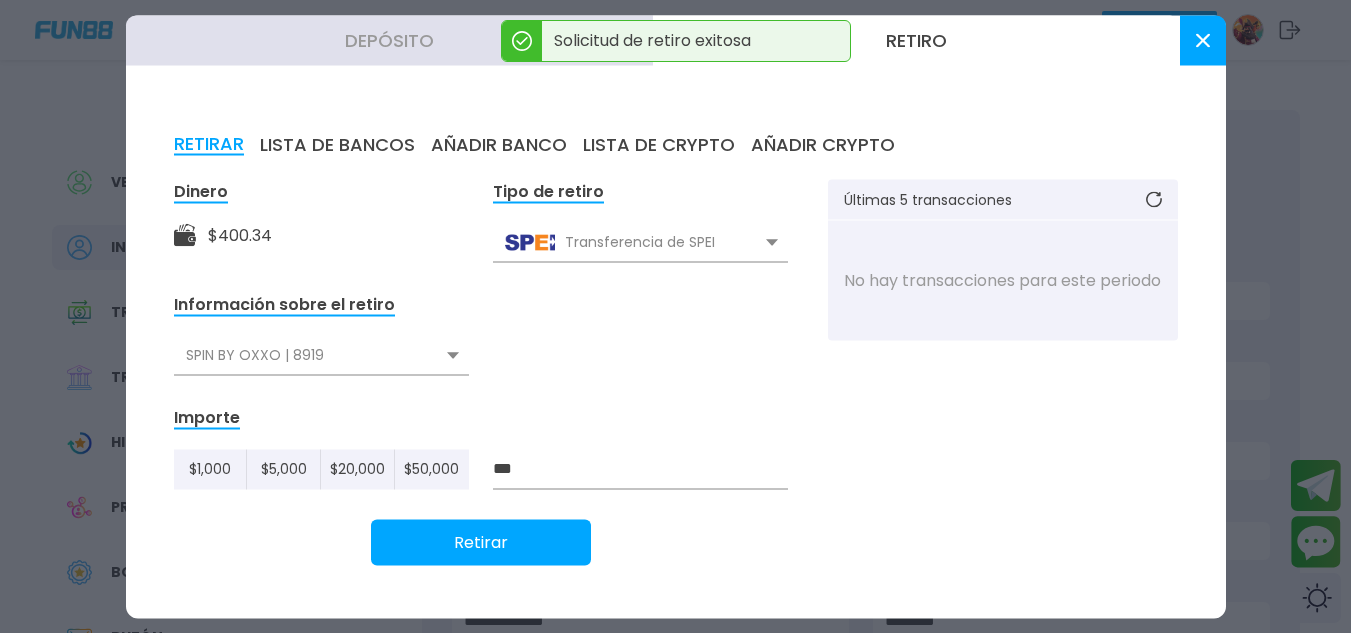 click 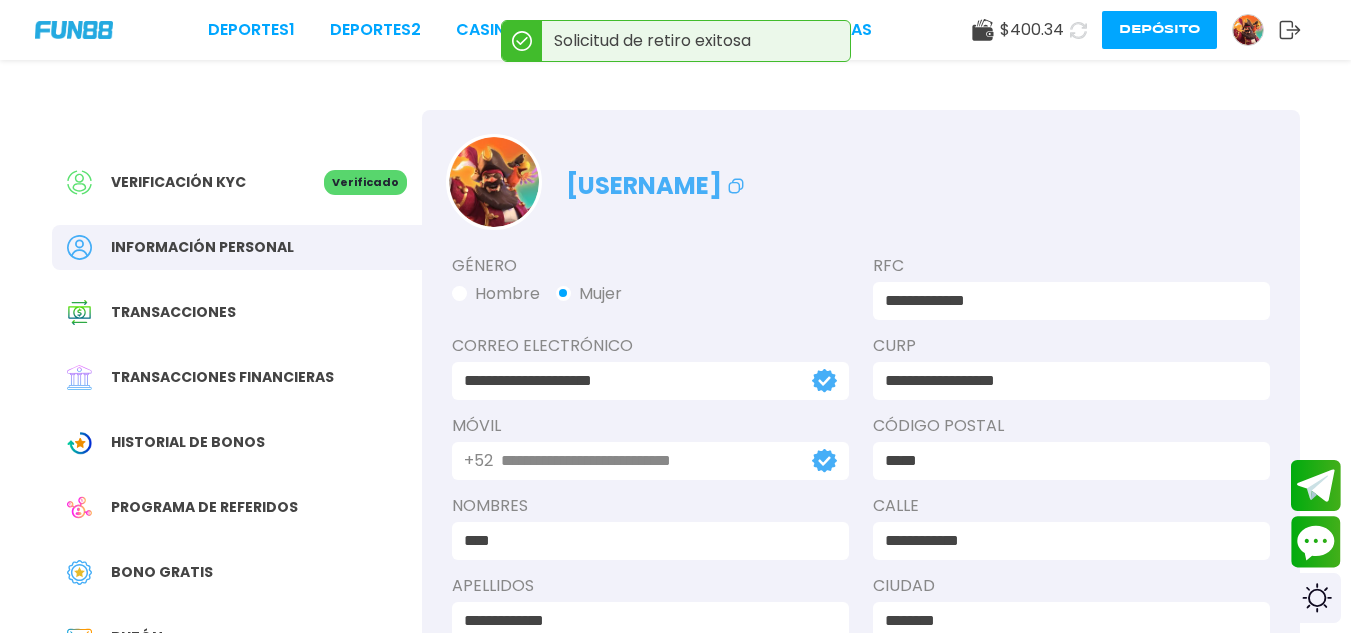 click on "Deportes  1 Deportes  2 CASINO Promociones BLOGS NOTICIAS $ 400.34 Depósito" at bounding box center (675, 30) 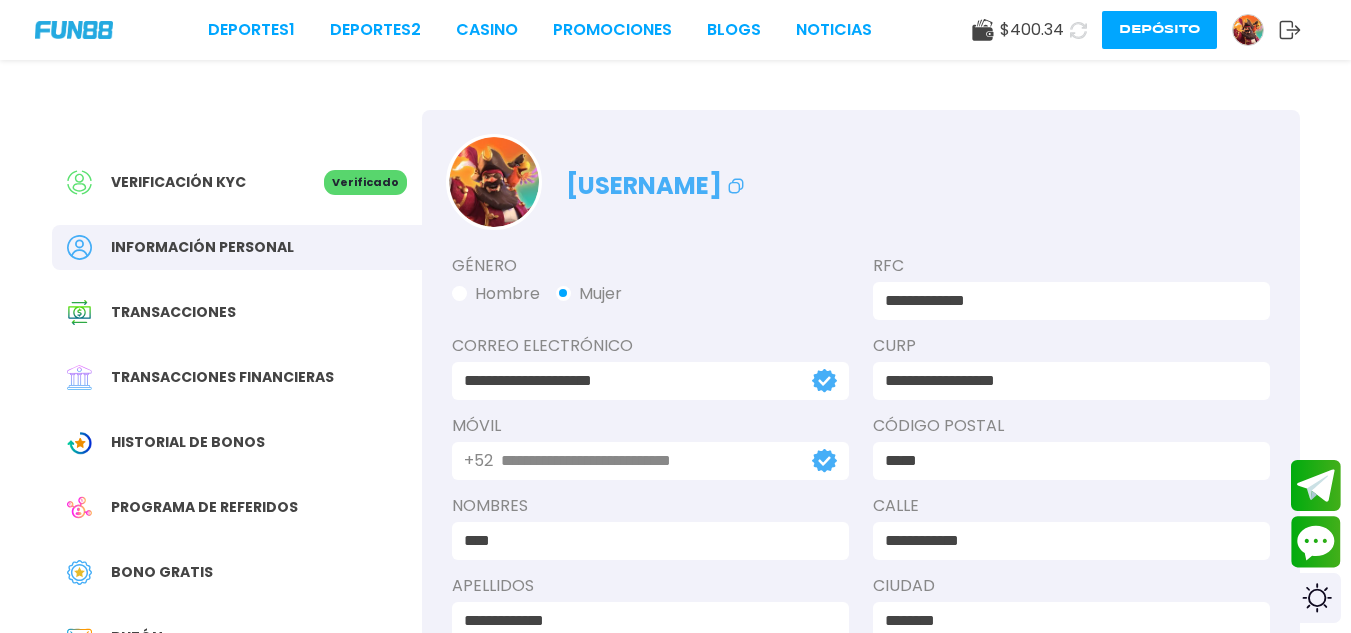 click at bounding box center (74, 29) 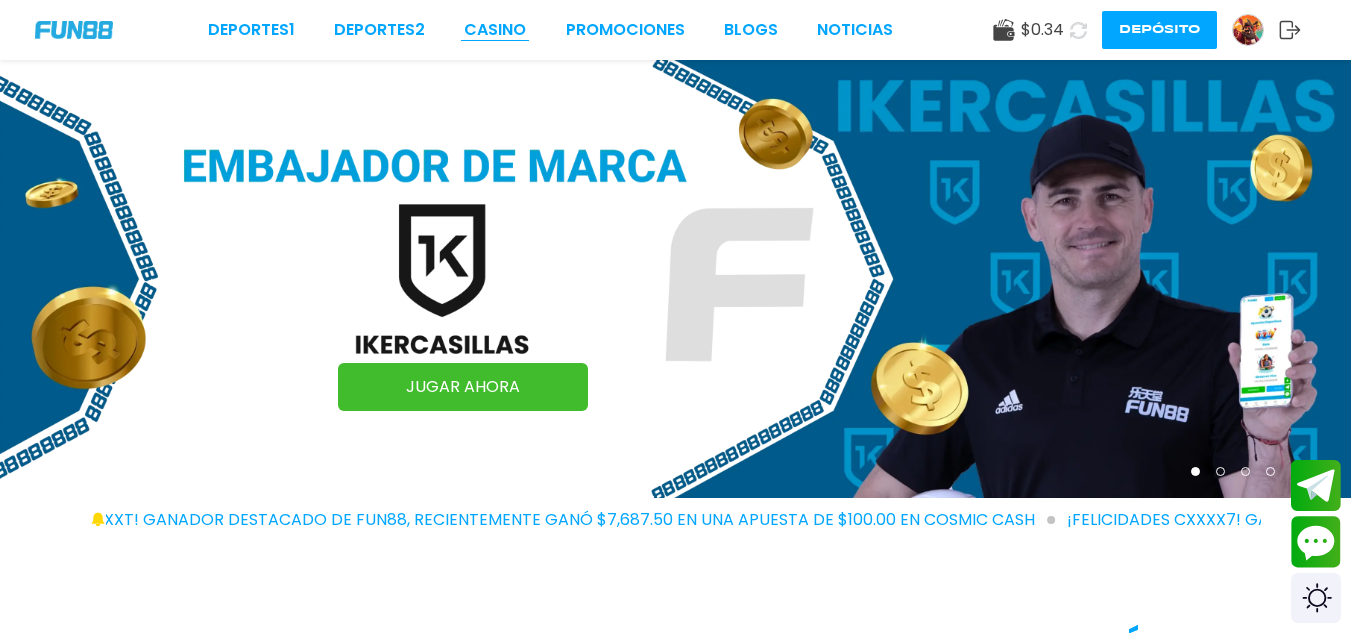 click on "CASINO" at bounding box center [495, 30] 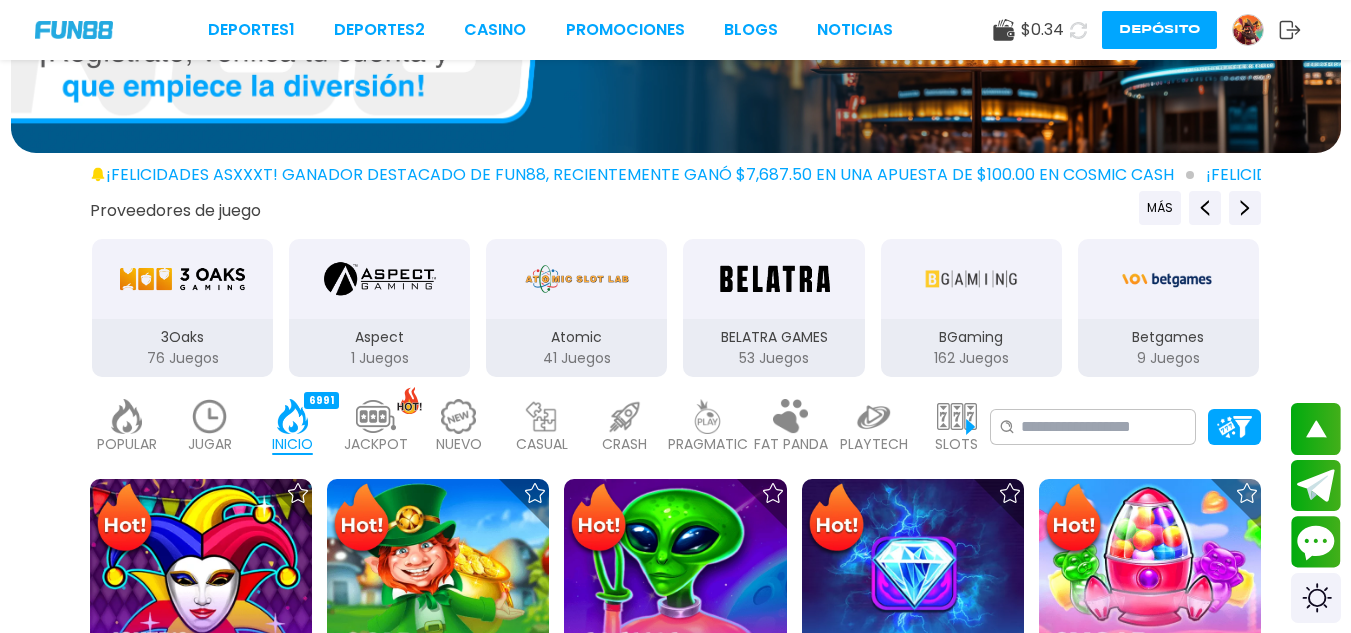 scroll, scrollTop: 300, scrollLeft: 0, axis: vertical 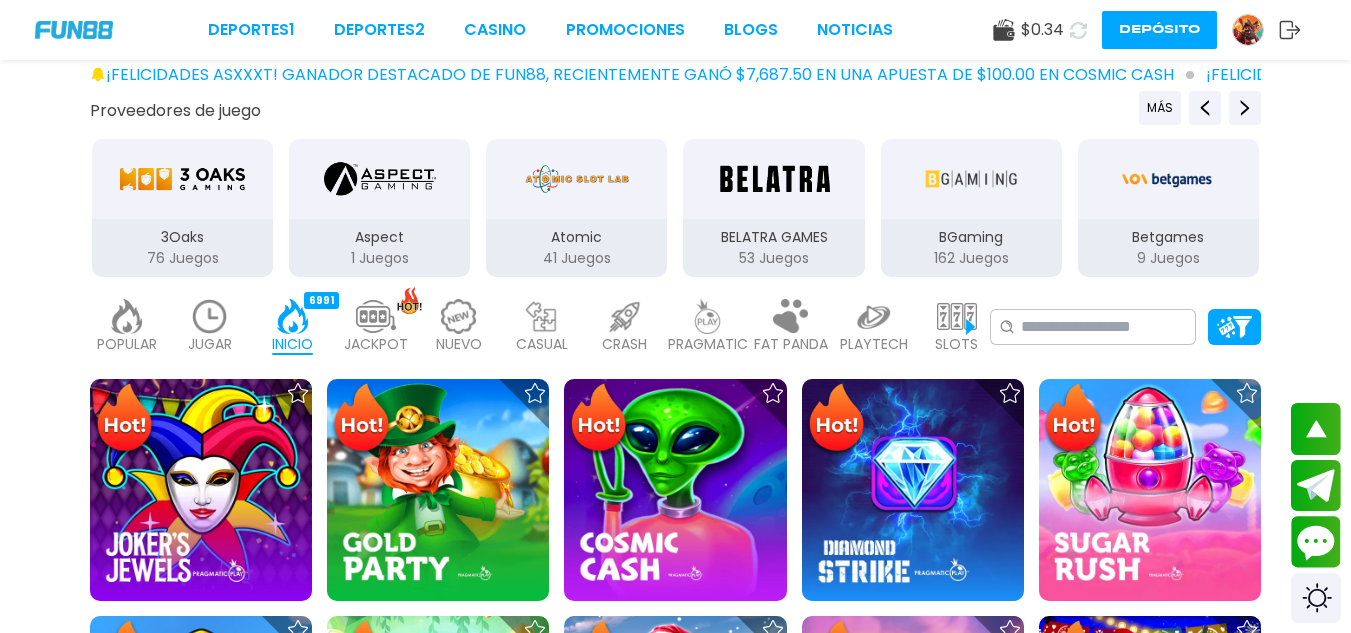 click at bounding box center [210, 316] 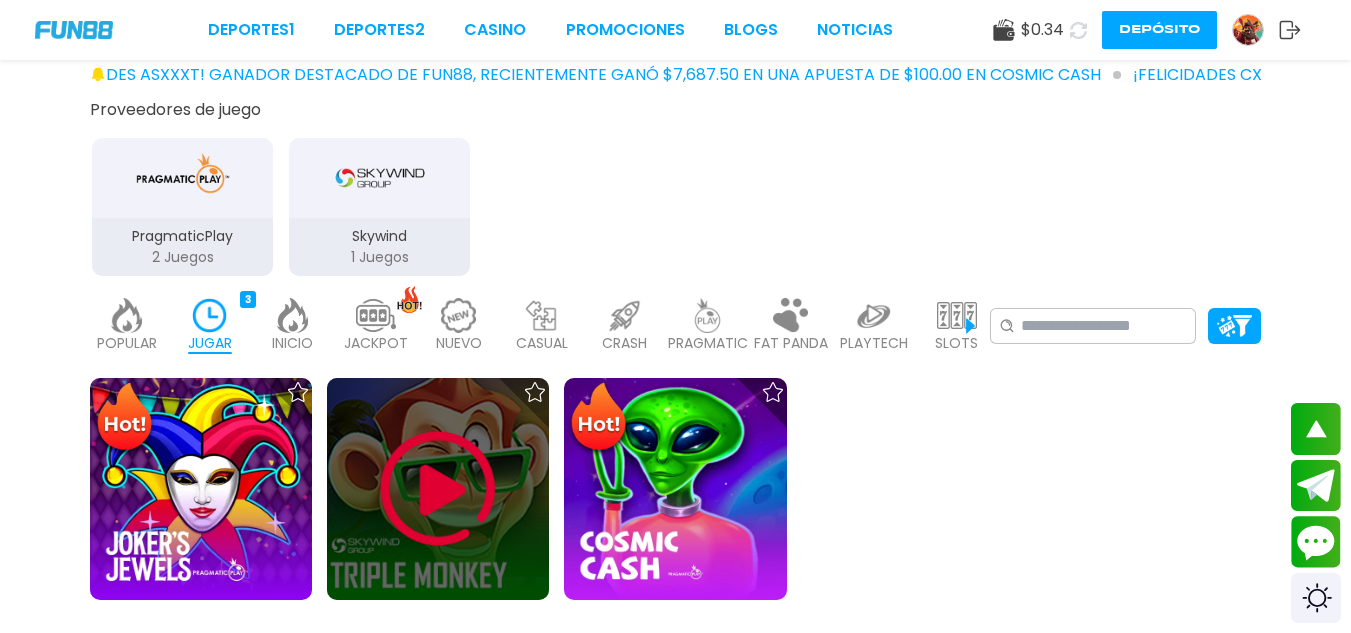click at bounding box center (438, 489) 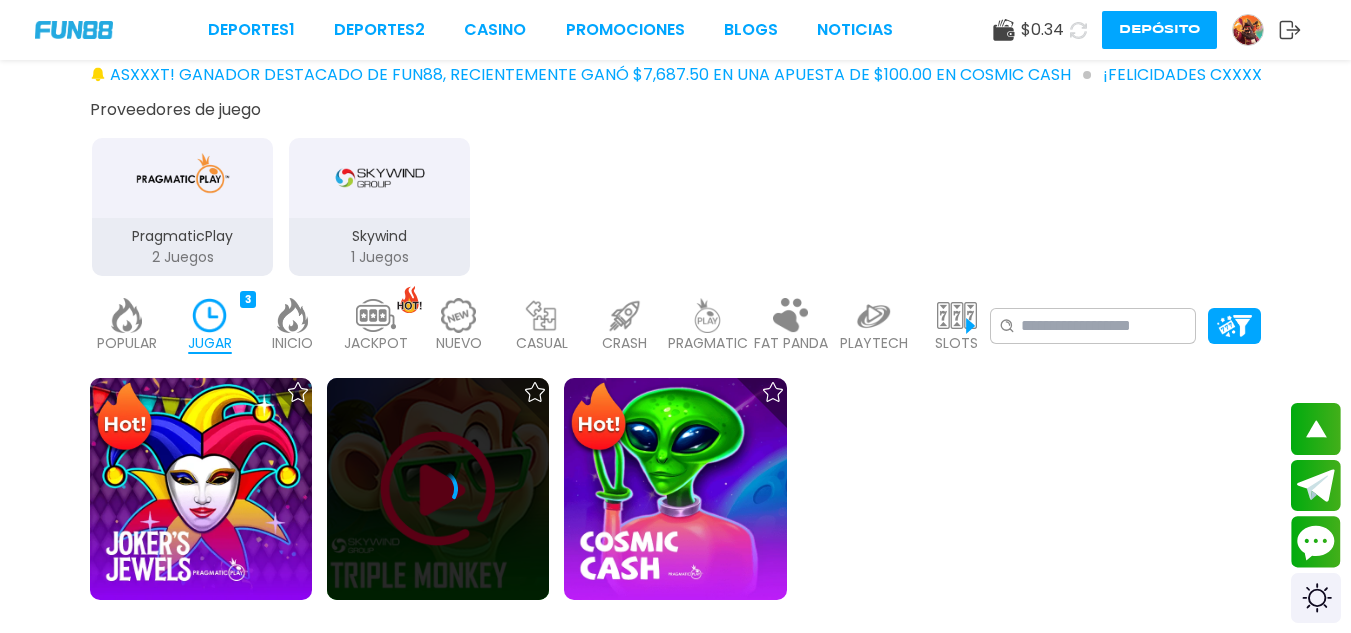click 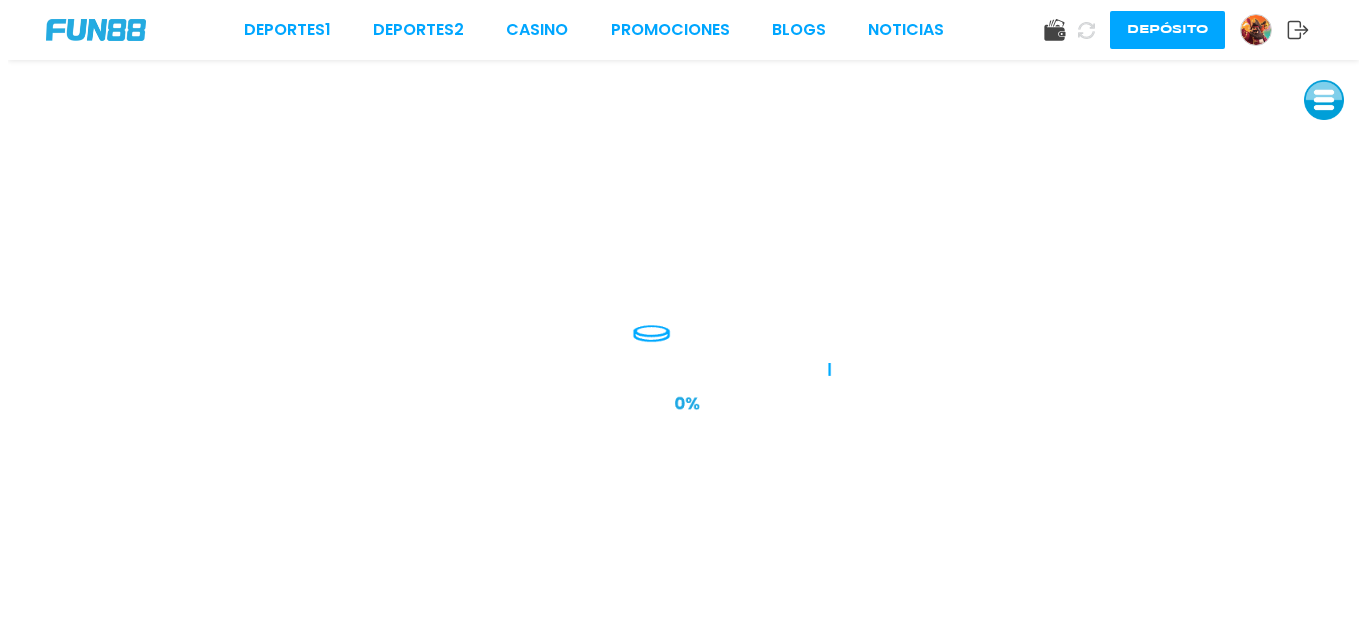 scroll, scrollTop: 0, scrollLeft: 0, axis: both 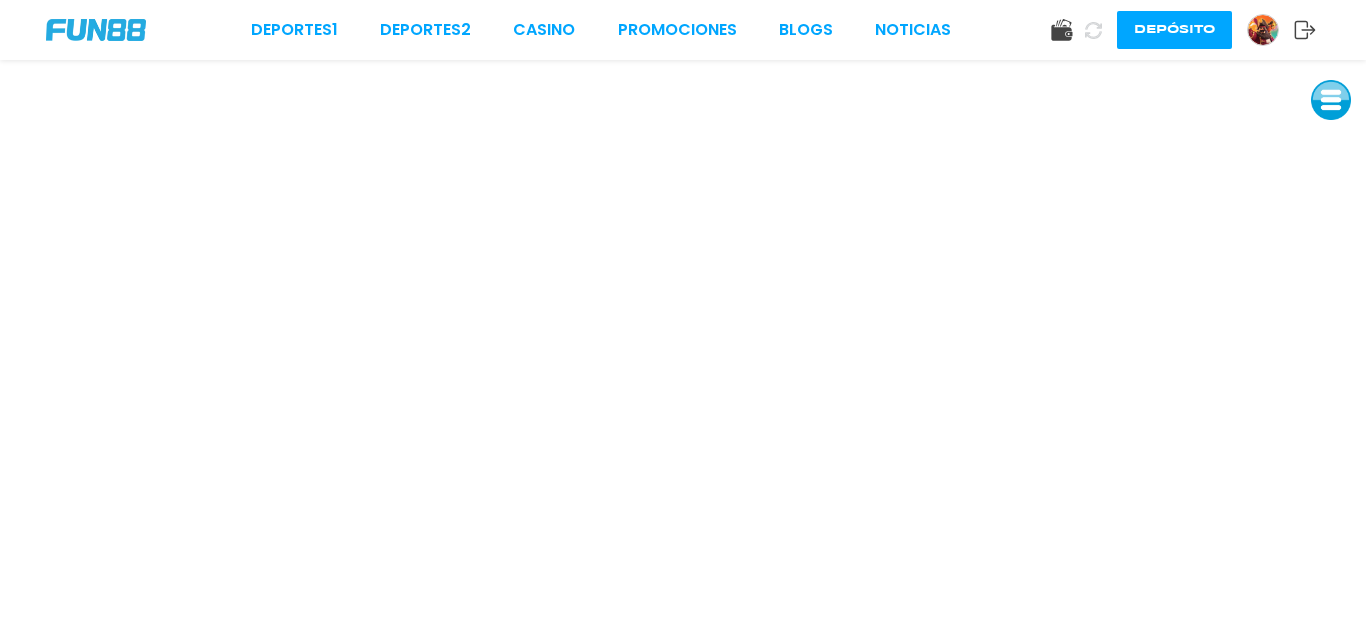 click on "Deportes  1 Deportes  2 CASINO Promociones BLOGS NOTICIAS Depósito" at bounding box center (683, 30) 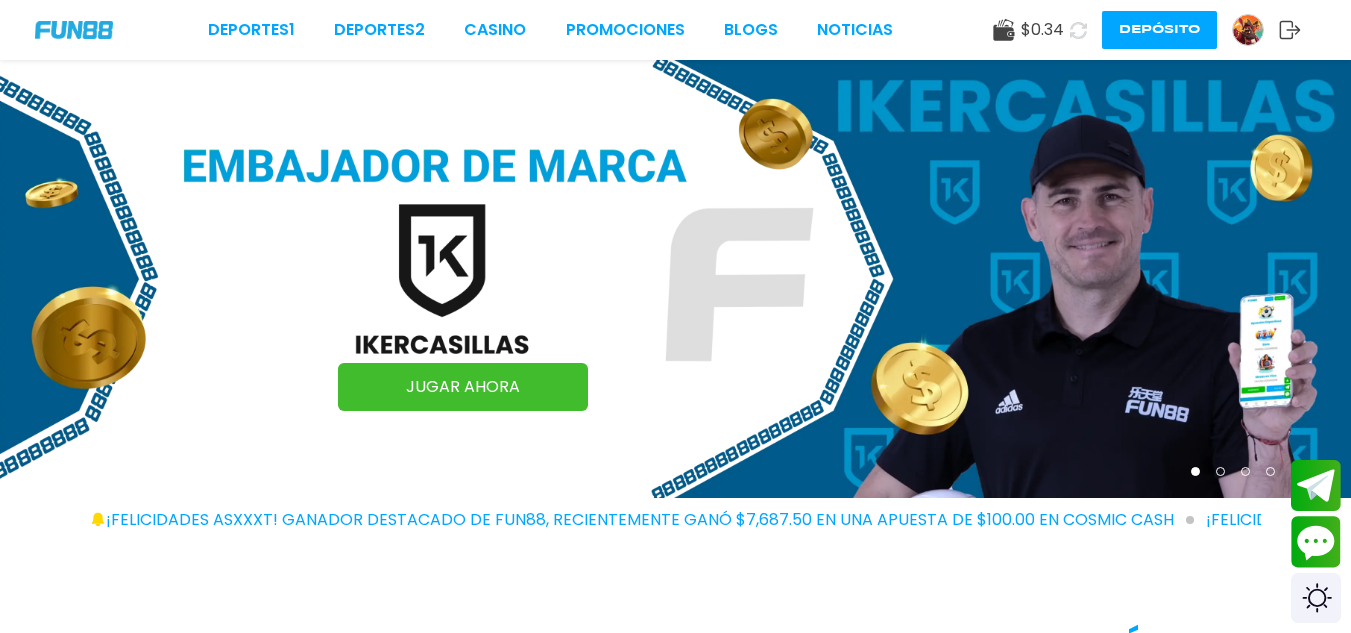 click at bounding box center [1248, 30] 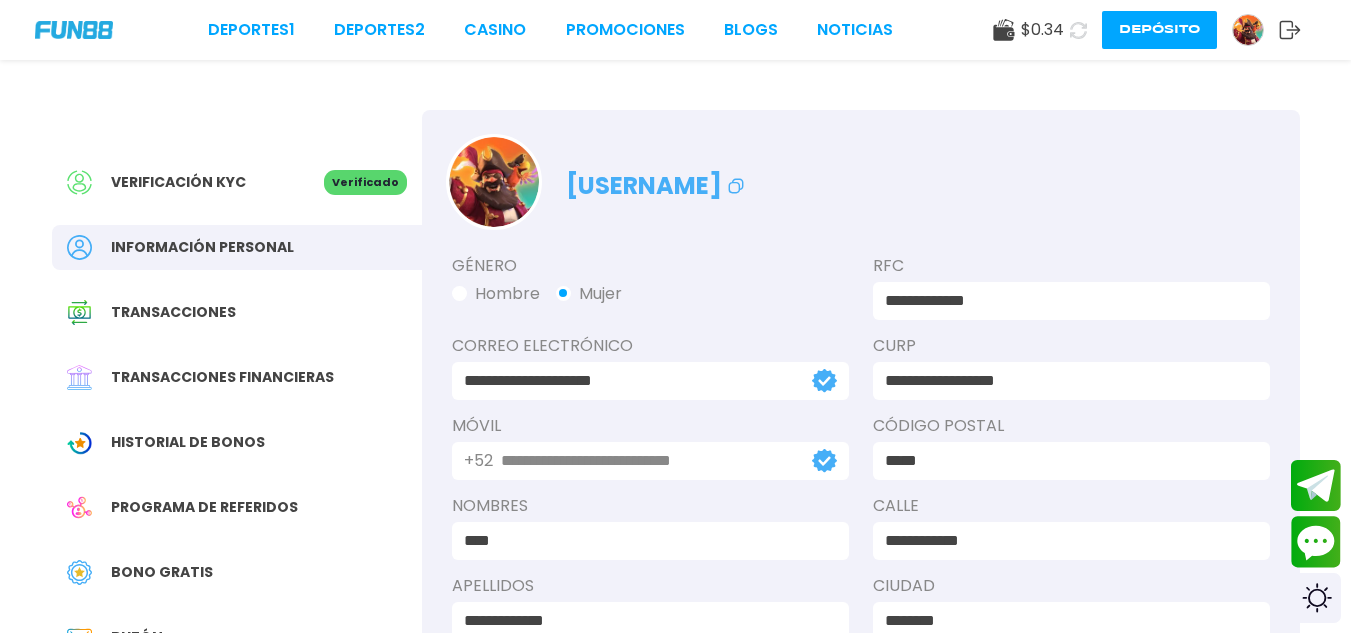 click on "Transacciones financieras" at bounding box center (222, 377) 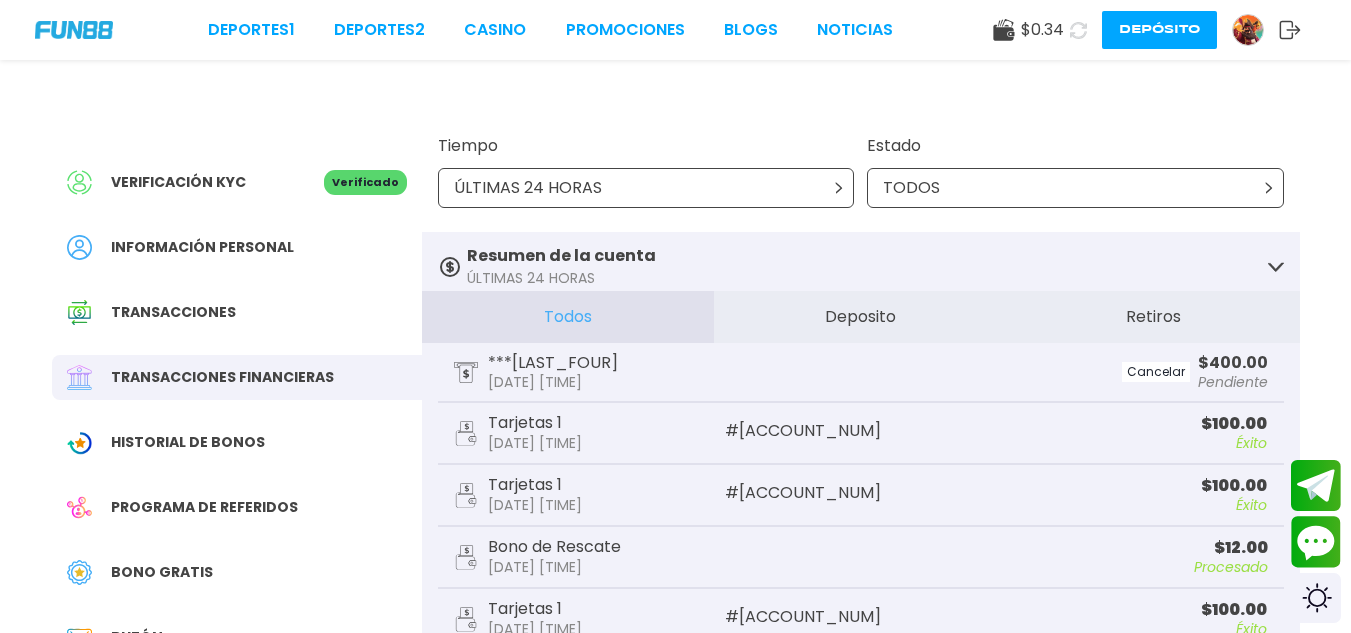 click on "Retiros" at bounding box center [1153, 317] 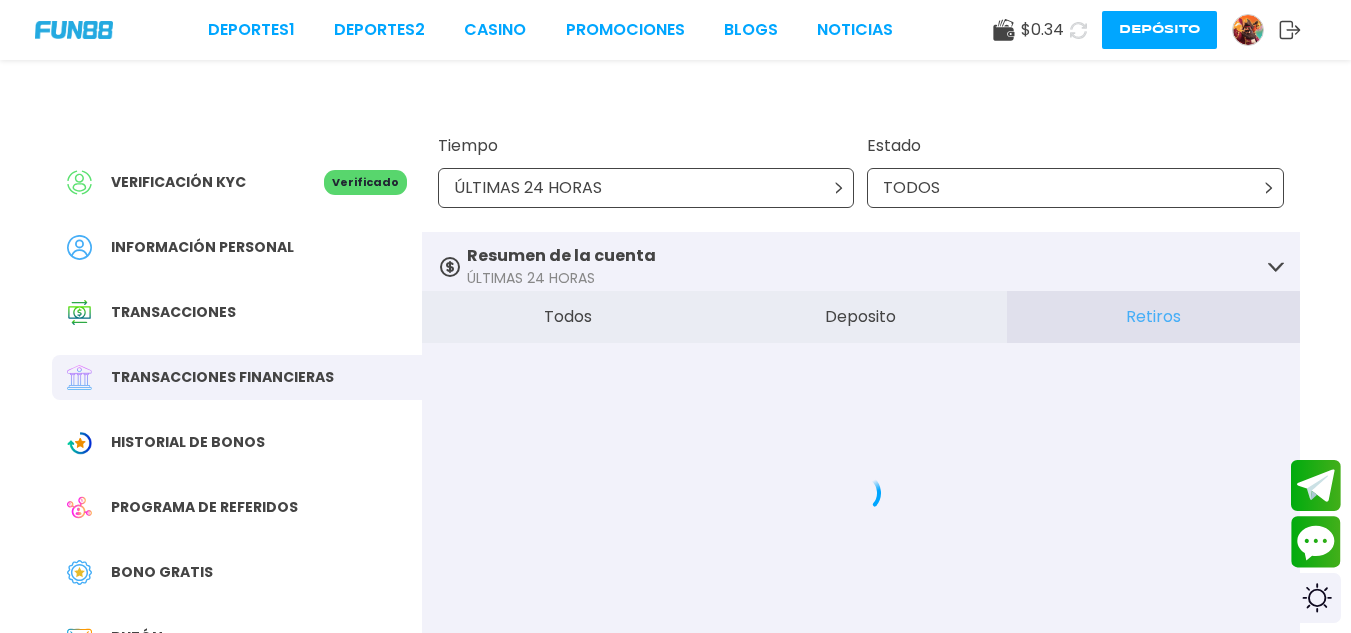 click on "TODOS" at bounding box center (1075, 188) 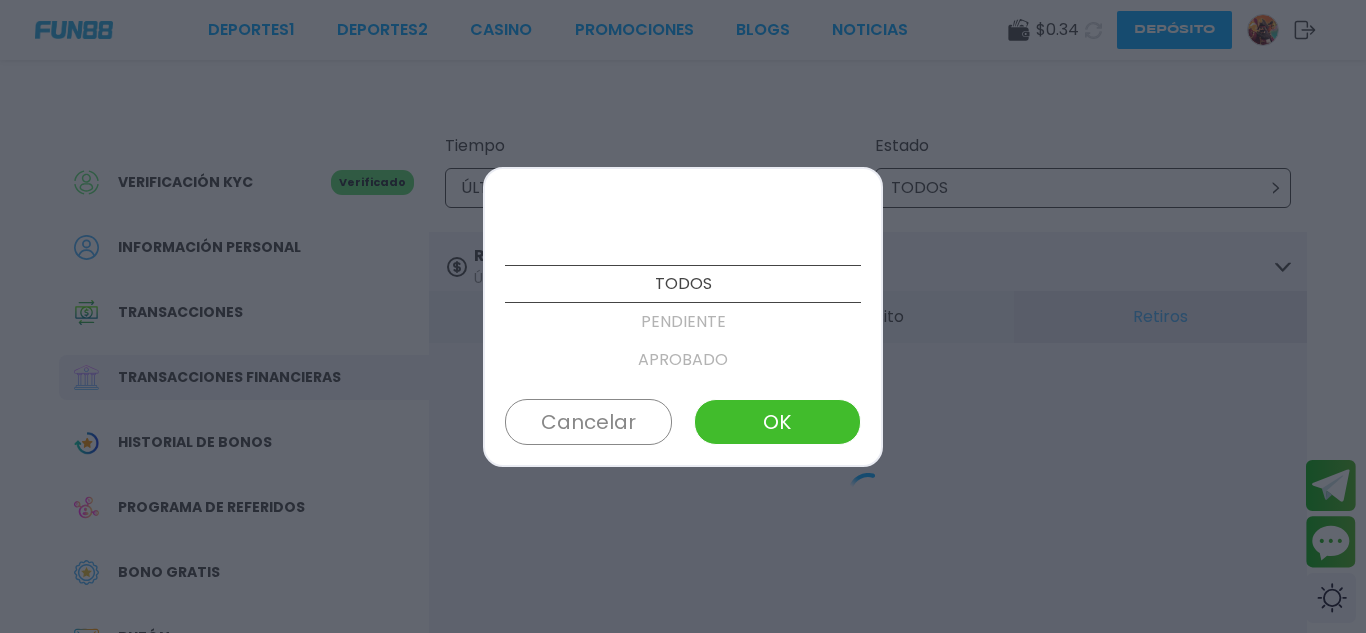 click at bounding box center [683, 208] 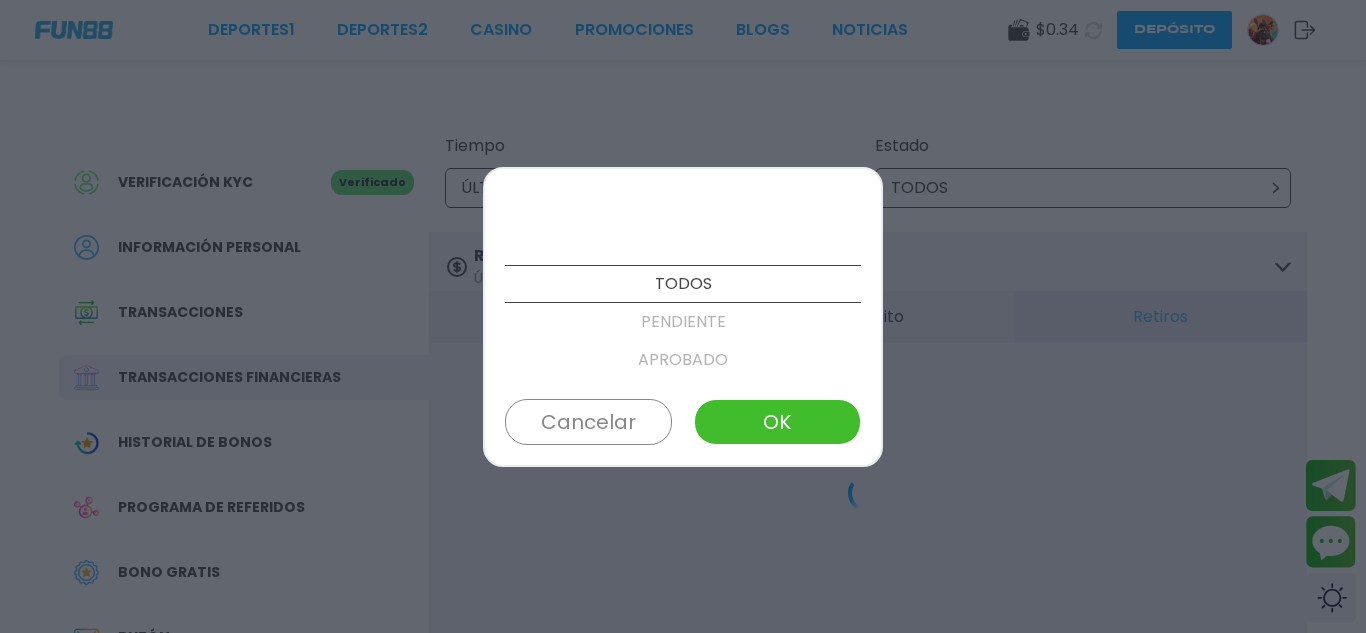click at bounding box center (683, 208) 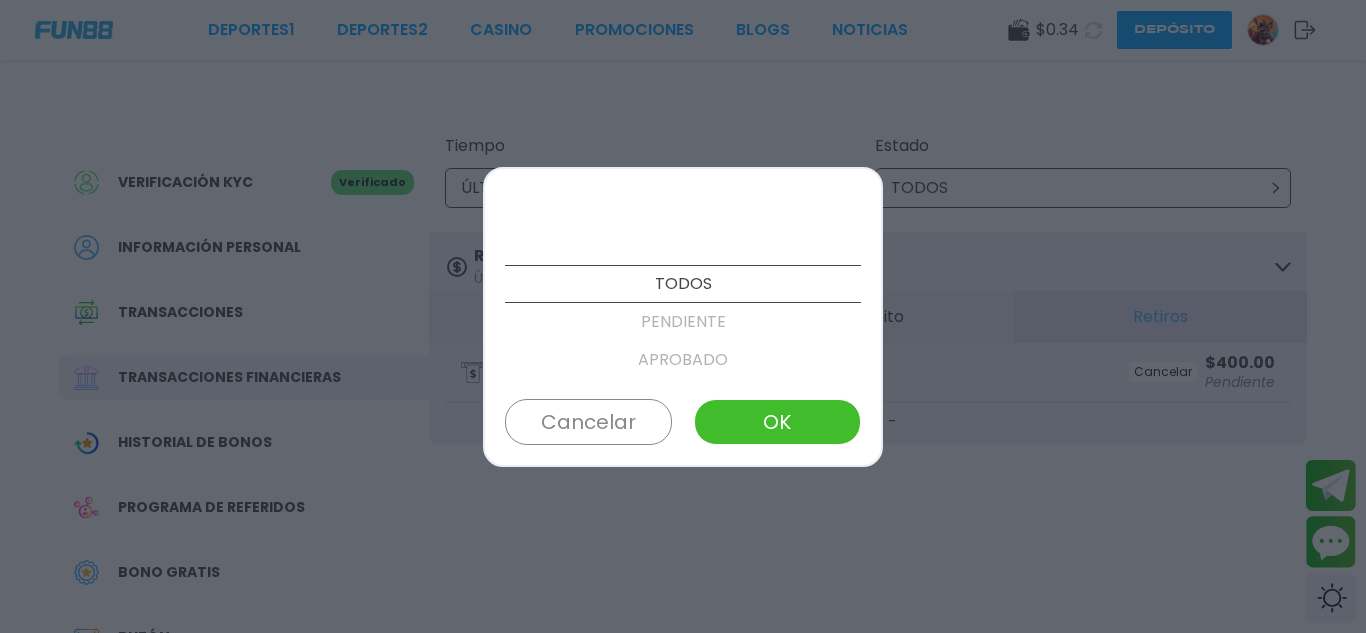 click at bounding box center (683, 316) 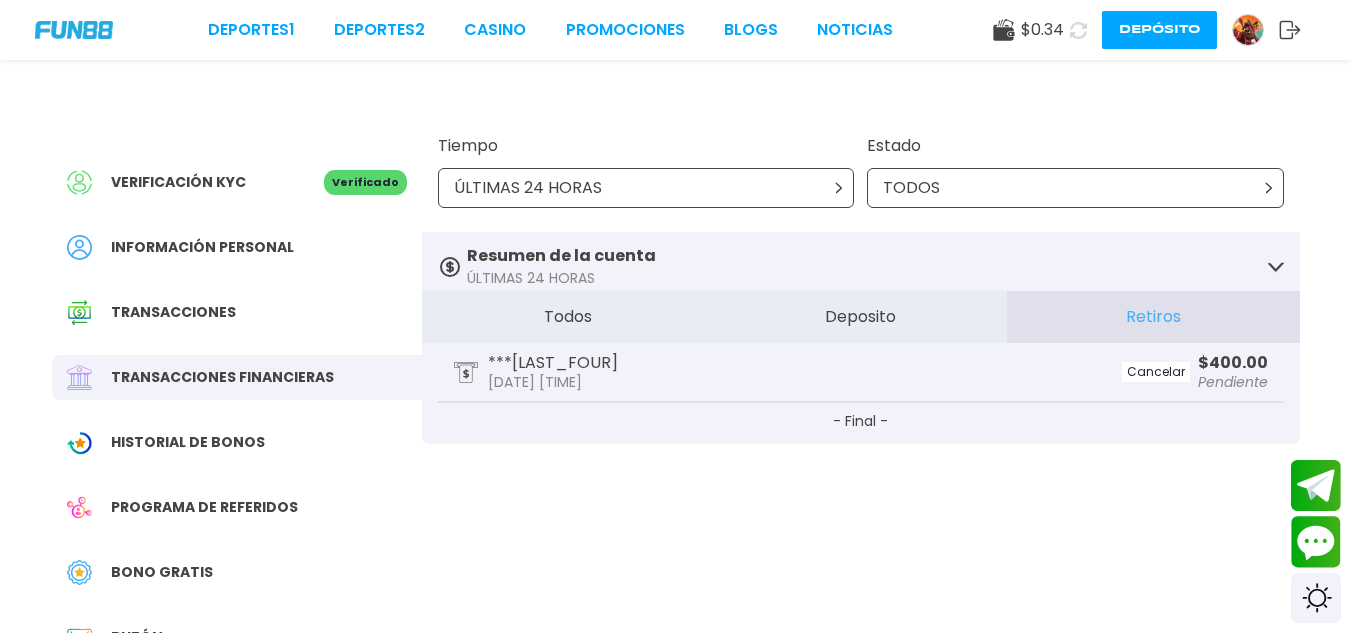 click on "ÚLTIMAS 24 HORAS" at bounding box center [646, 188] 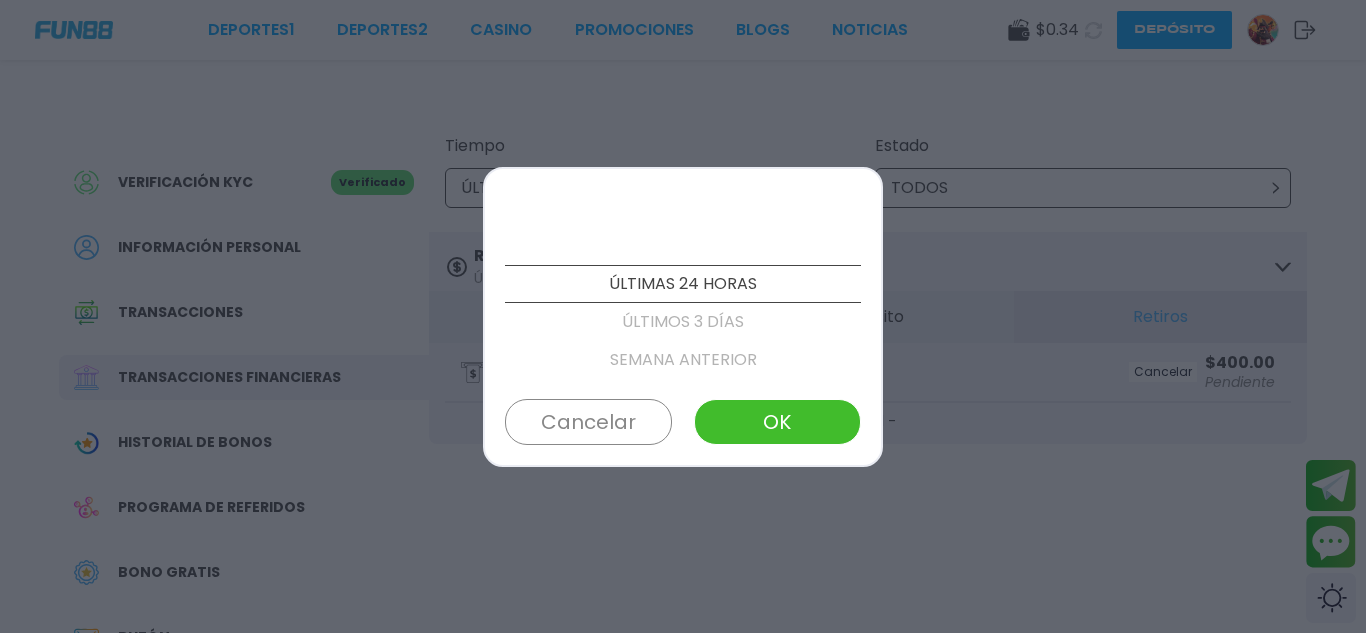 scroll, scrollTop: 228, scrollLeft: 0, axis: vertical 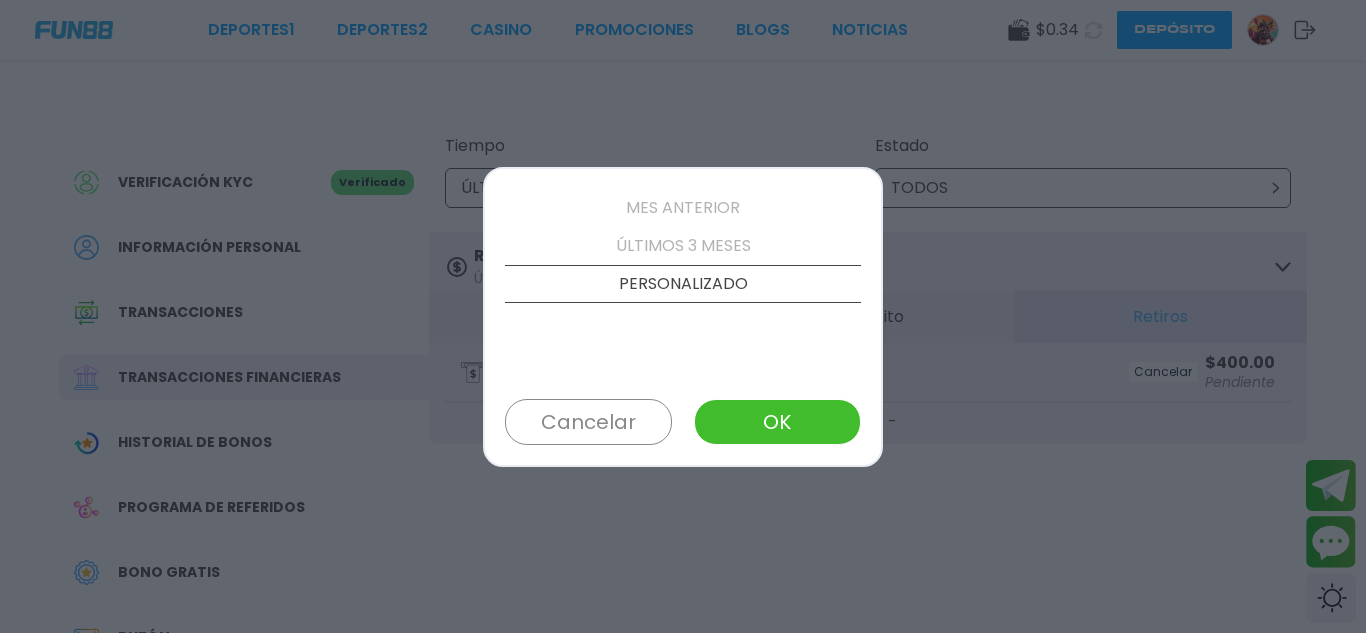 click on "ÚLTIMOS 3 MESES" at bounding box center [683, 246] 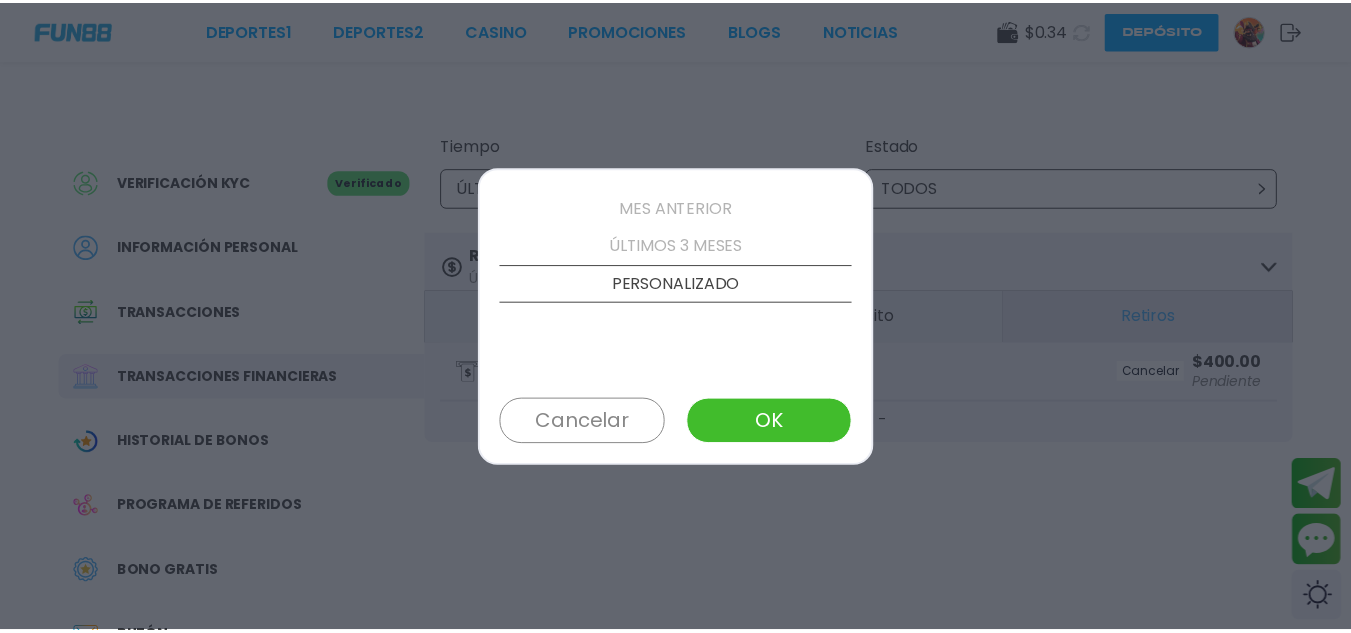 scroll, scrollTop: 190, scrollLeft: 0, axis: vertical 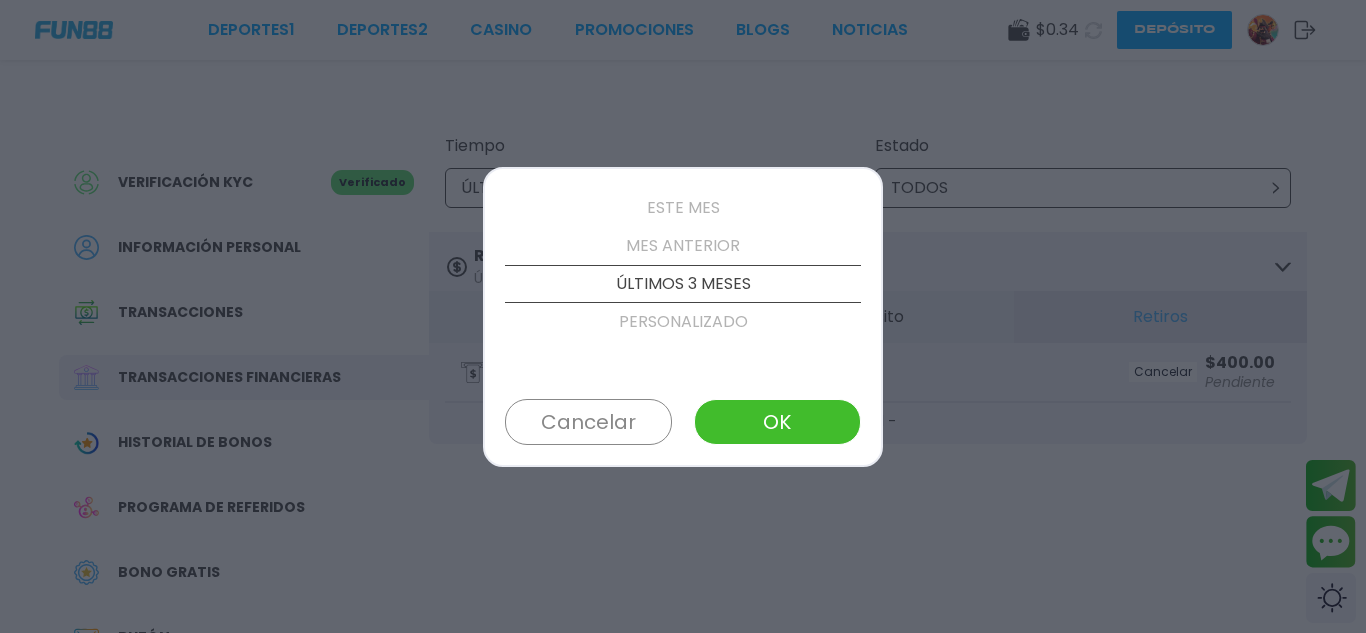 click on "OK" at bounding box center [777, 422] 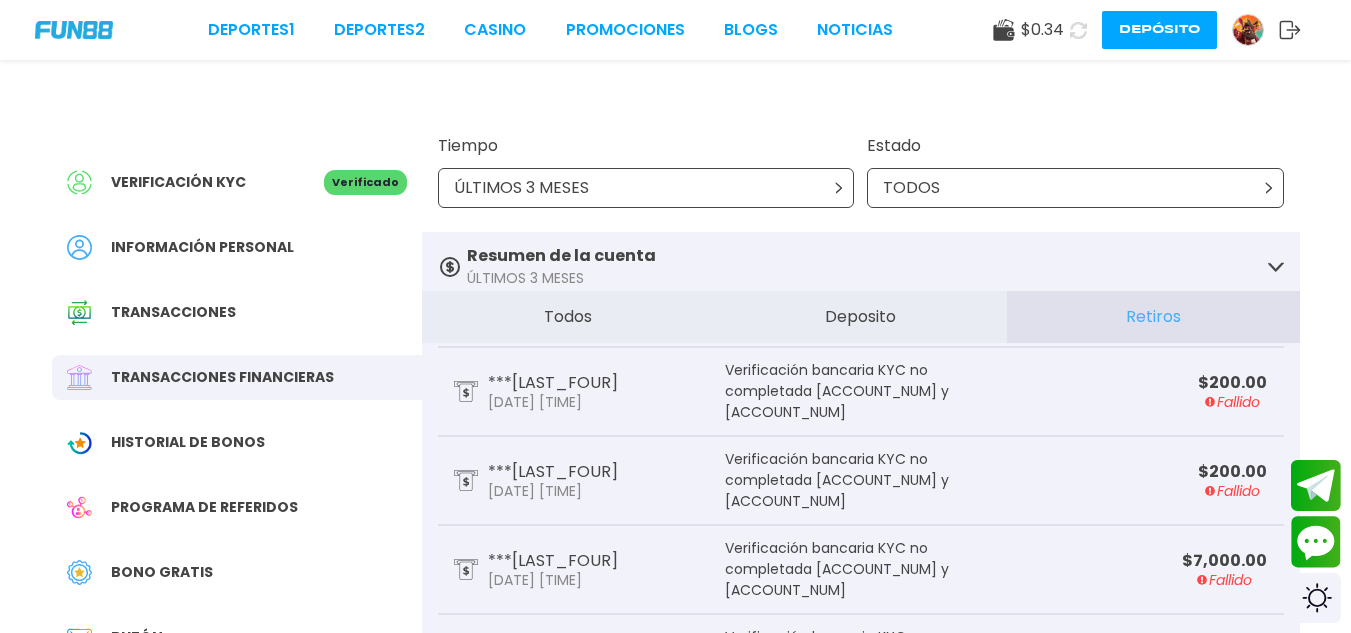 scroll, scrollTop: 0, scrollLeft: 0, axis: both 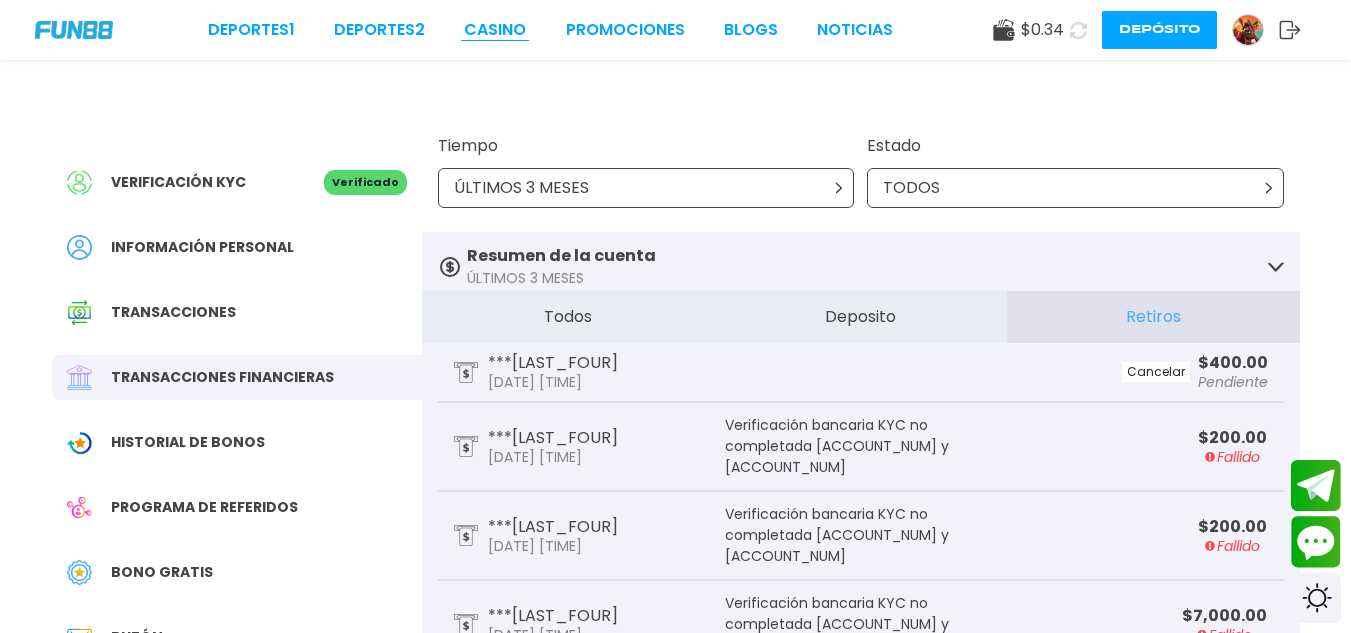 click on "CASINO" at bounding box center [495, 30] 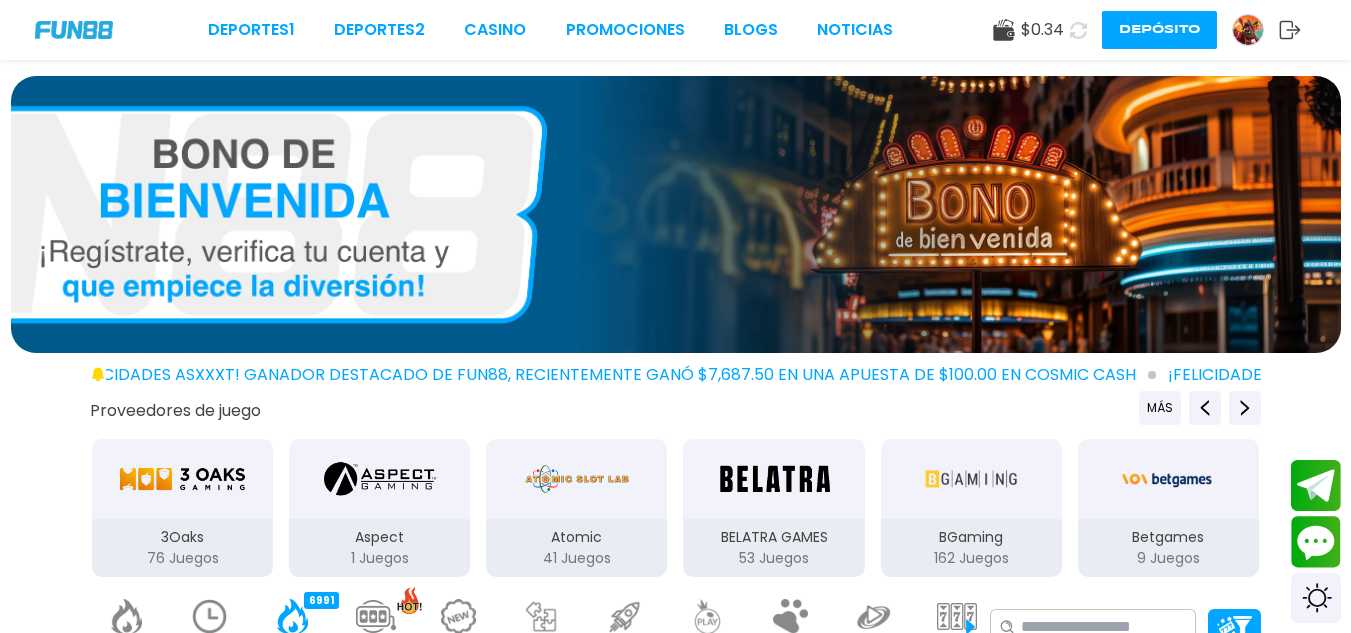 click on "$ 0.34" at bounding box center [1042, 30] 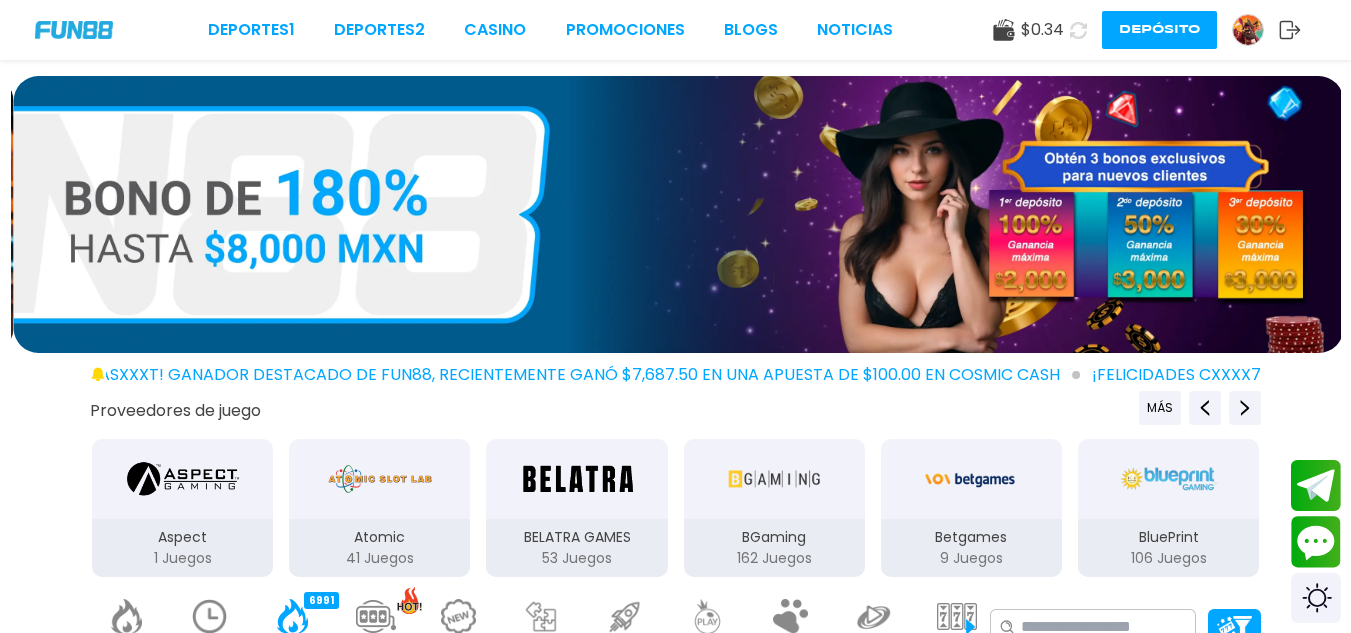 click 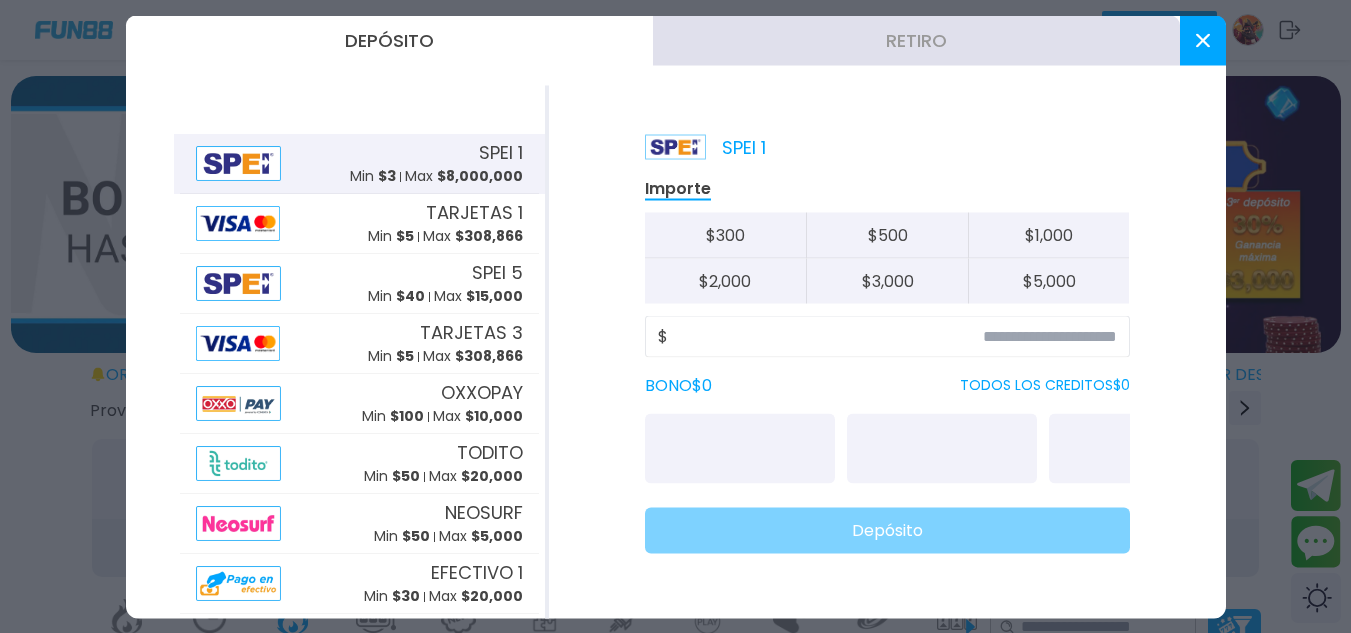 click at bounding box center [1203, 40] 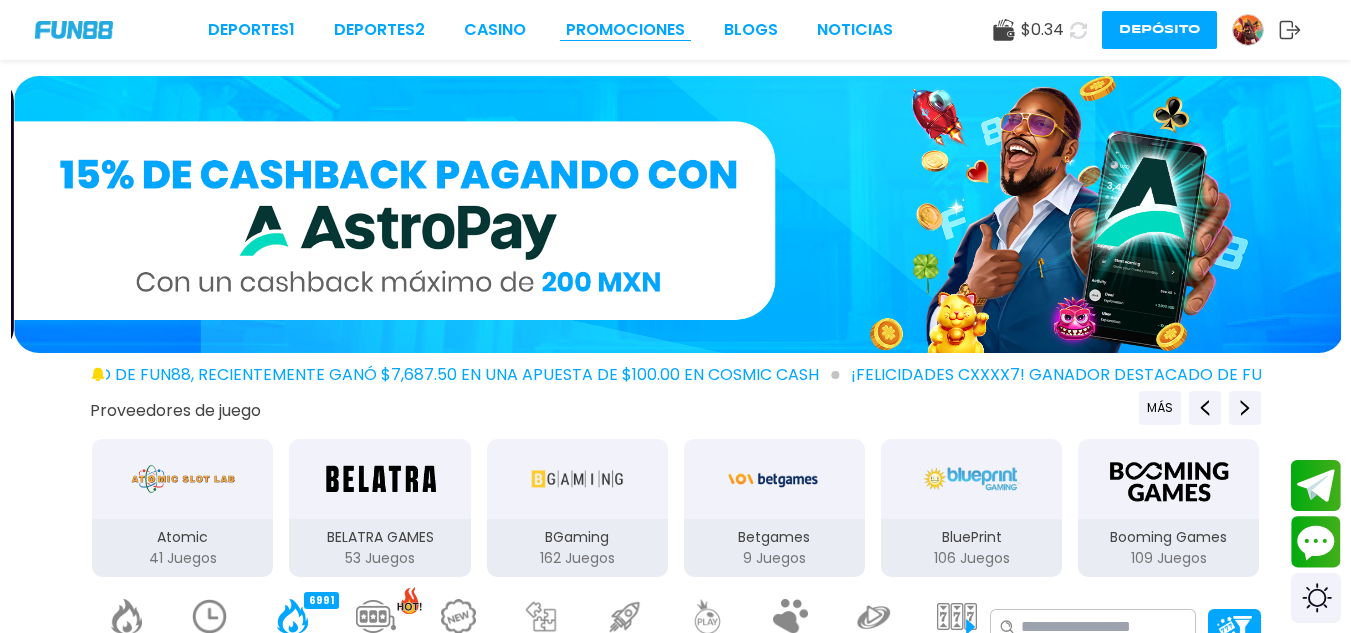 click on "Promociones" at bounding box center (625, 30) 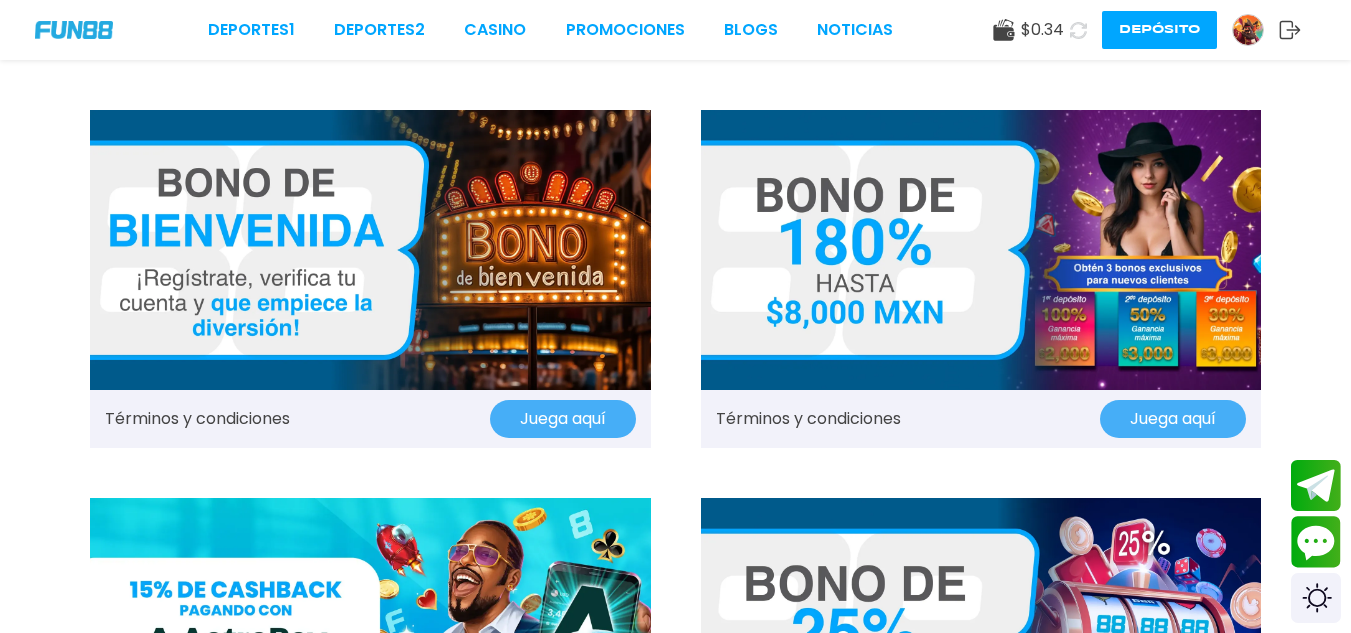 click 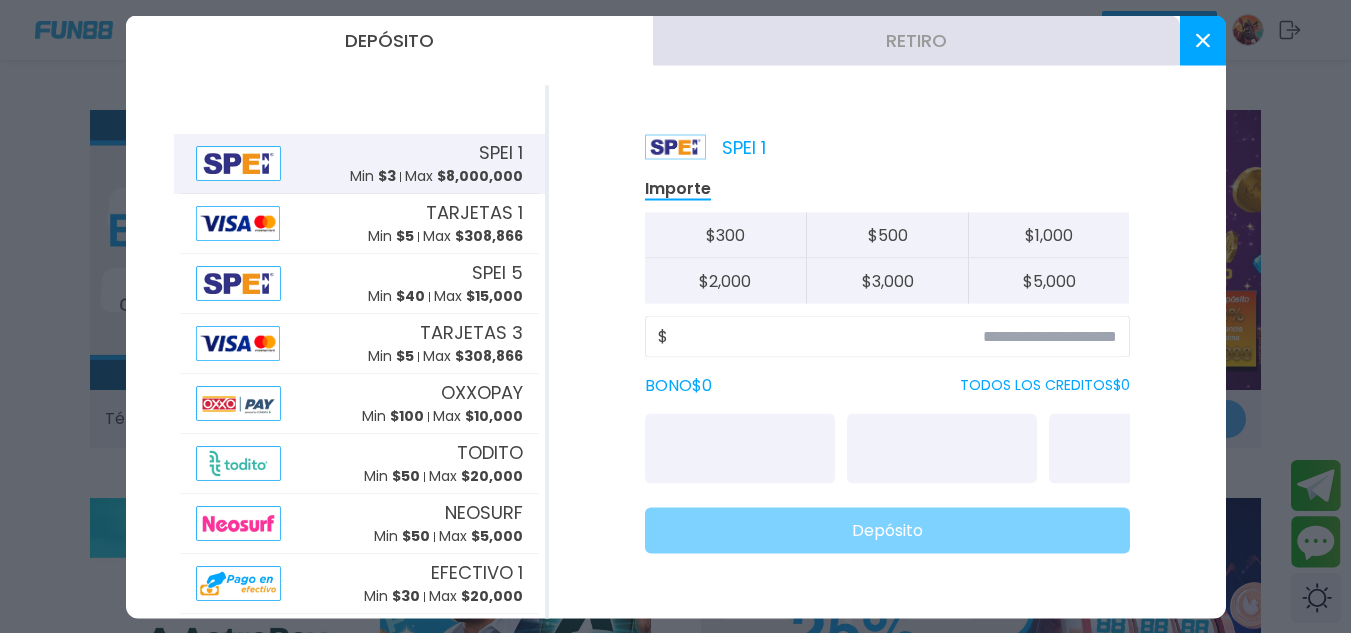 click on "Retiro" at bounding box center [916, 40] 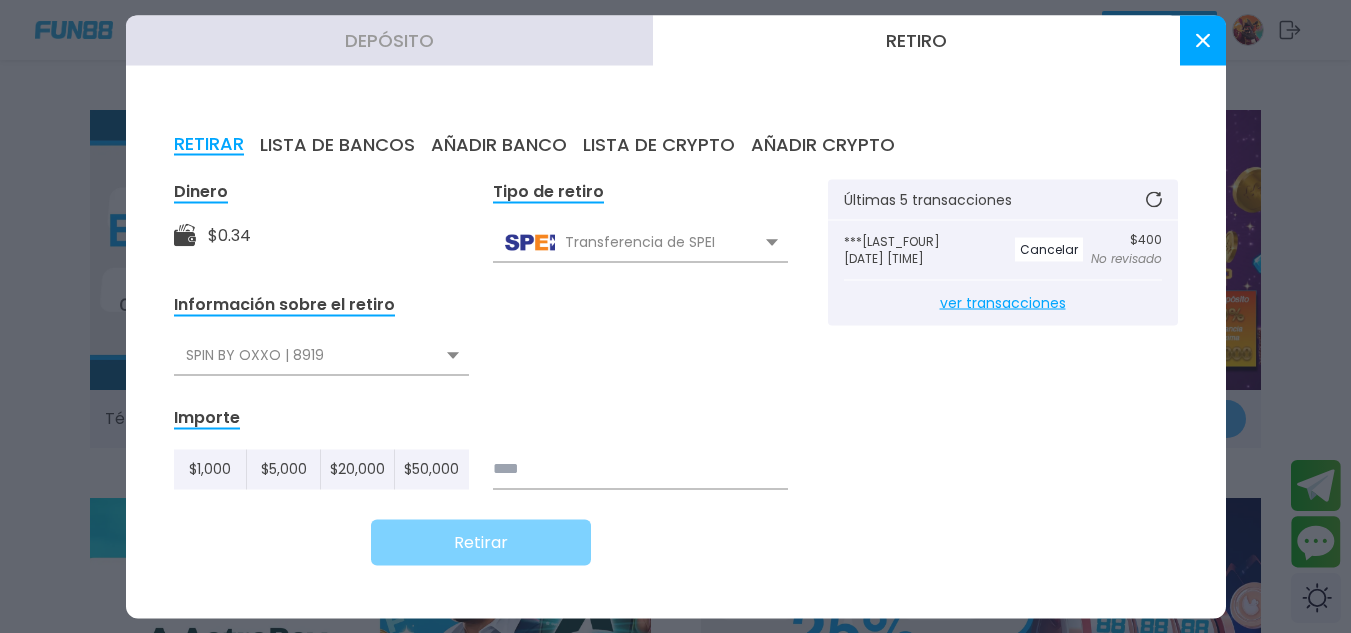 click on "LISTA DE BANCOS" at bounding box center [337, 144] 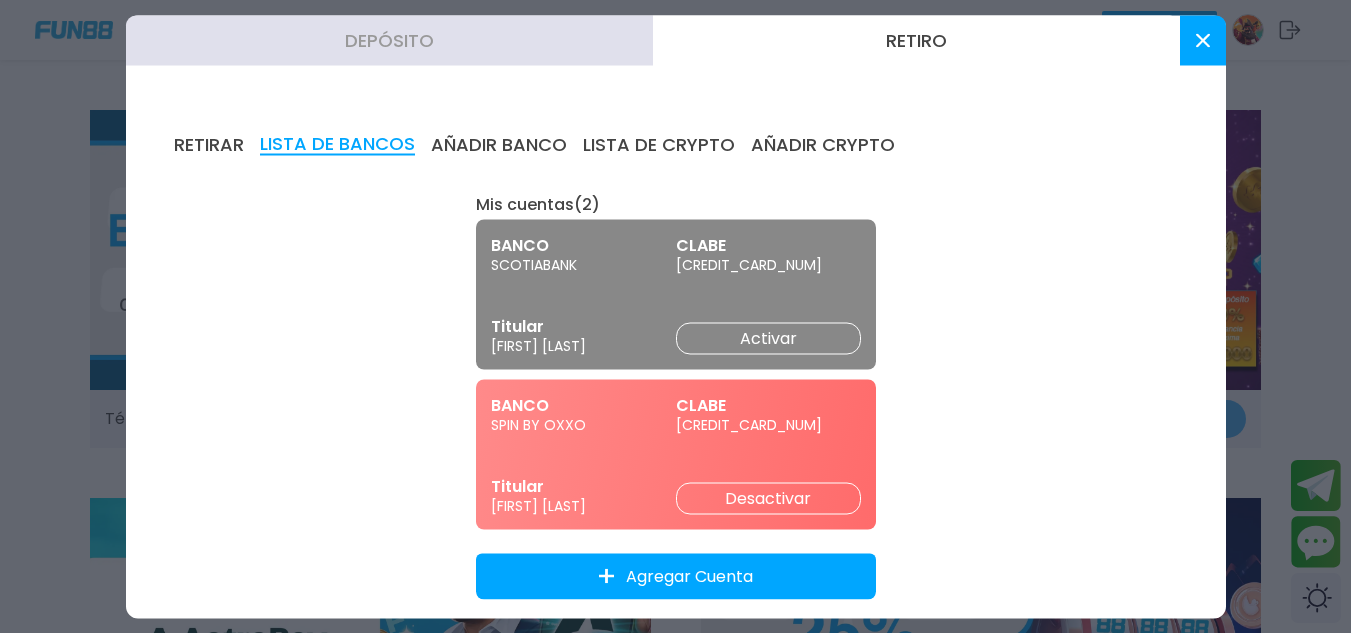 scroll, scrollTop: 29, scrollLeft: 0, axis: vertical 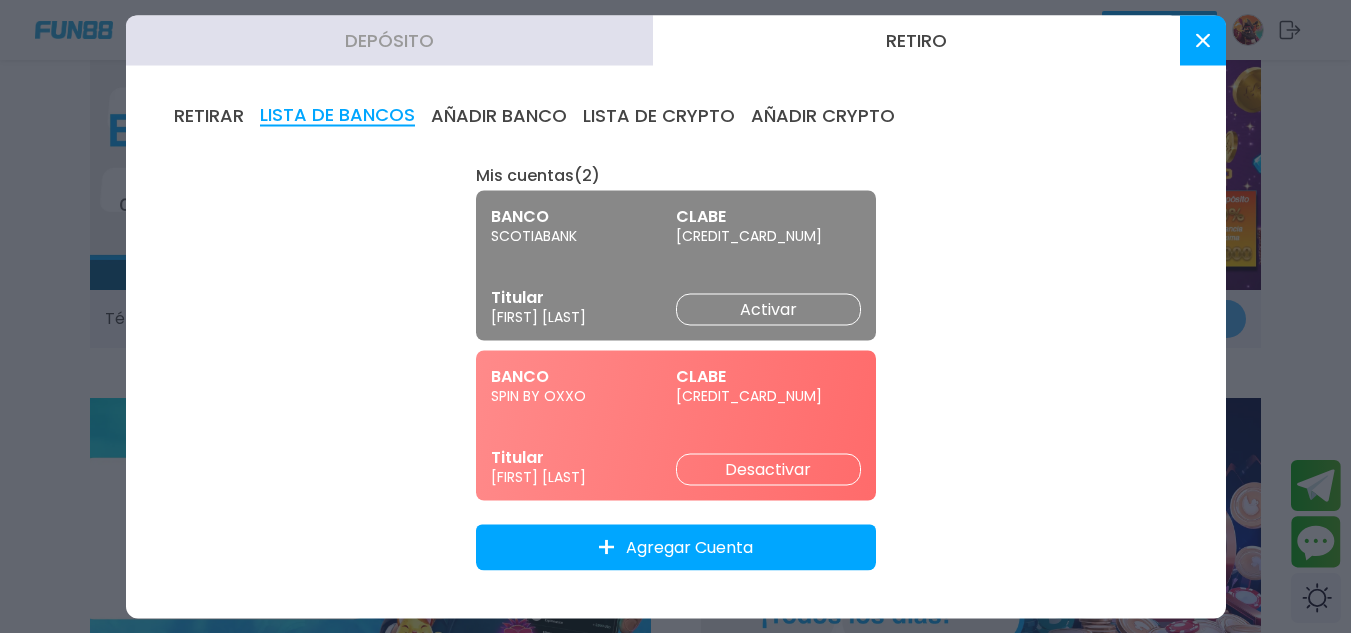 click on "Depósito" at bounding box center [389, 40] 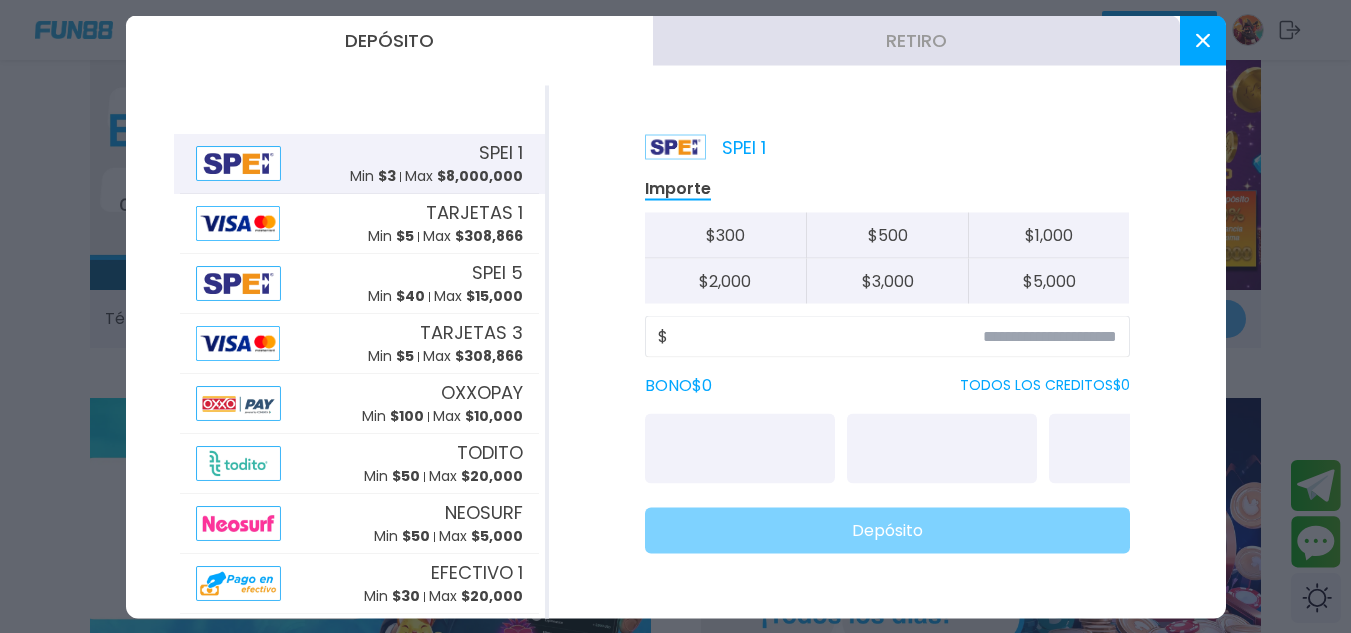 click at bounding box center (1203, 40) 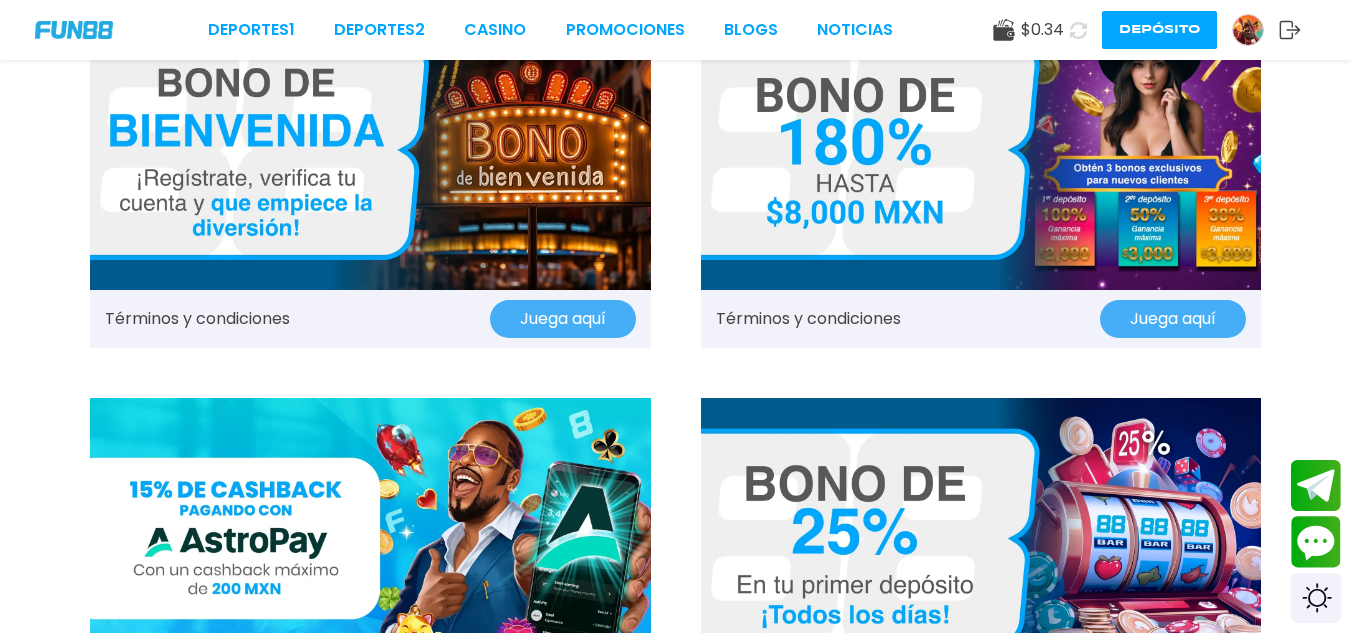 click at bounding box center [1078, 30] 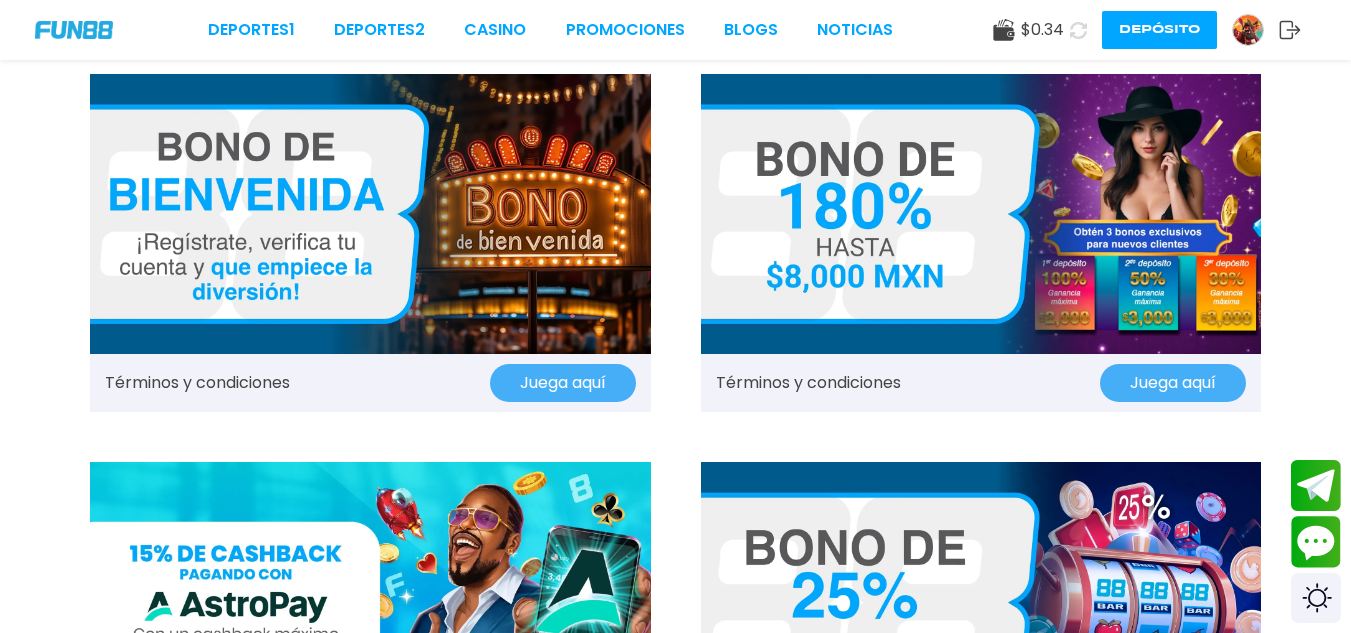 scroll, scrollTop: 0, scrollLeft: 0, axis: both 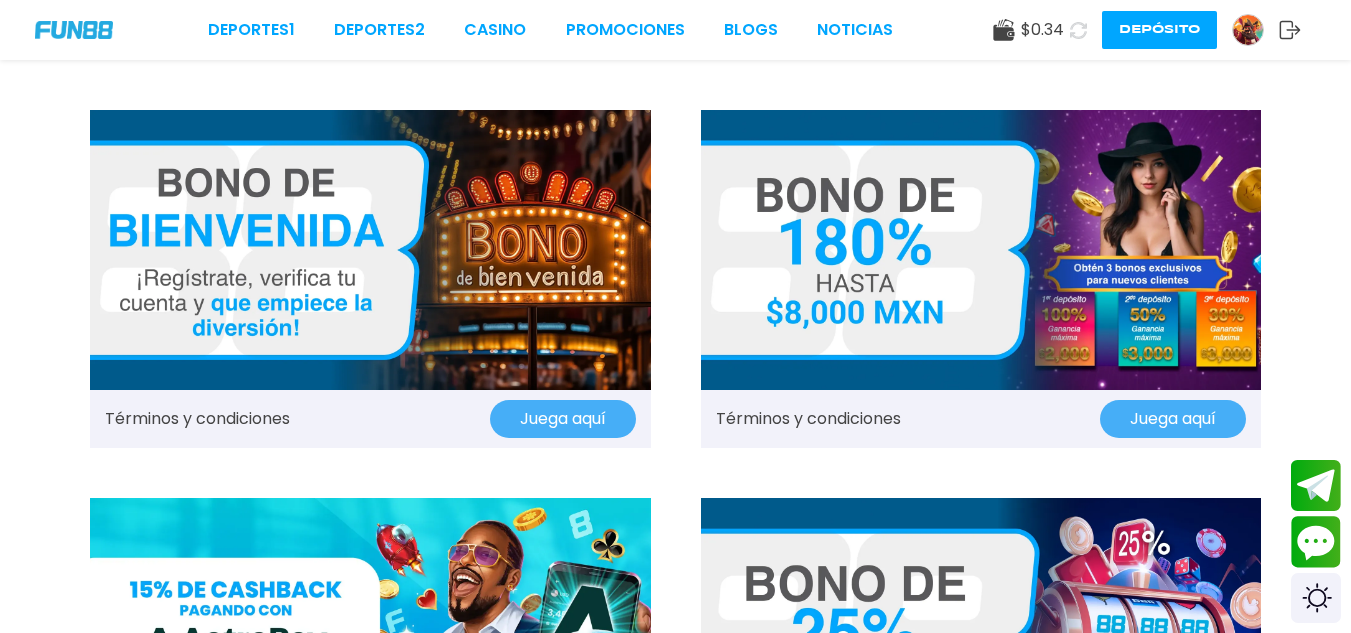 click at bounding box center (1248, 30) 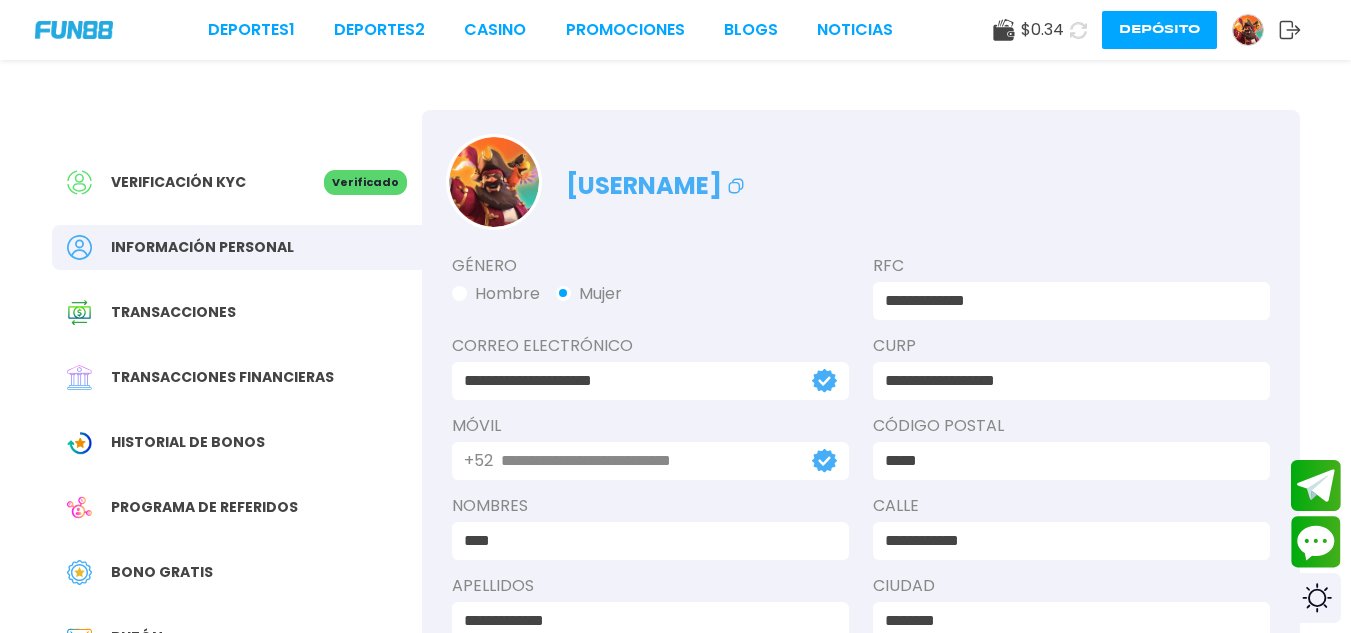 click on "Transacciones financieras" at bounding box center (222, 377) 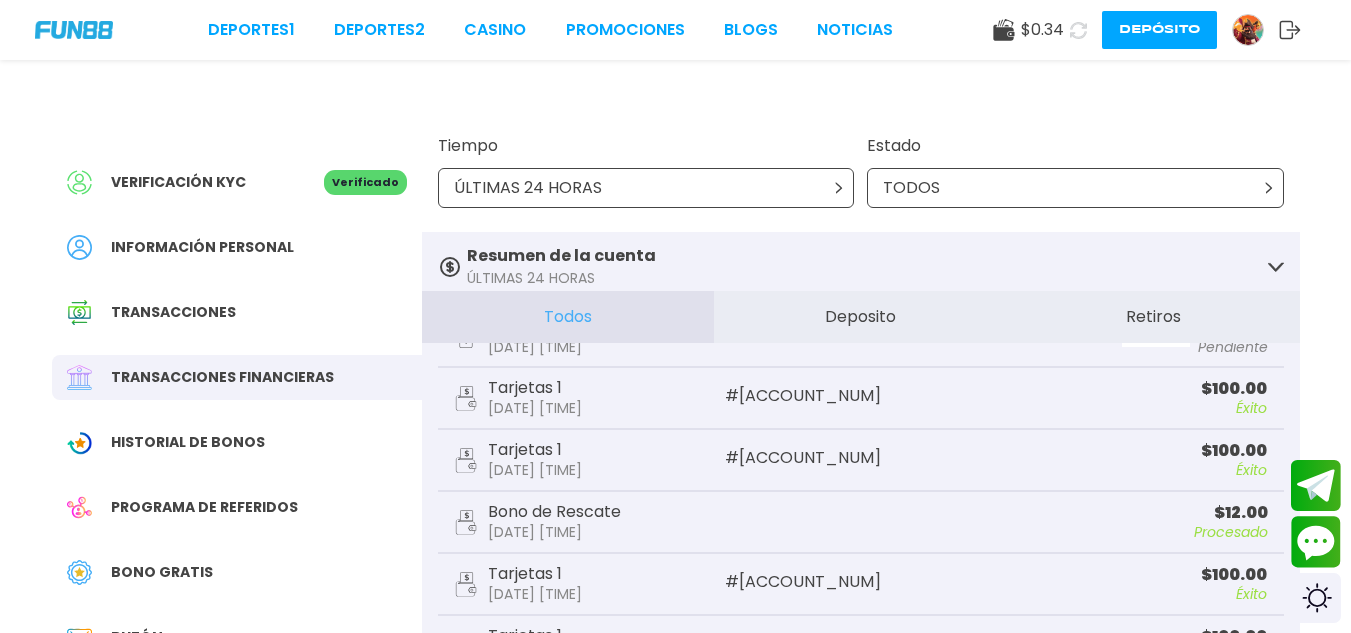 scroll, scrollTop: 0, scrollLeft: 0, axis: both 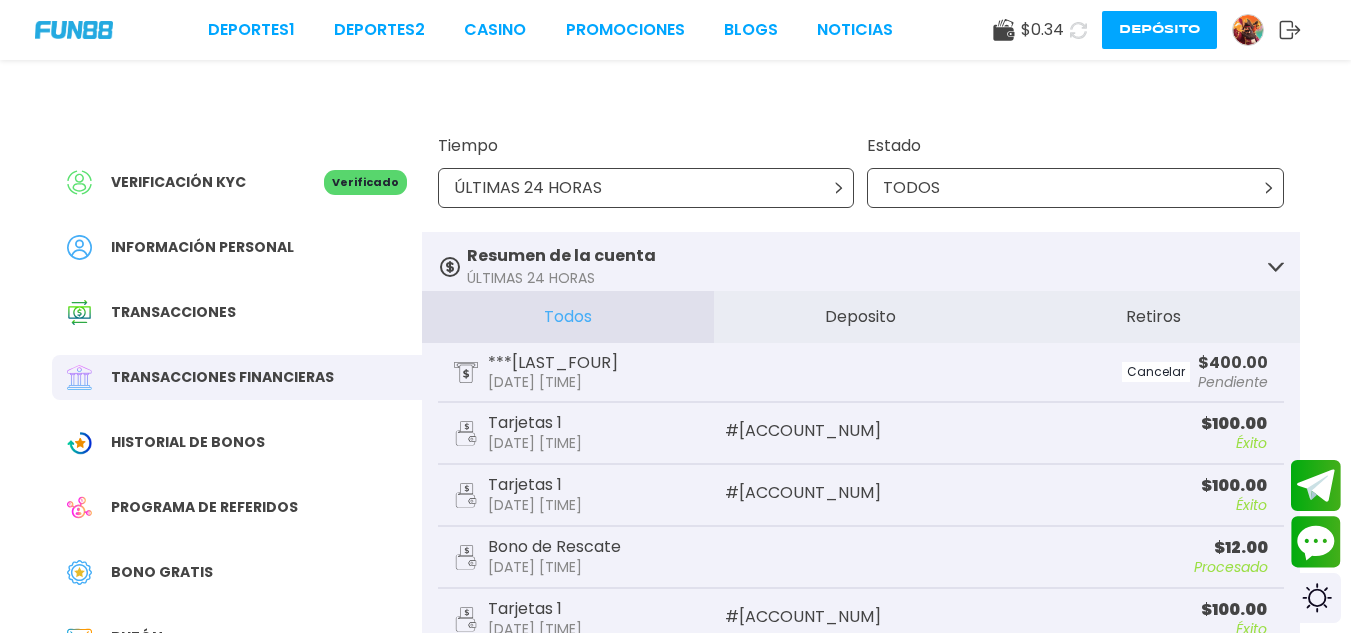 click on "Verificación KYC" at bounding box center (178, 182) 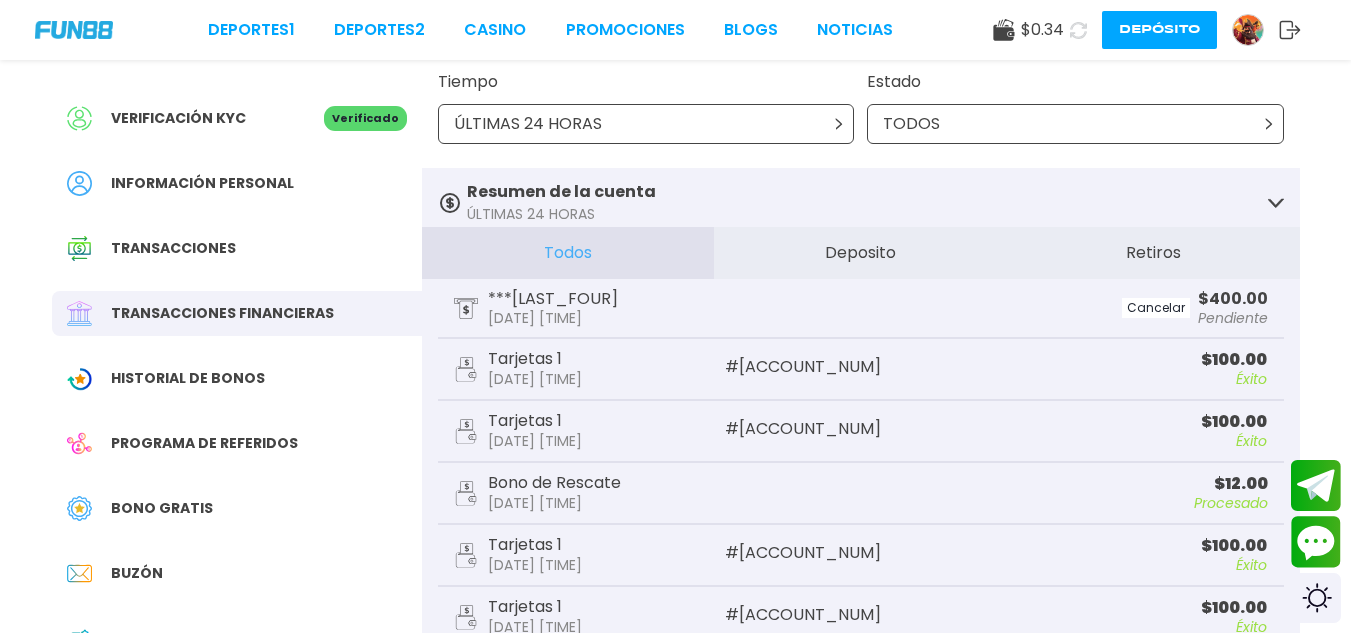 scroll, scrollTop: 100, scrollLeft: 0, axis: vertical 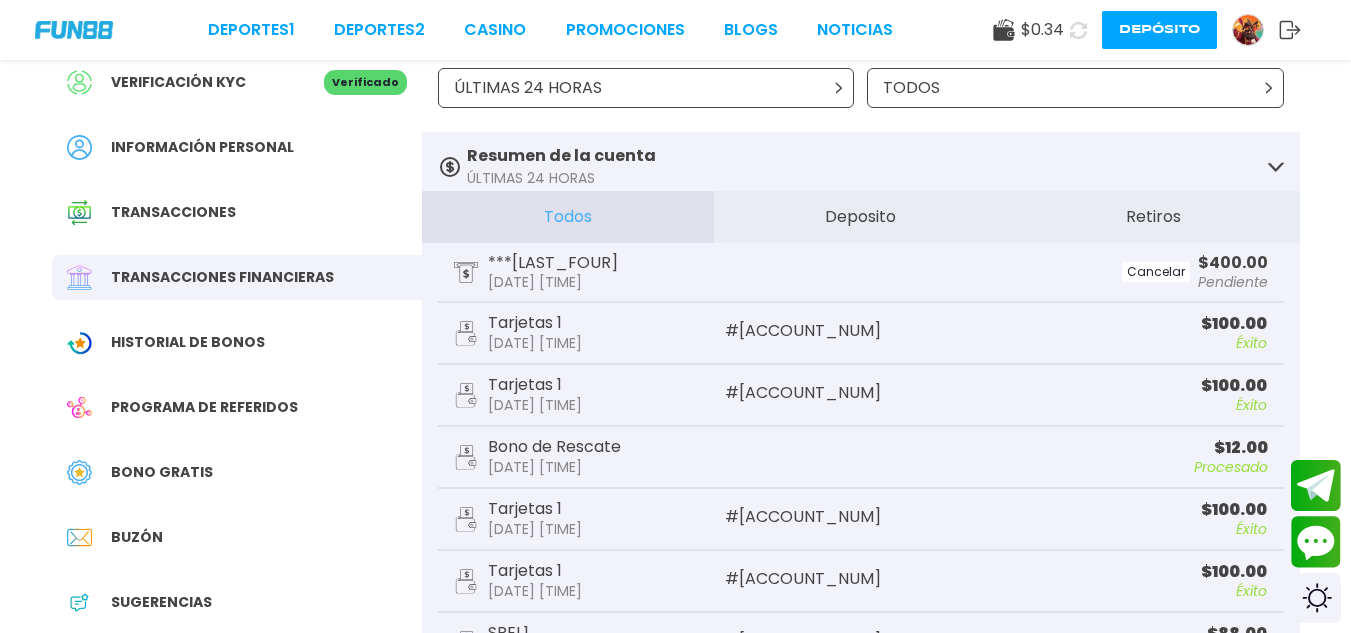 click 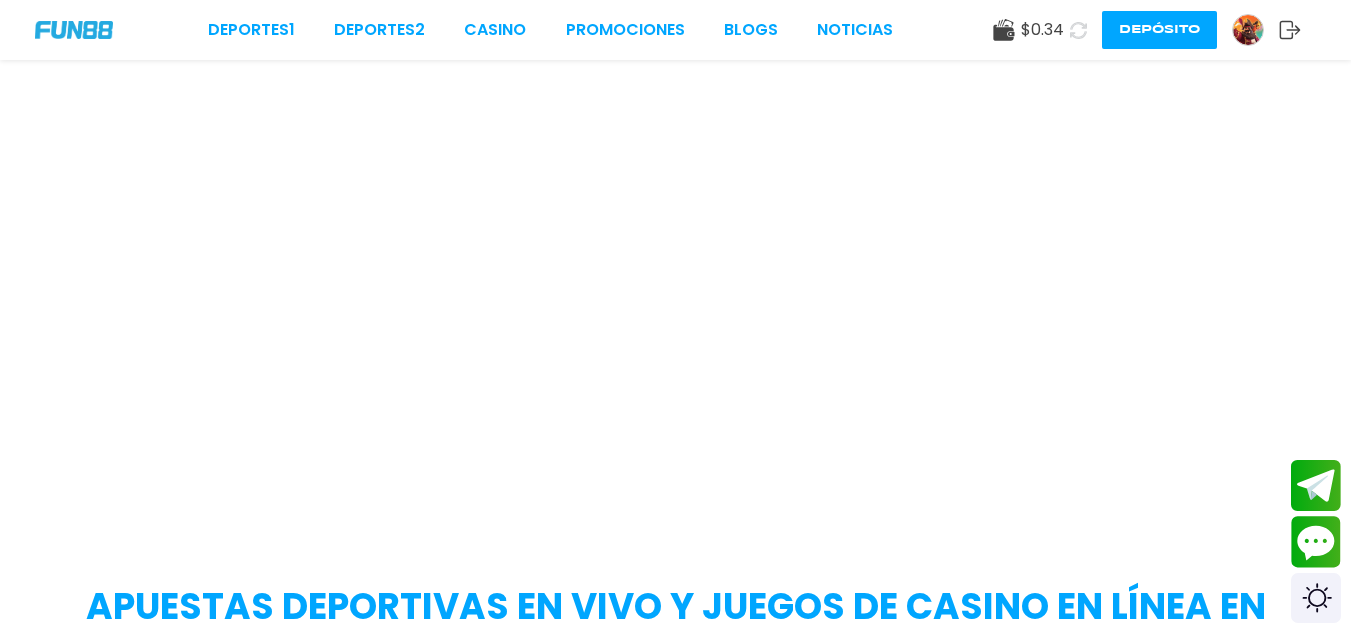 scroll, scrollTop: 0, scrollLeft: 0, axis: both 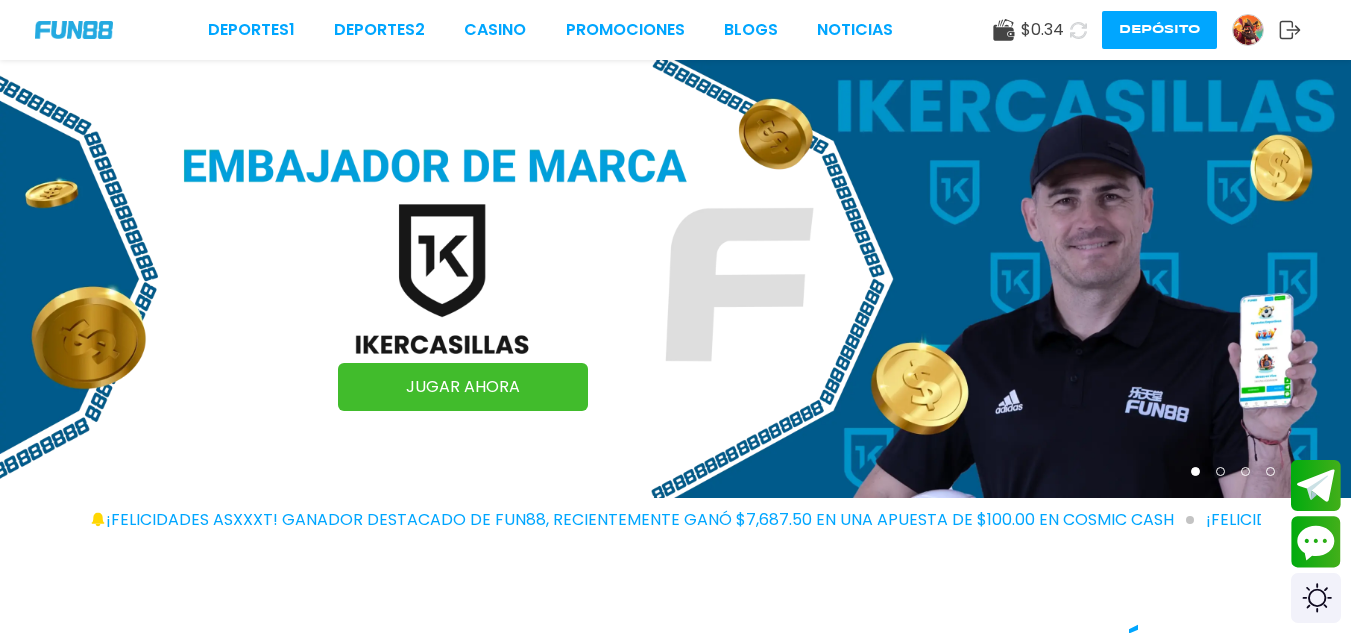 click at bounding box center [1248, 30] 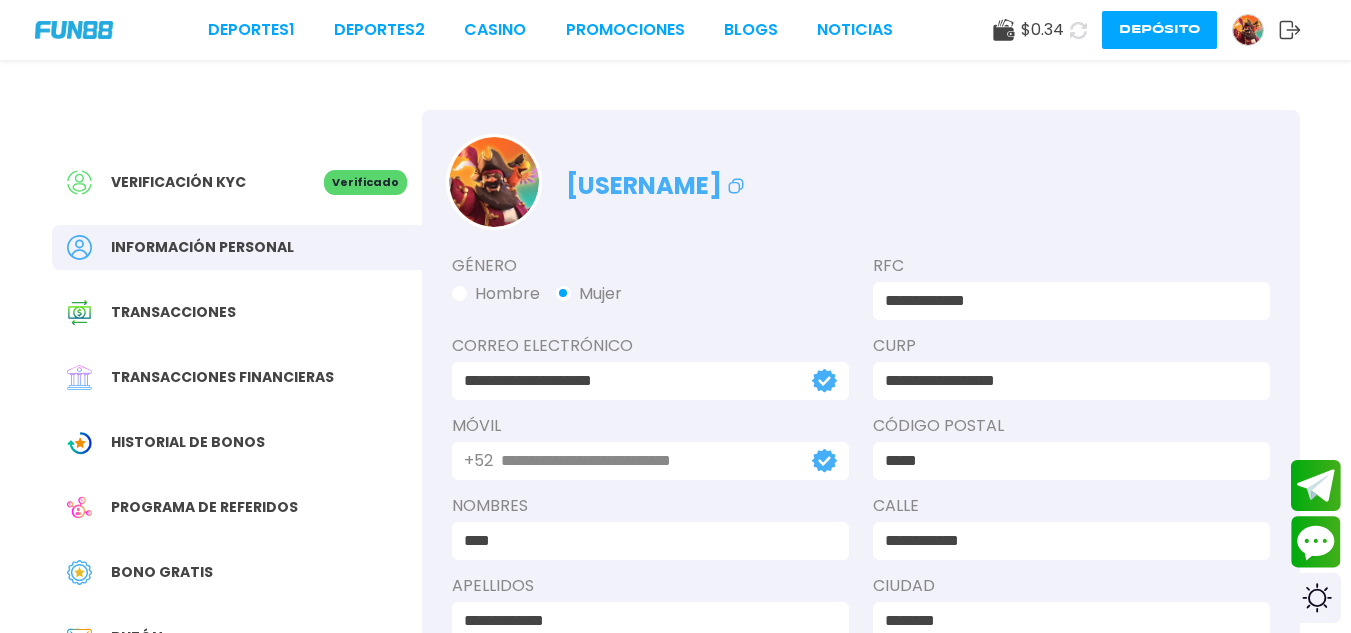 click on "Verificación KYC Verificado Información personal Transacciones Transacciones financieras Historial de Bonos Programa de referidos Bono Gratis Buzón Sugerencias" at bounding box center (237, 452) 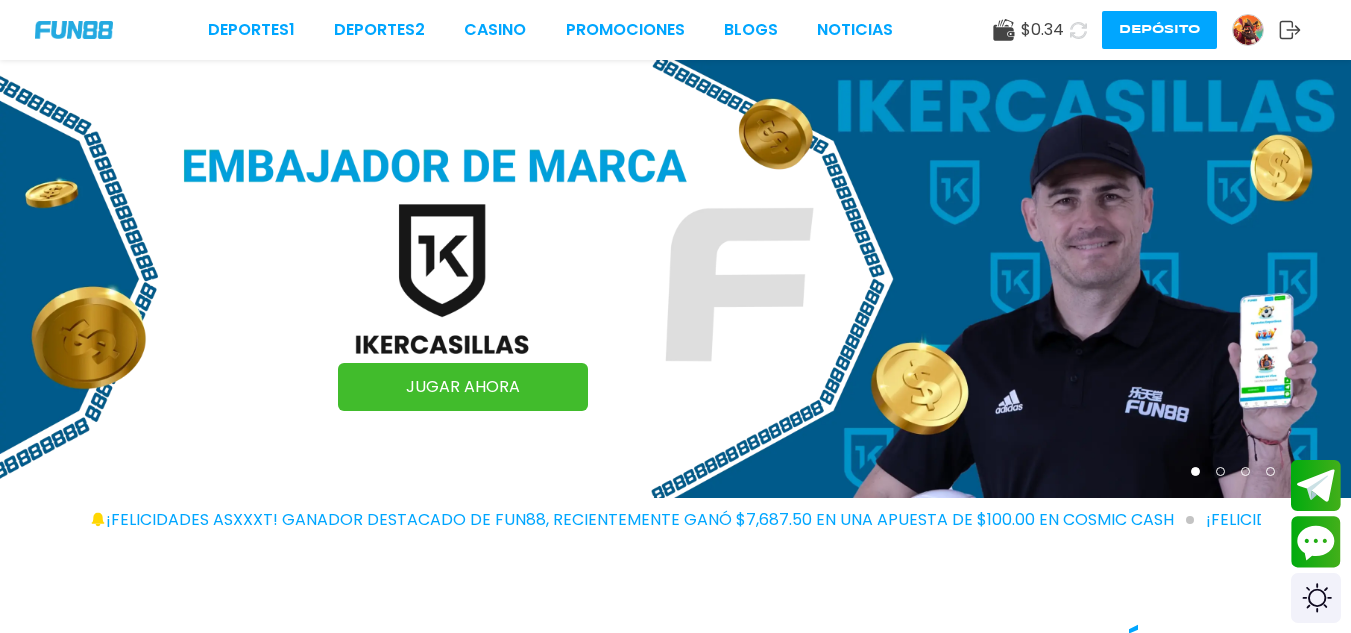 scroll, scrollTop: 0, scrollLeft: 0, axis: both 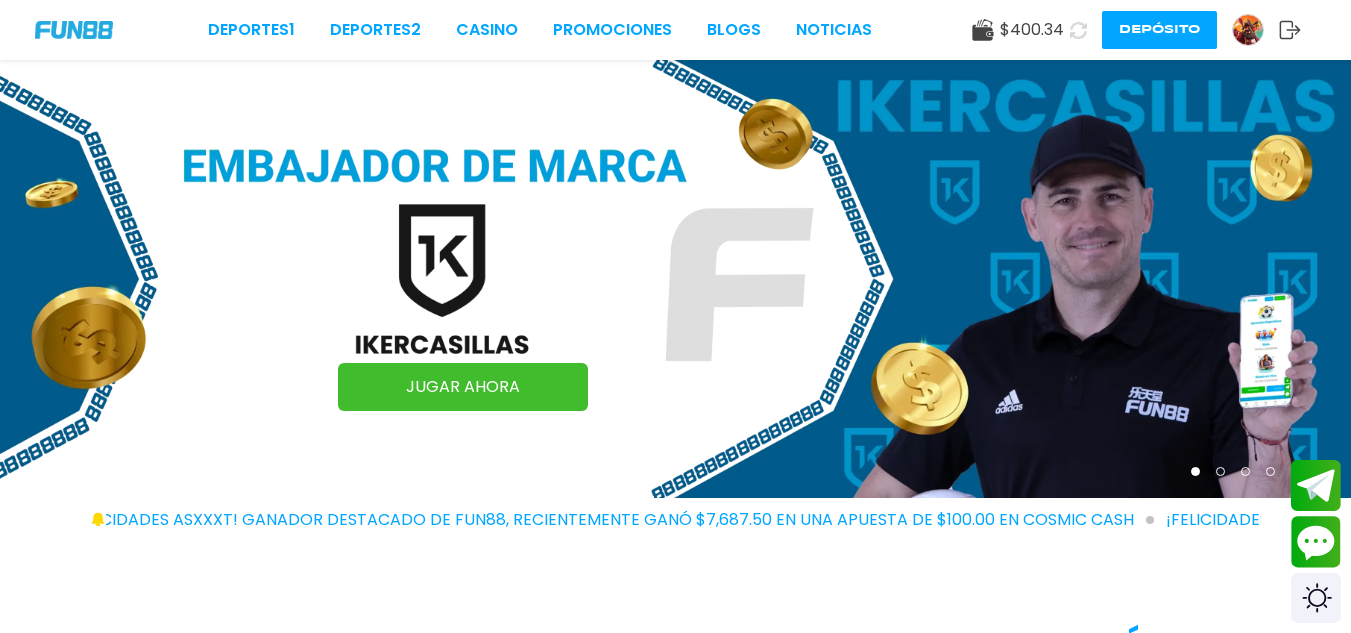 click at bounding box center [1248, 30] 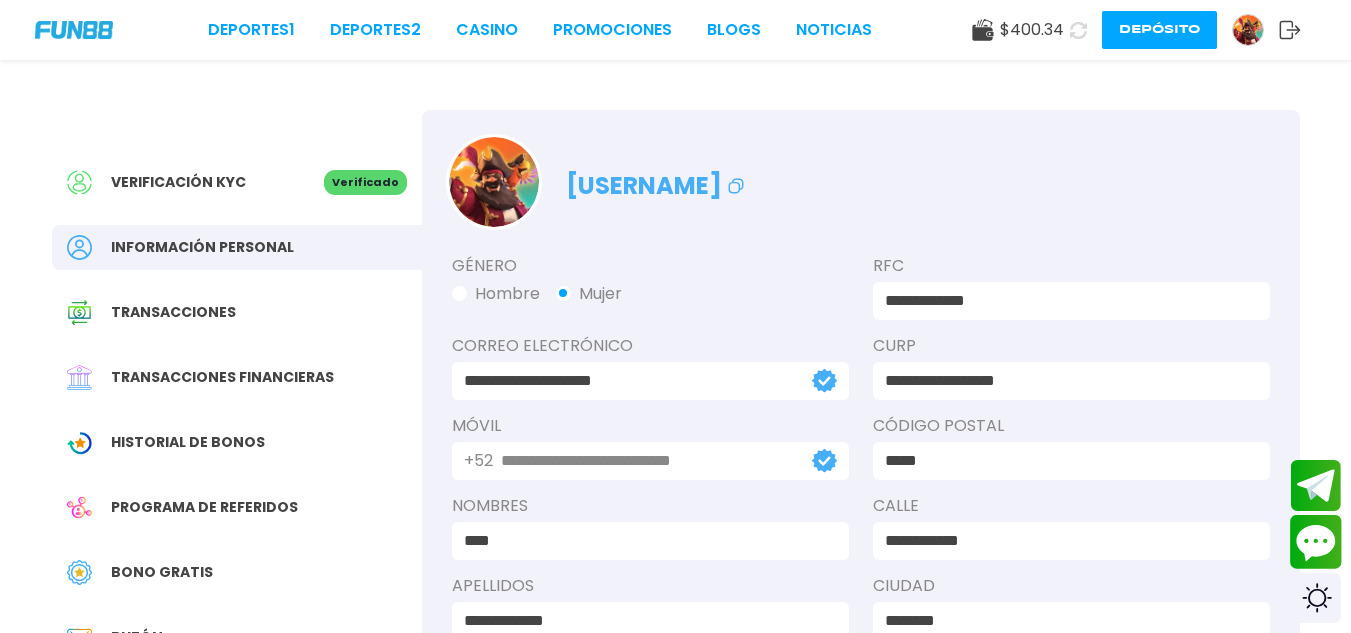 click at bounding box center [1316, 542] 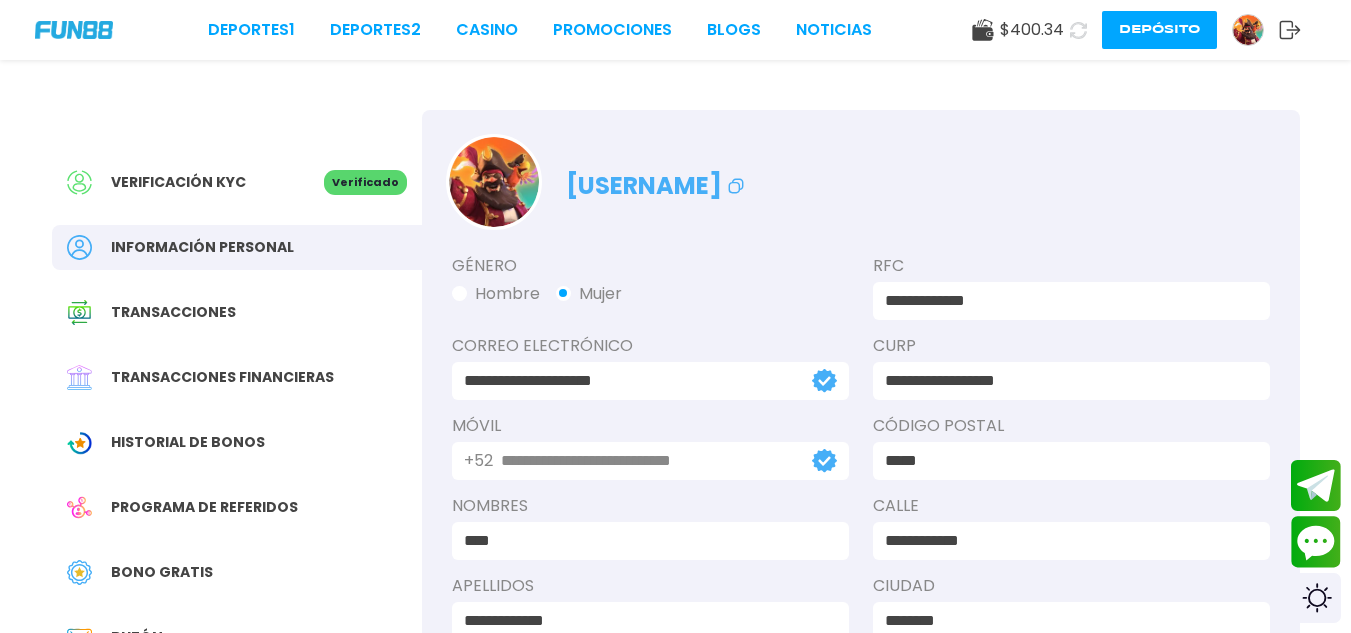 drag, startPoint x: 212, startPoint y: 319, endPoint x: 224, endPoint y: 330, distance: 16.27882 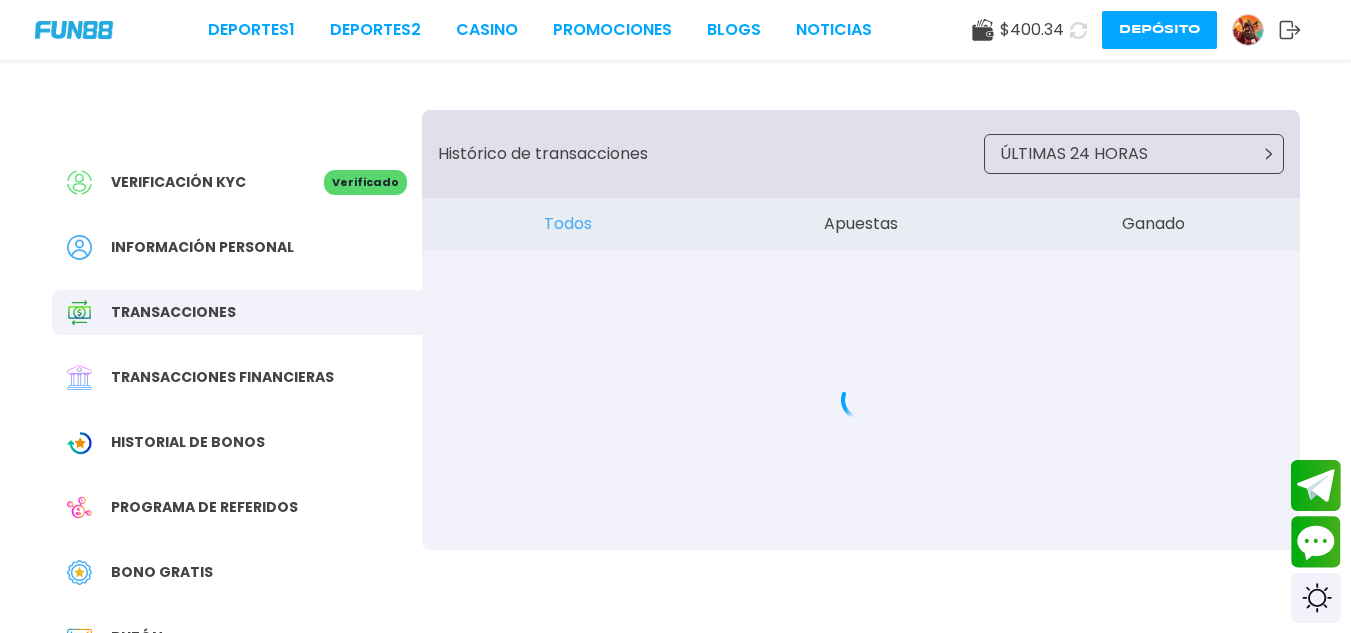click on "Transacciones financieras" at bounding box center (222, 377) 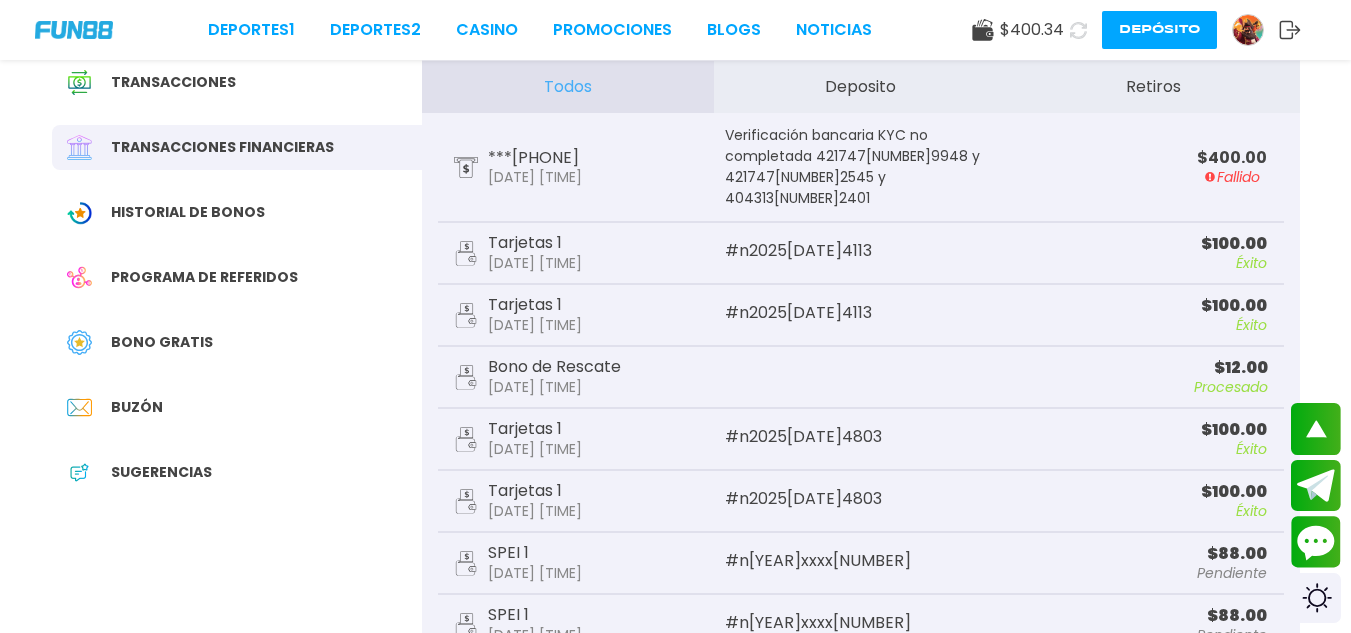 scroll, scrollTop: 200, scrollLeft: 0, axis: vertical 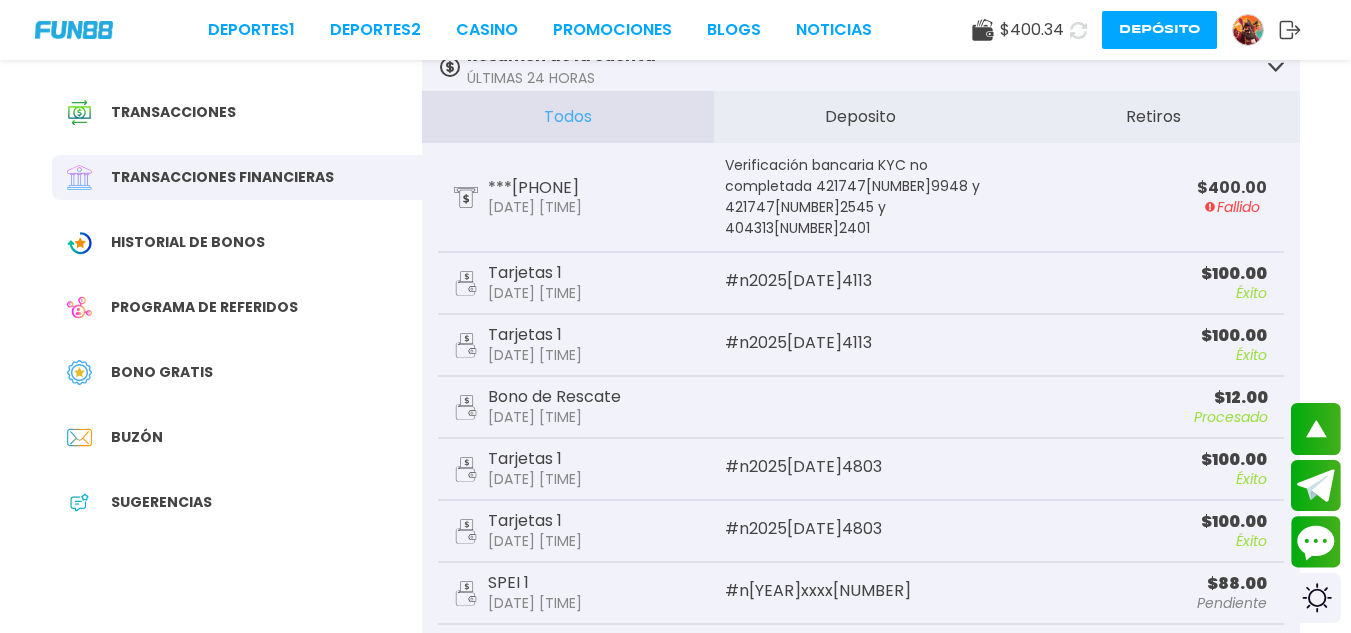 click at bounding box center (1248, 30) 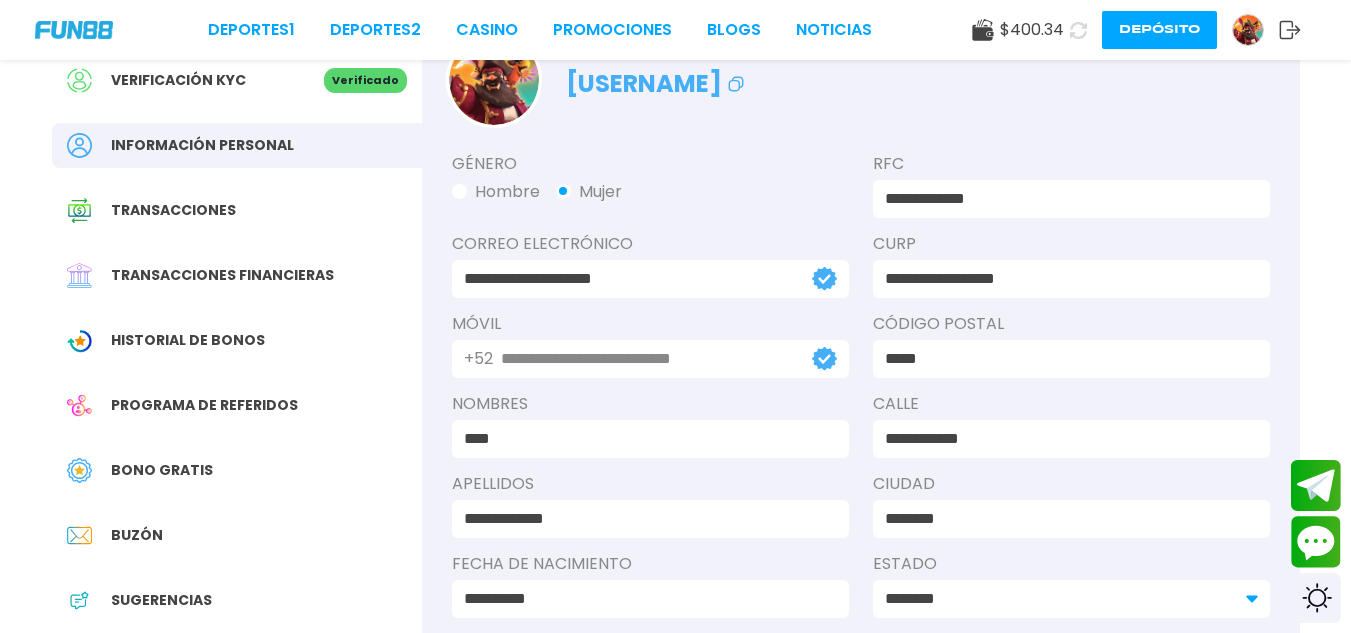 scroll, scrollTop: 0, scrollLeft: 0, axis: both 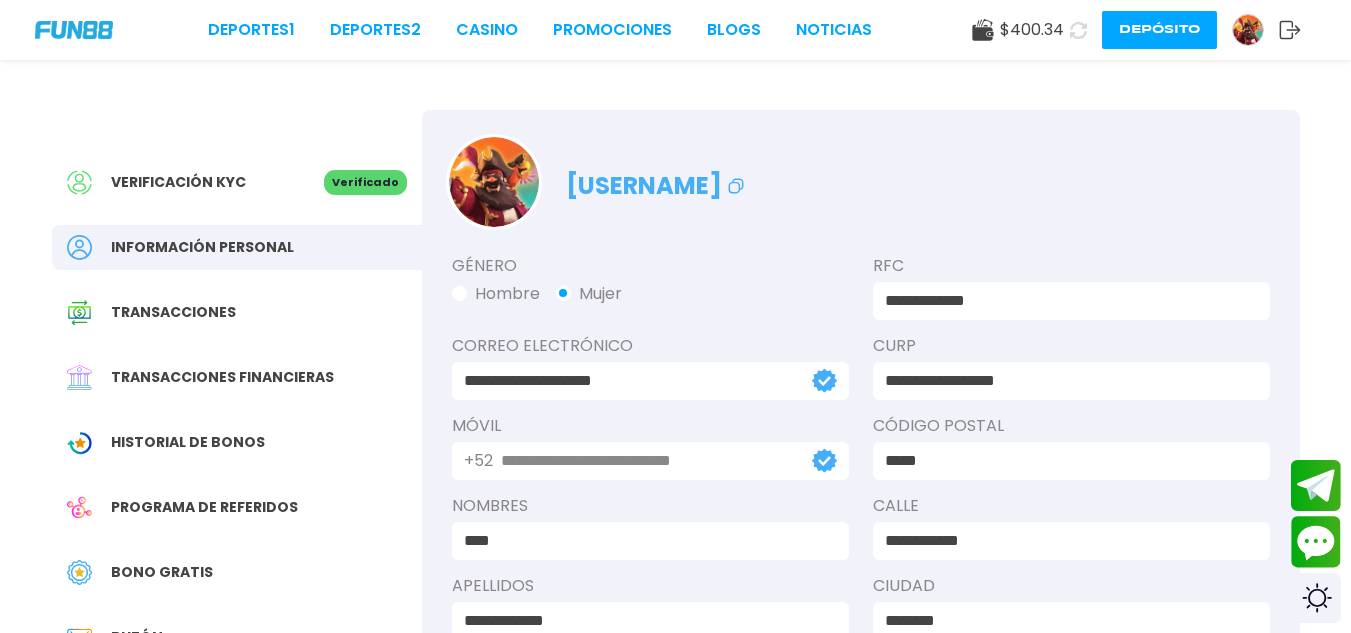 click 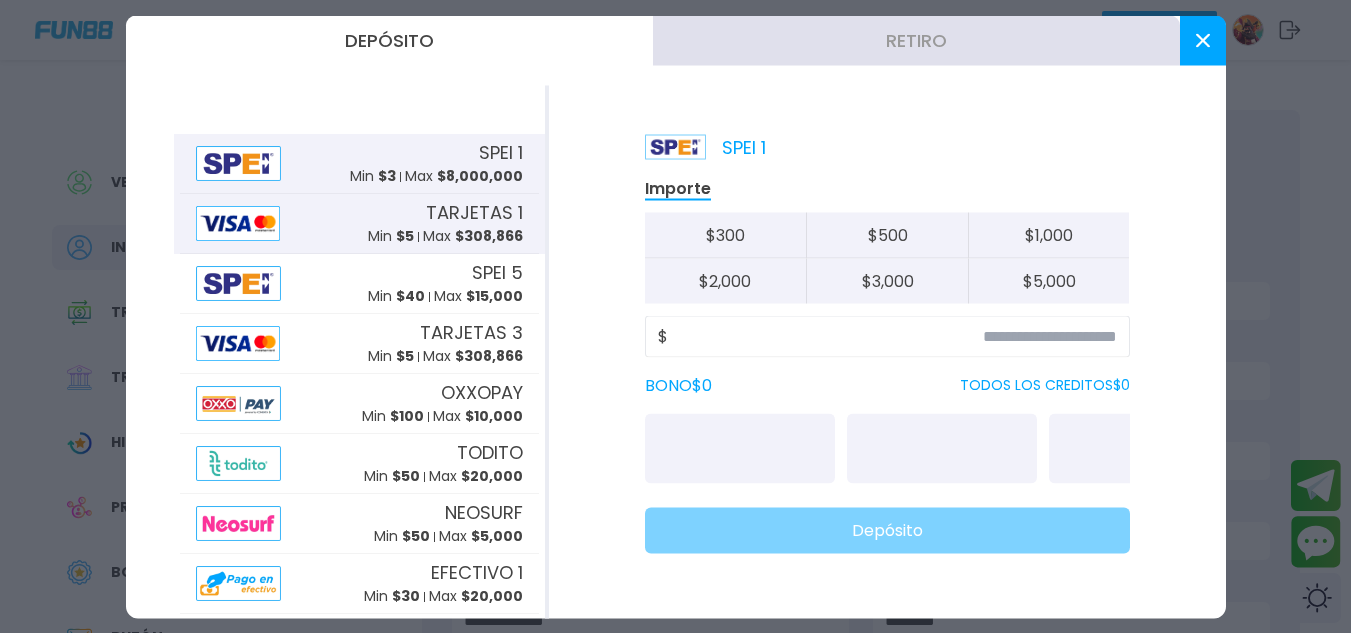 click on "TARJETAS 1" at bounding box center (474, 212) 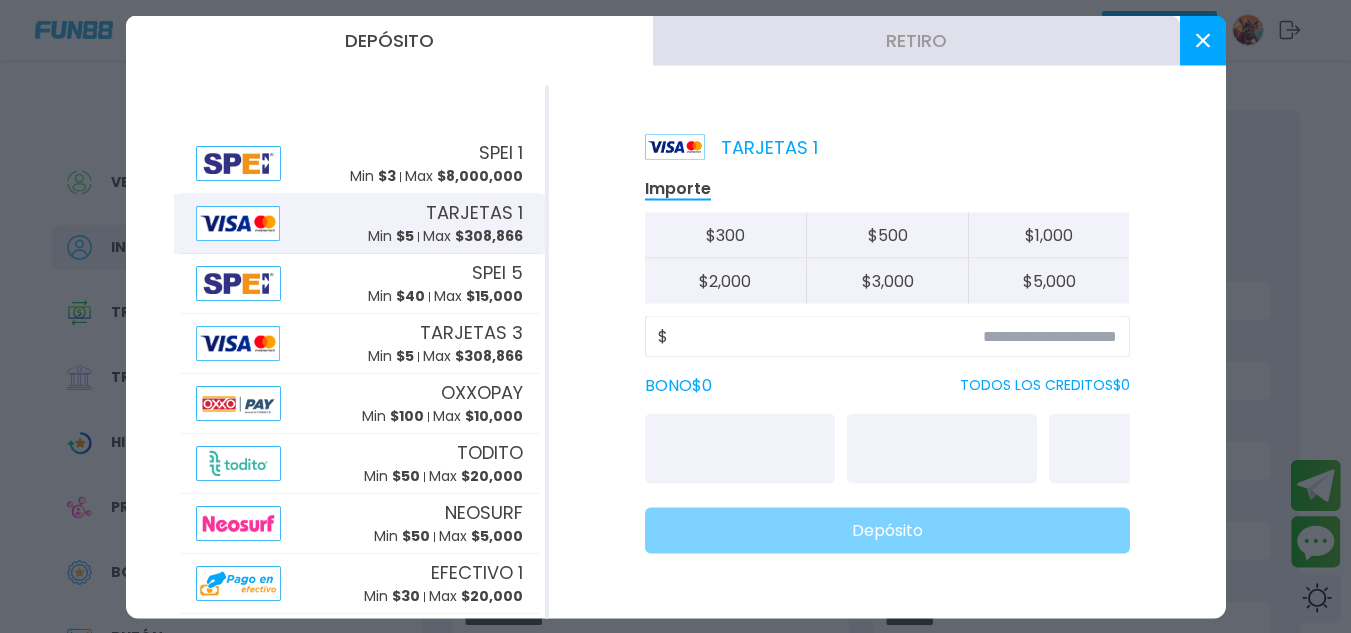 click on "Retiro" at bounding box center [916, 40] 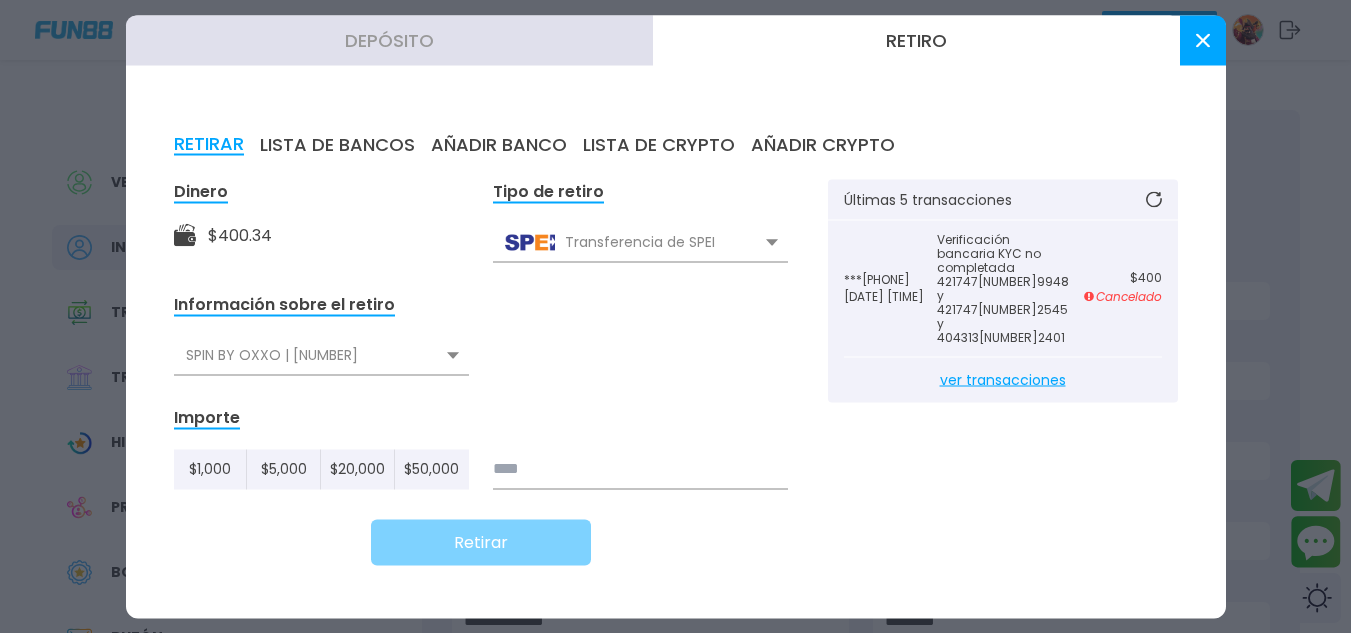 click on "LISTA DE BANCOS" at bounding box center [337, 144] 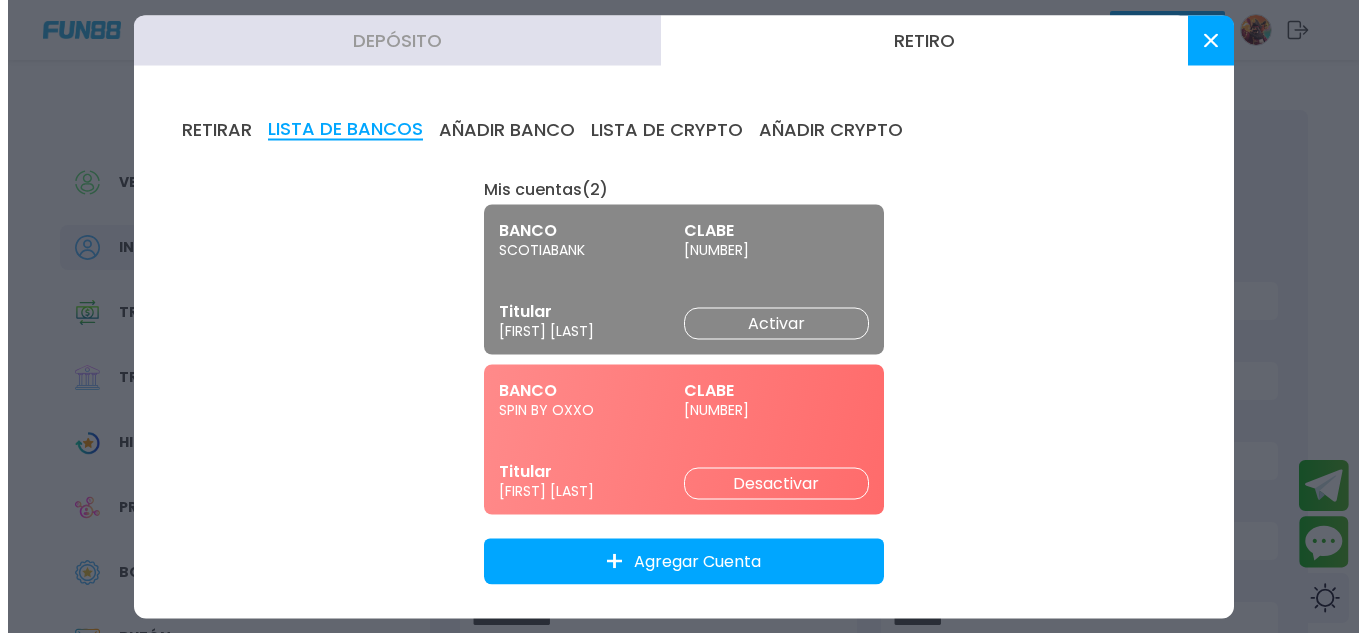 scroll, scrollTop: 29, scrollLeft: 0, axis: vertical 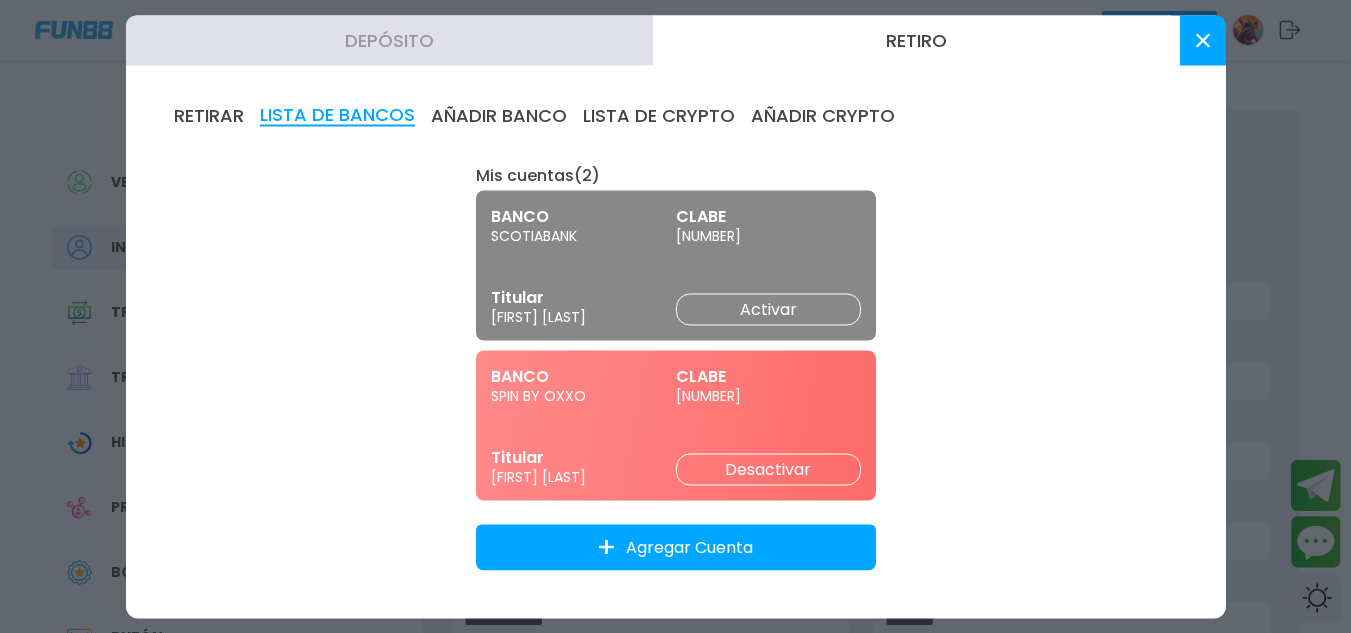 click on "AÑADIR BANCO" at bounding box center [499, 115] 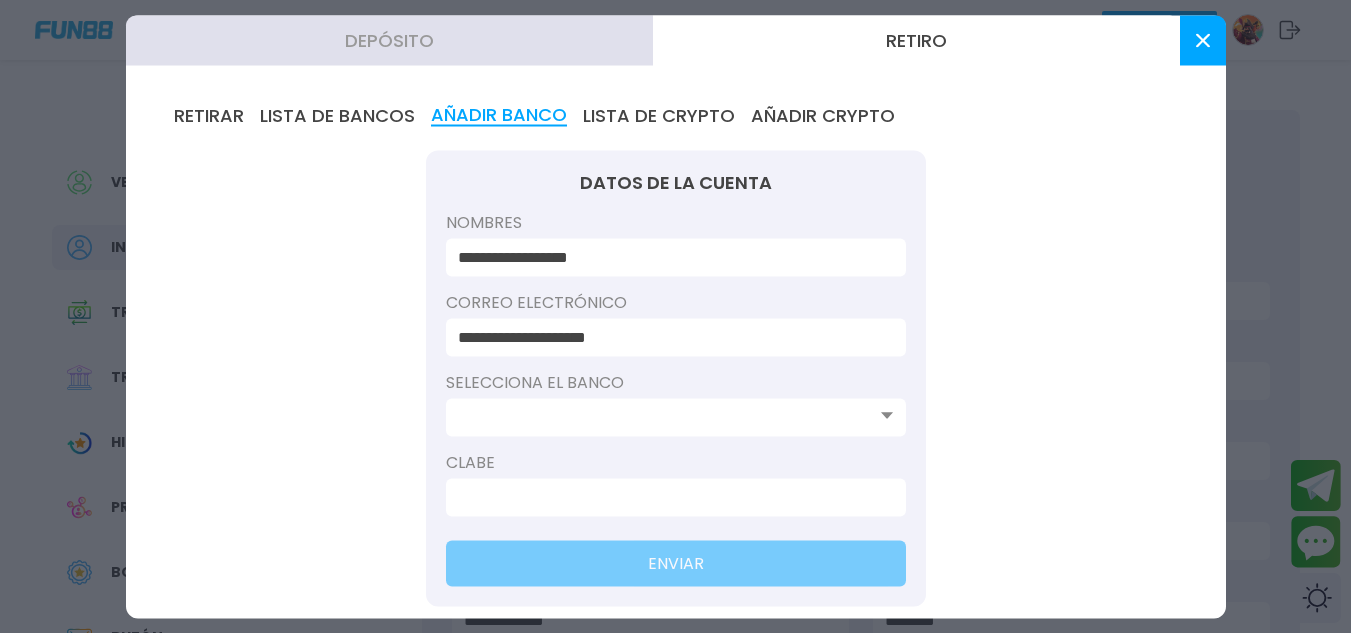 click at bounding box center (670, 417) 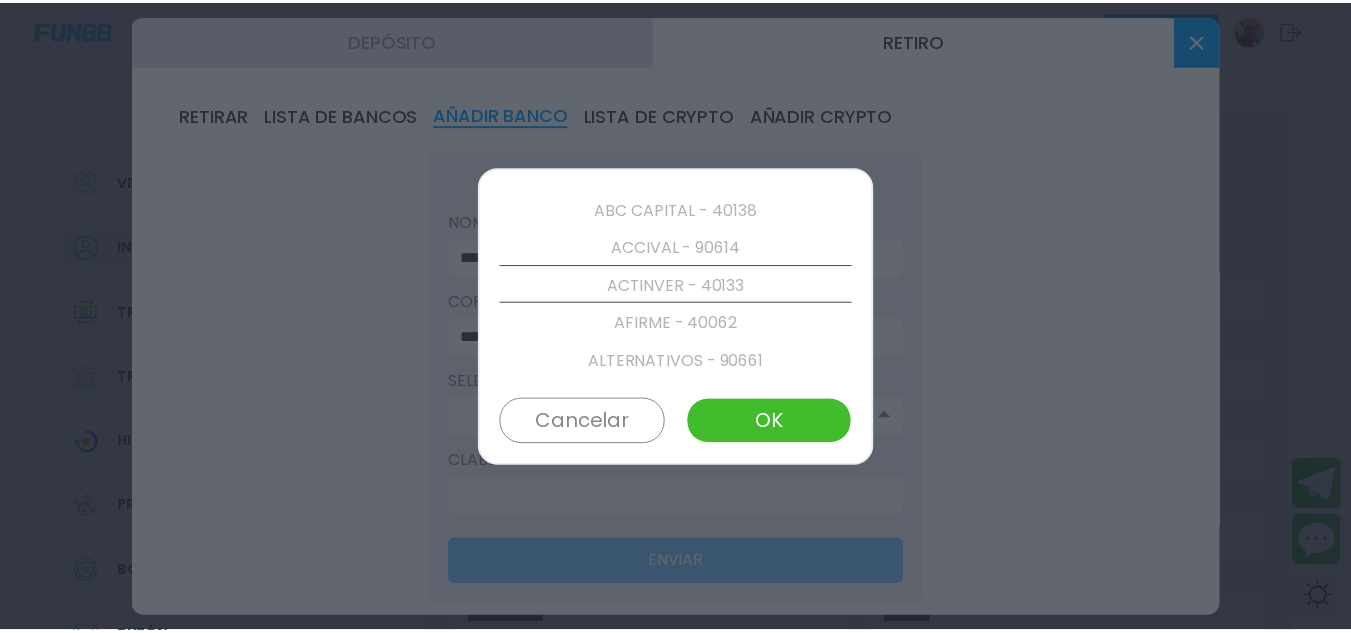 scroll, scrollTop: 228, scrollLeft: 0, axis: vertical 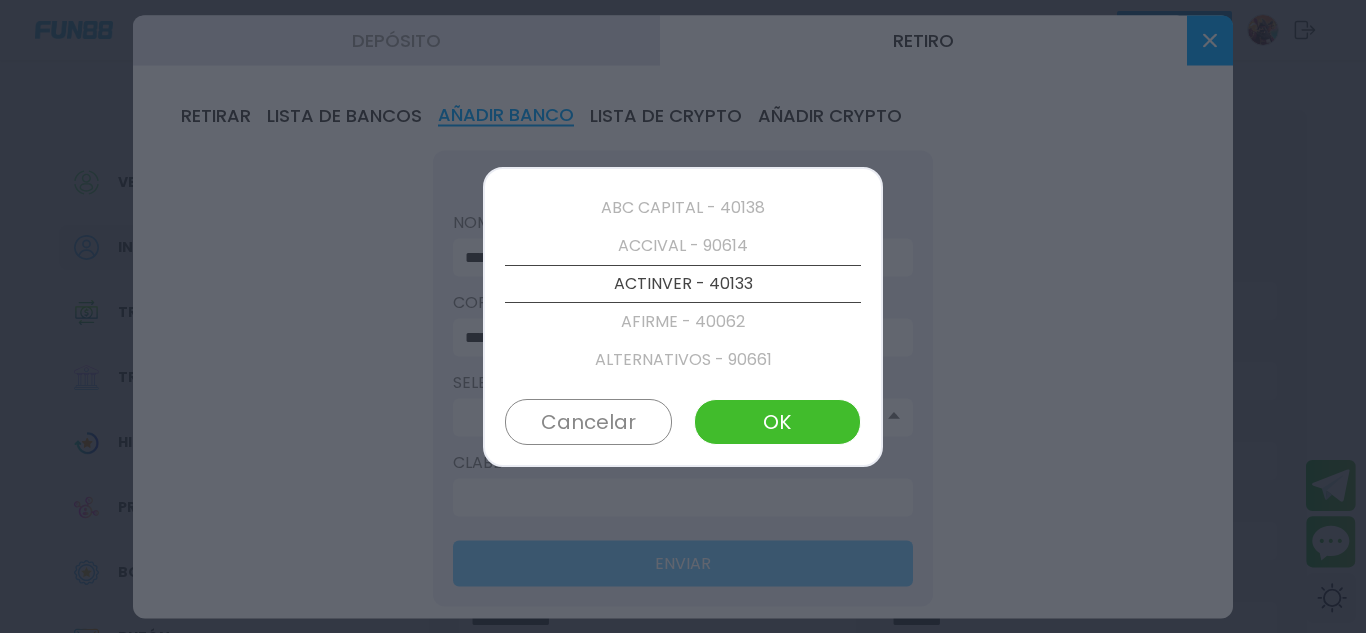 click on "Cancelar" at bounding box center [588, 422] 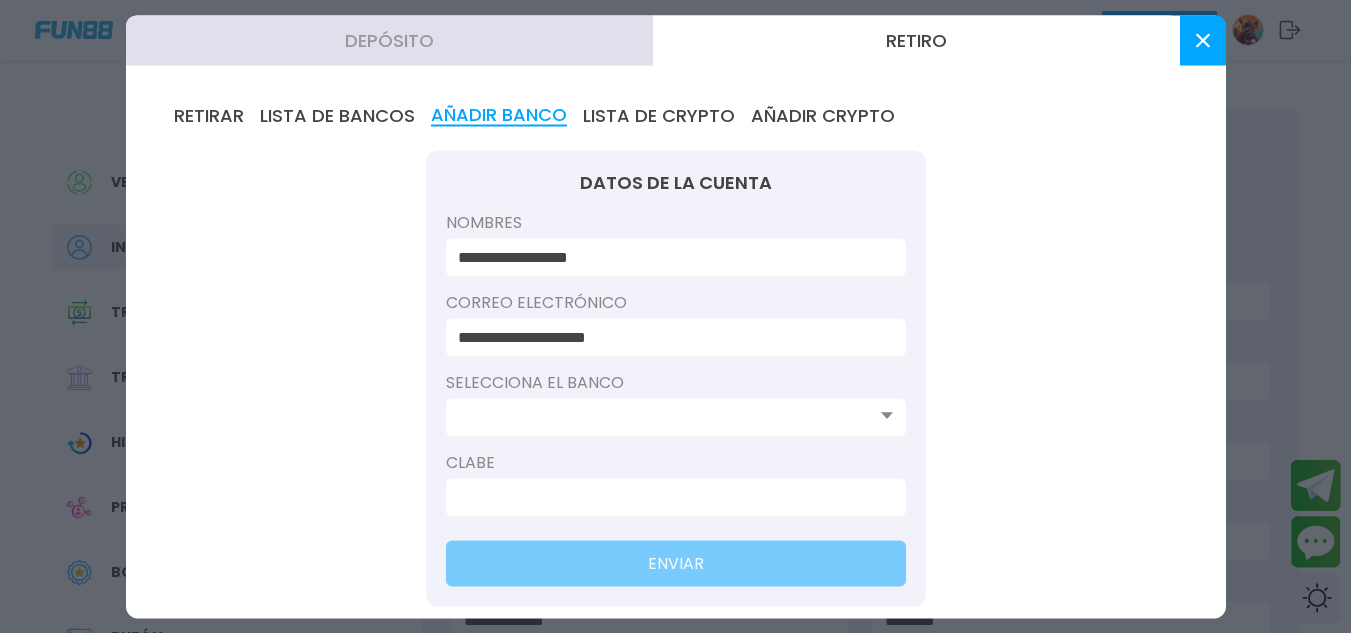 scroll, scrollTop: 65, scrollLeft: 0, axis: vertical 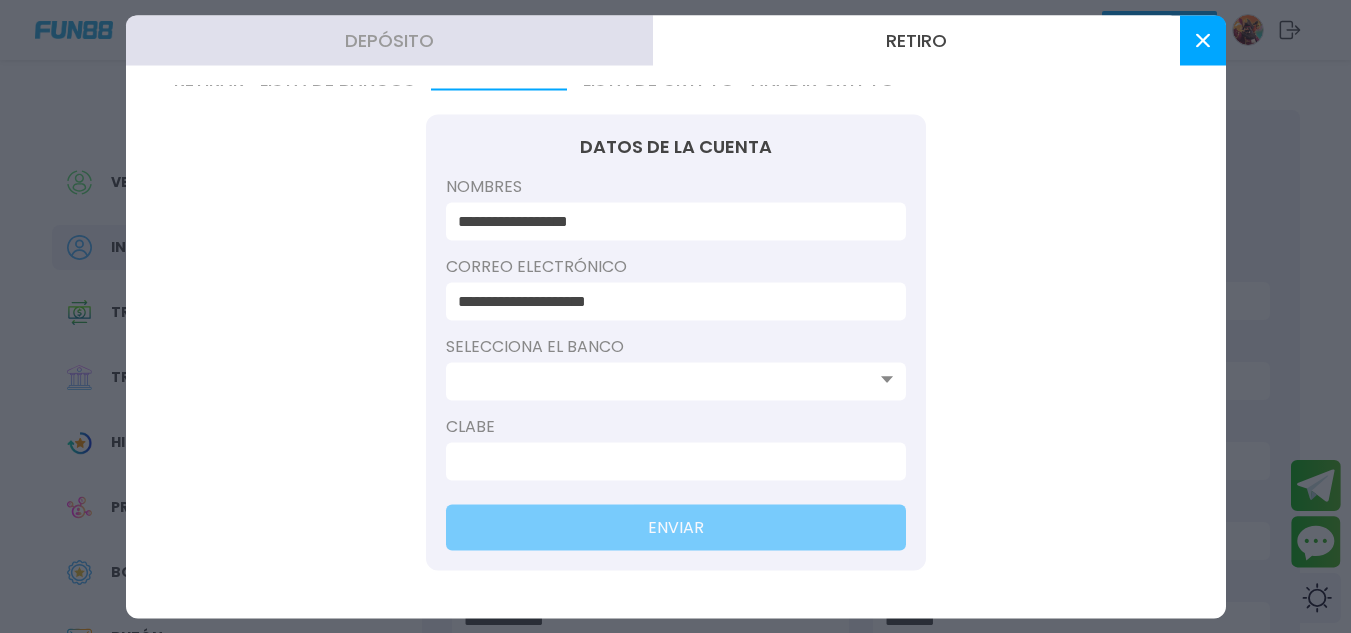 click at bounding box center [670, 381] 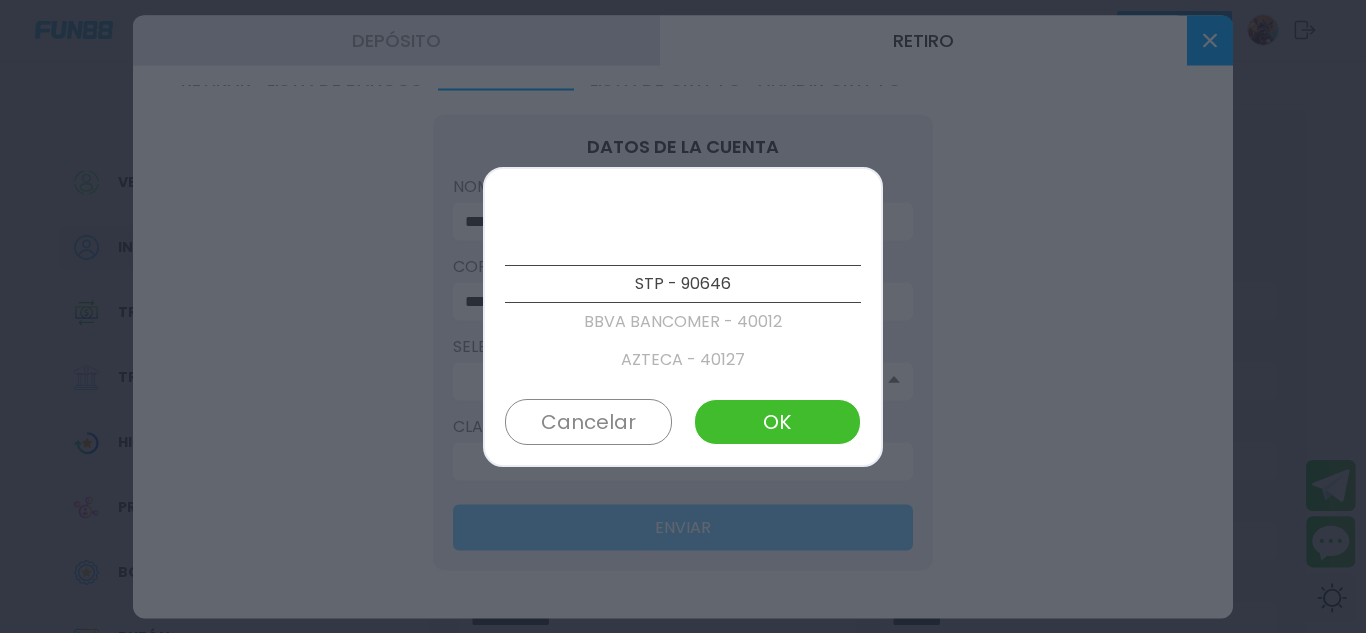 click on "Cancelar" at bounding box center [588, 422] 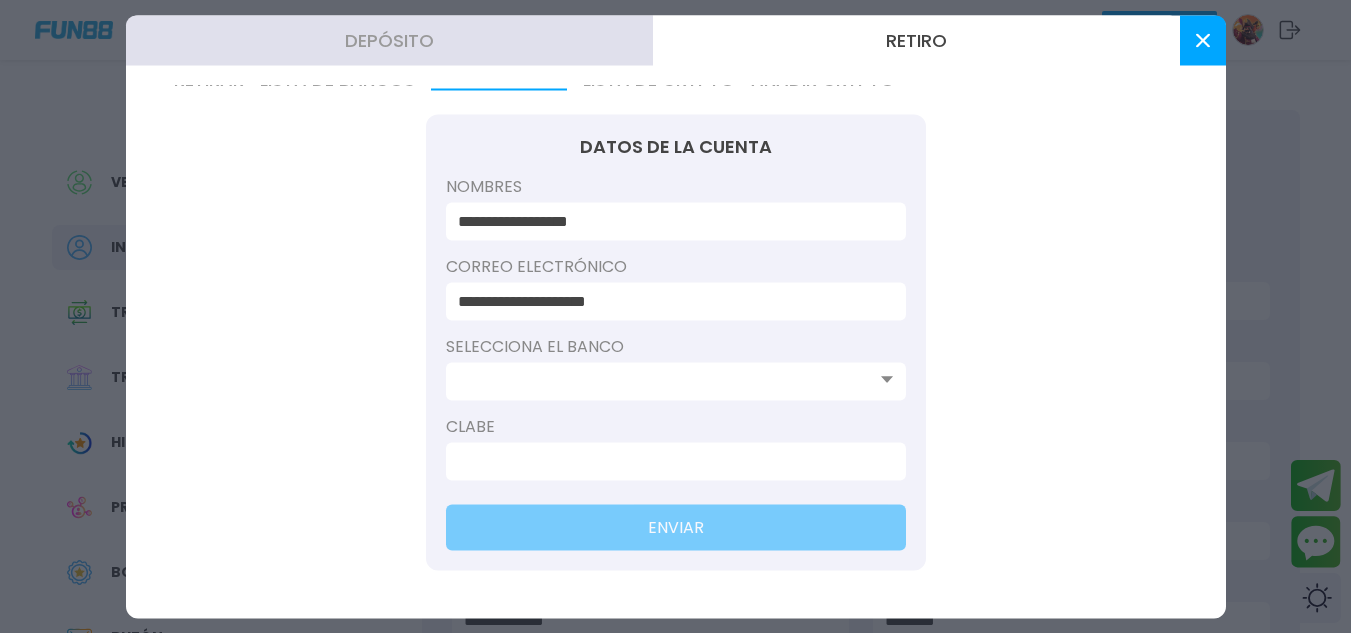 scroll, scrollTop: 200, scrollLeft: 0, axis: vertical 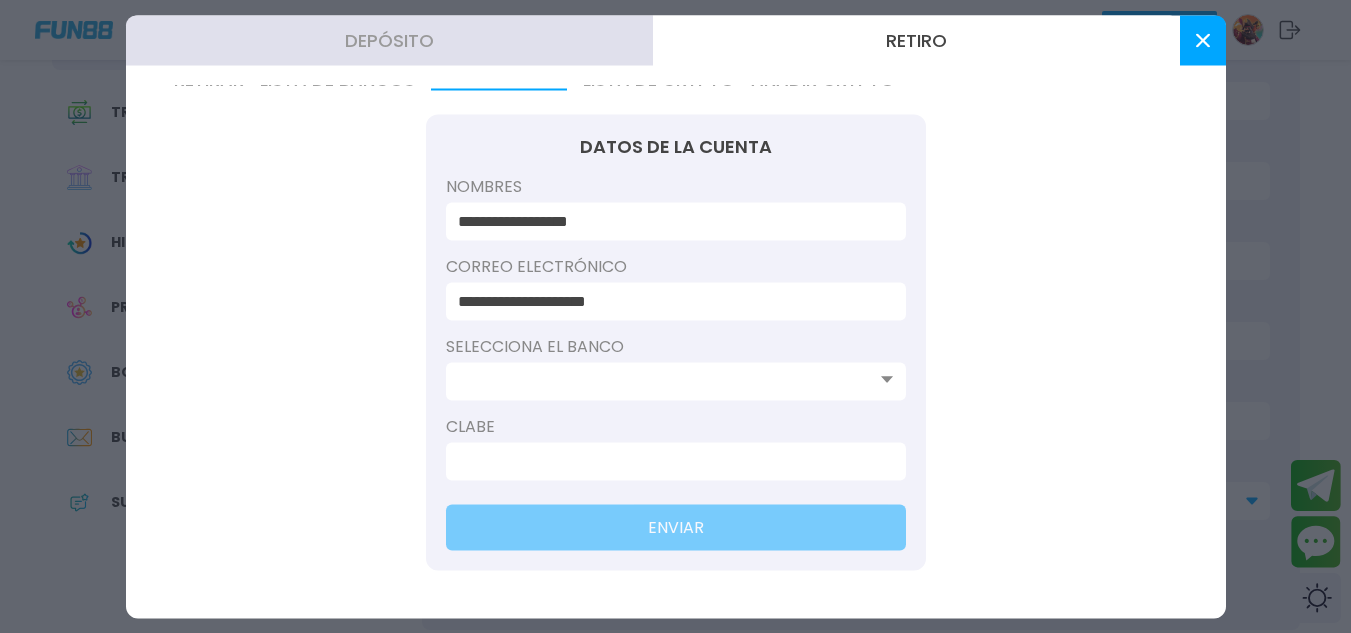 click 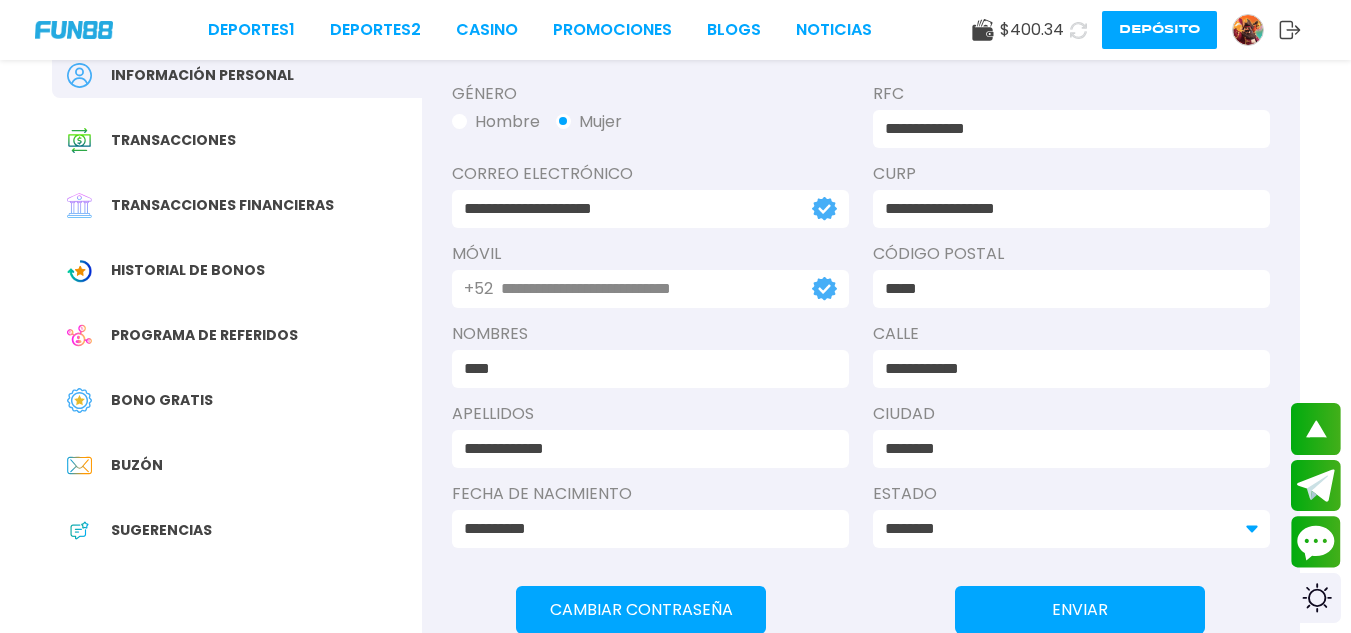 scroll, scrollTop: 0, scrollLeft: 0, axis: both 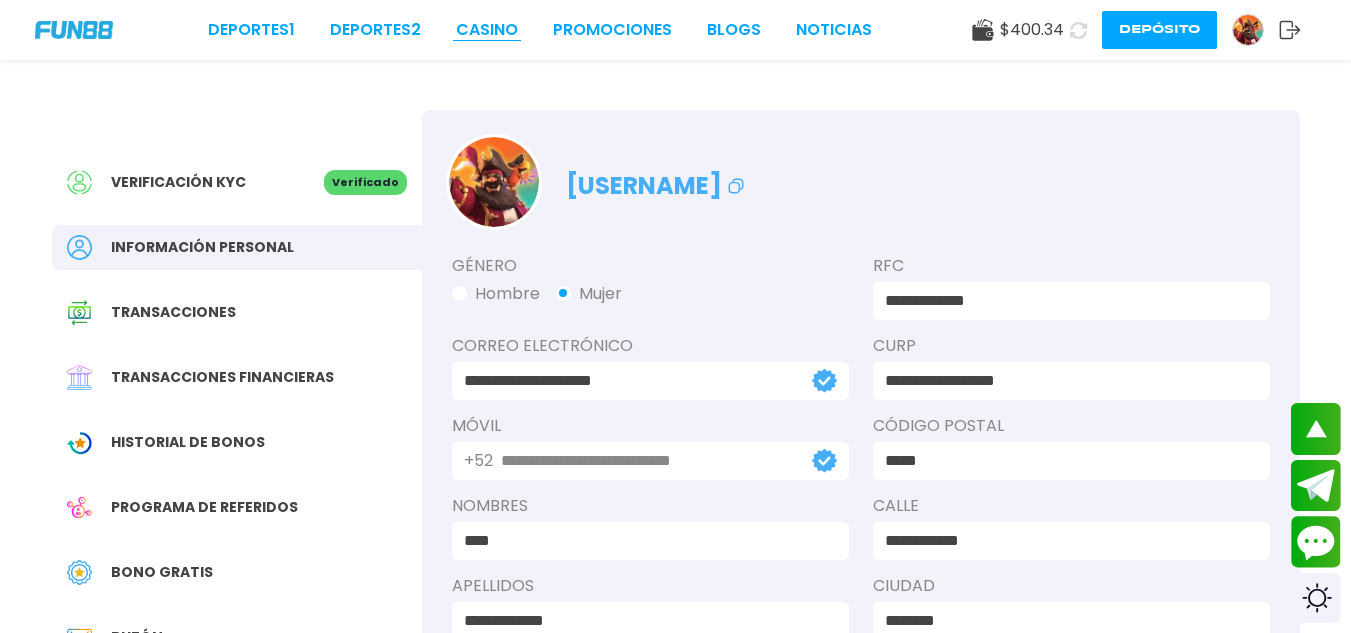 click on "CASINO" at bounding box center (487, 30) 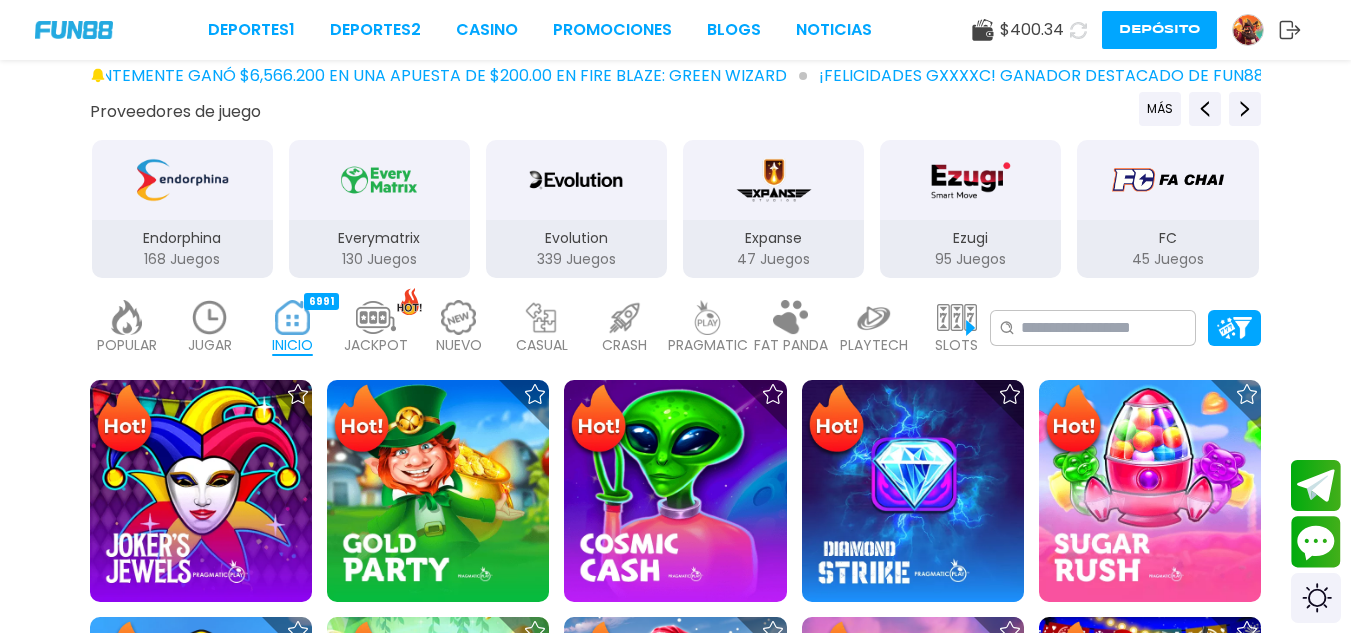 scroll, scrollTop: 500, scrollLeft: 0, axis: vertical 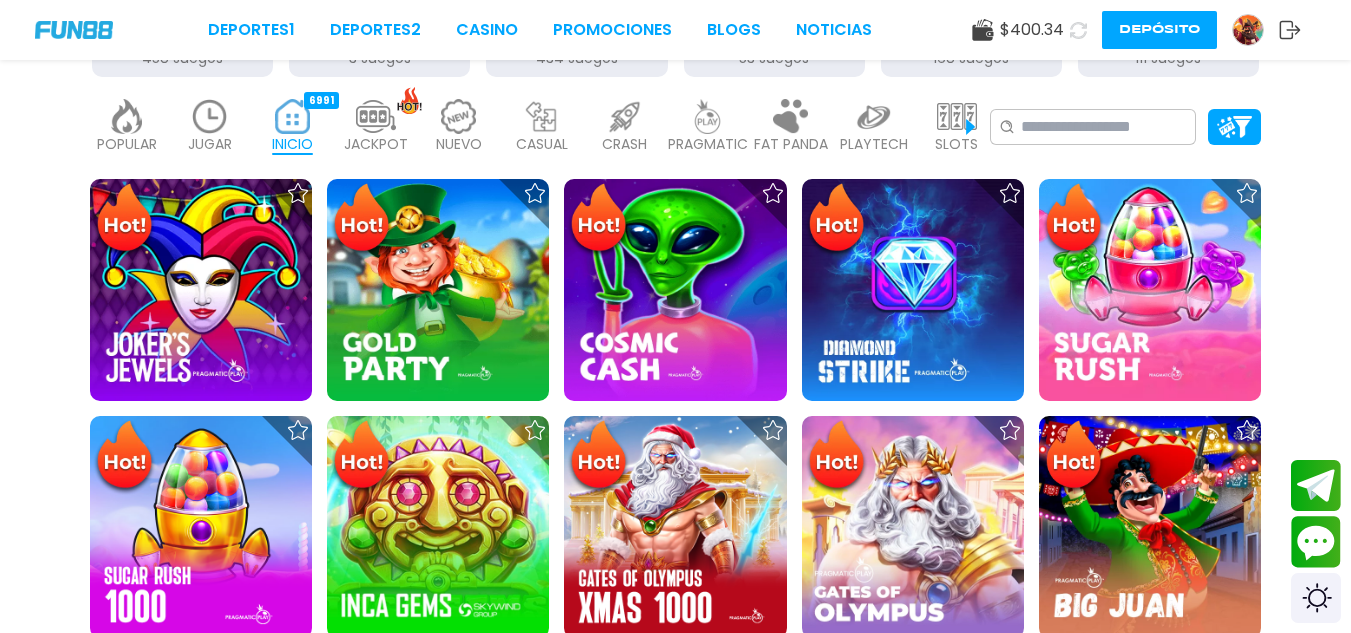 click at bounding box center (74, 29) 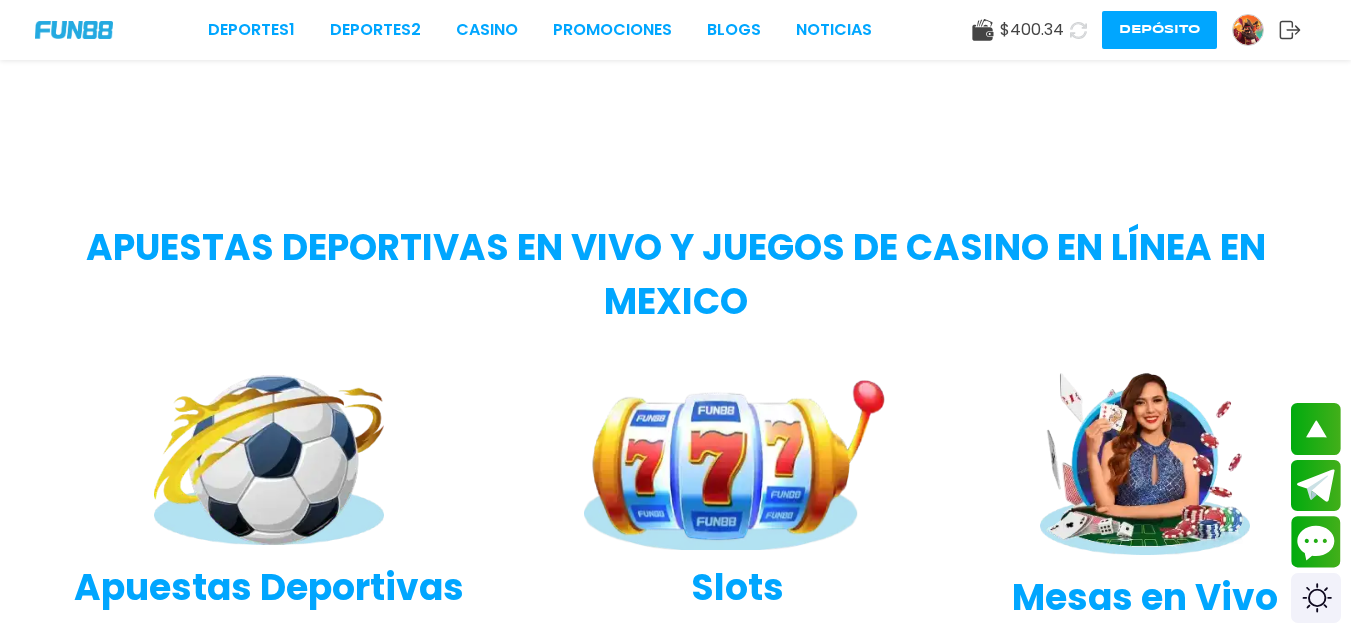 scroll, scrollTop: 0, scrollLeft: 0, axis: both 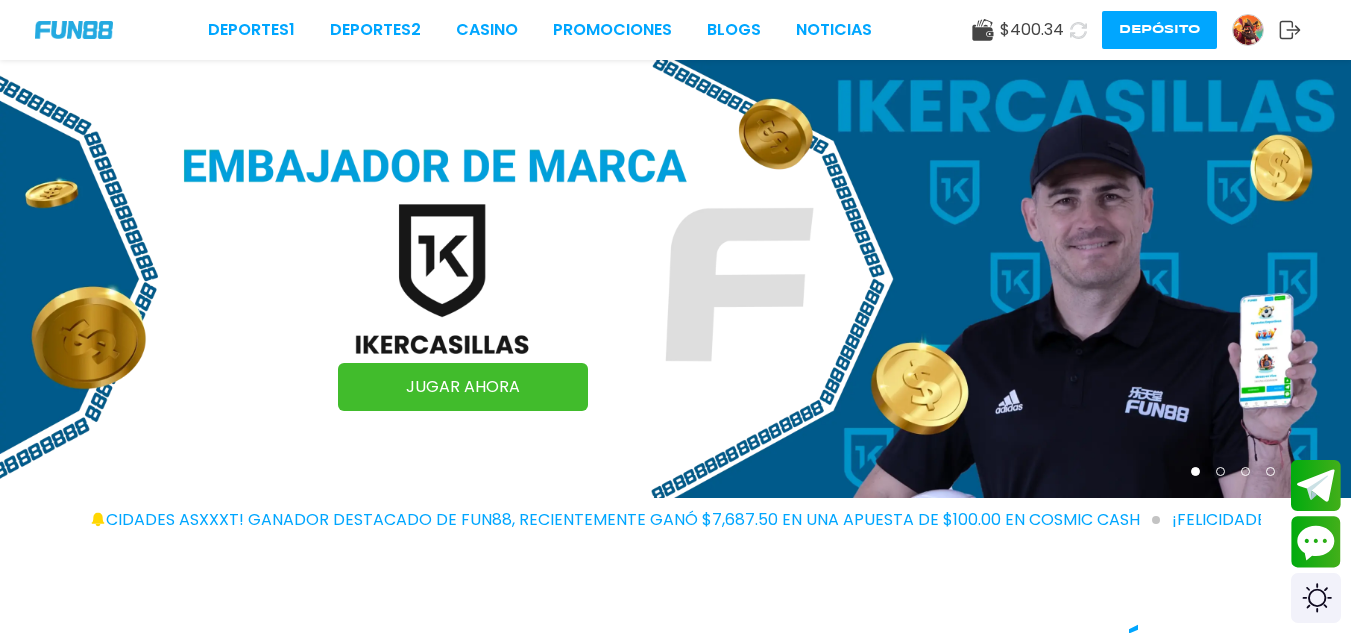 click at bounding box center (1248, 30) 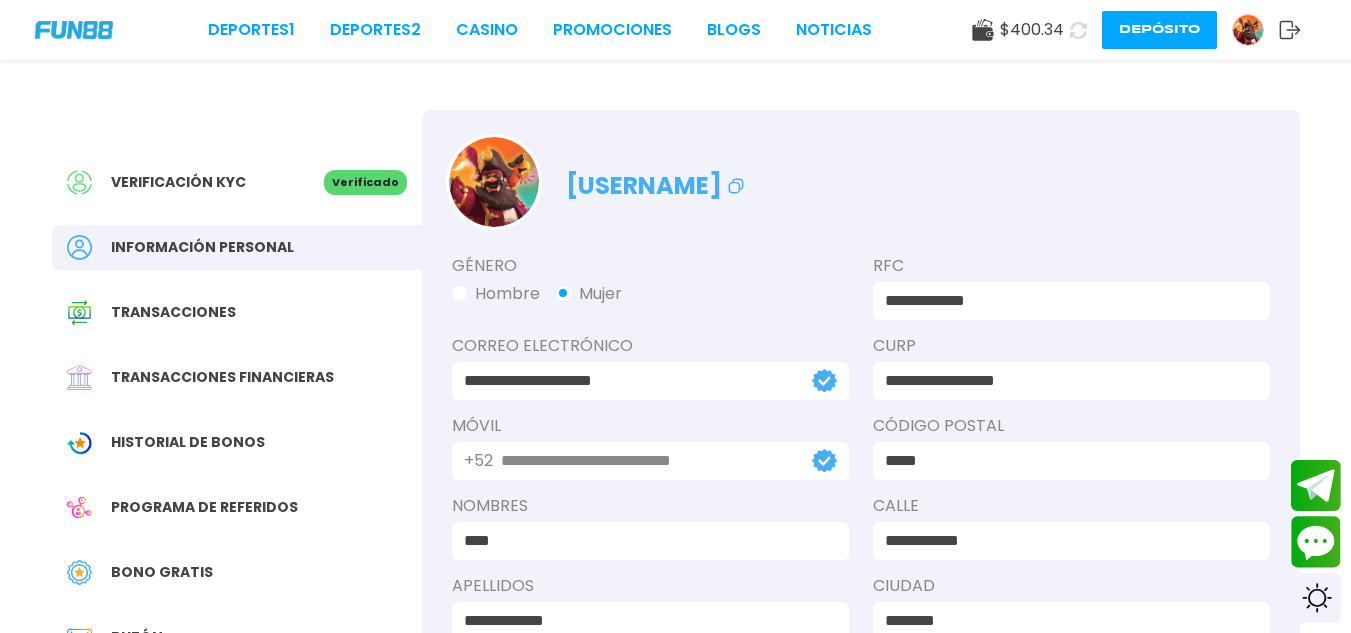 click on "Transacciones financieras" at bounding box center (222, 377) 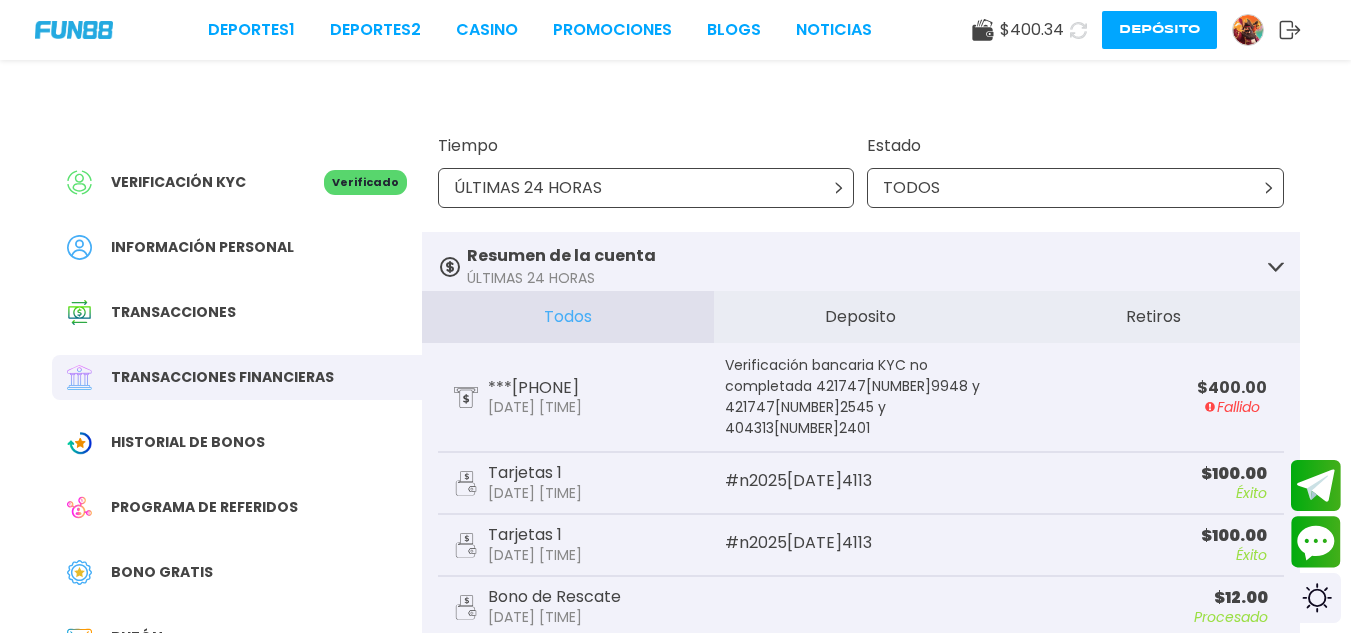 scroll, scrollTop: 400, scrollLeft: 0, axis: vertical 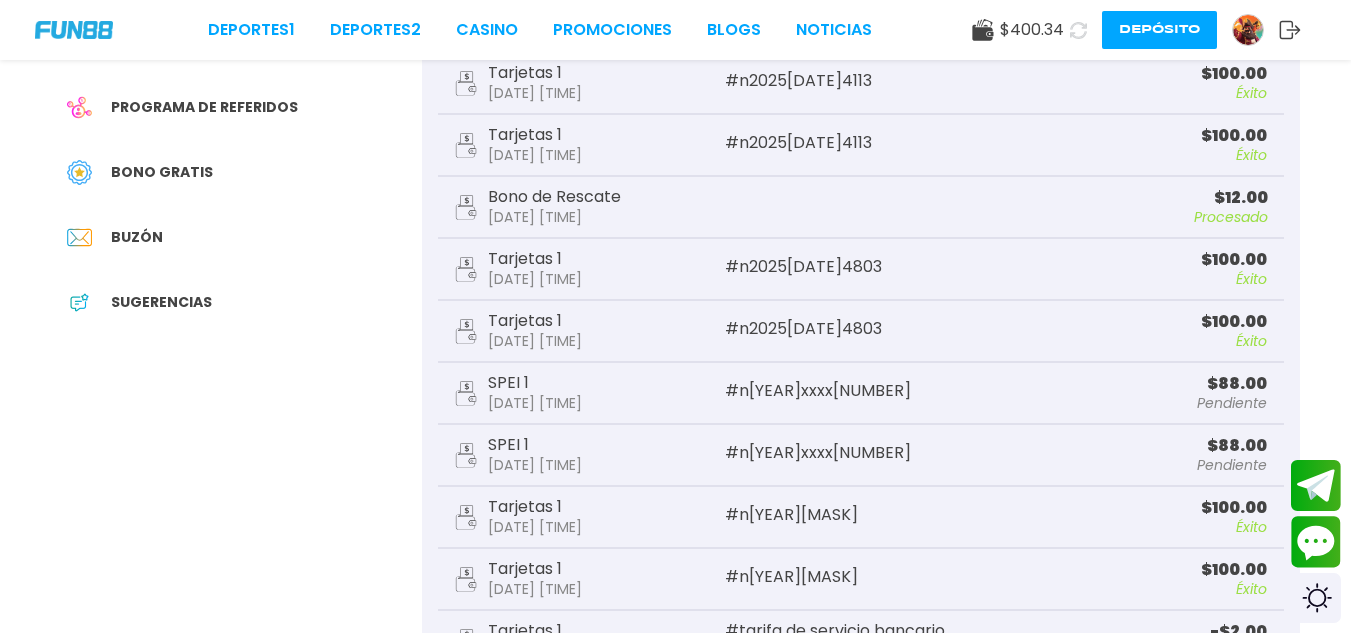 click at bounding box center (74, 29) 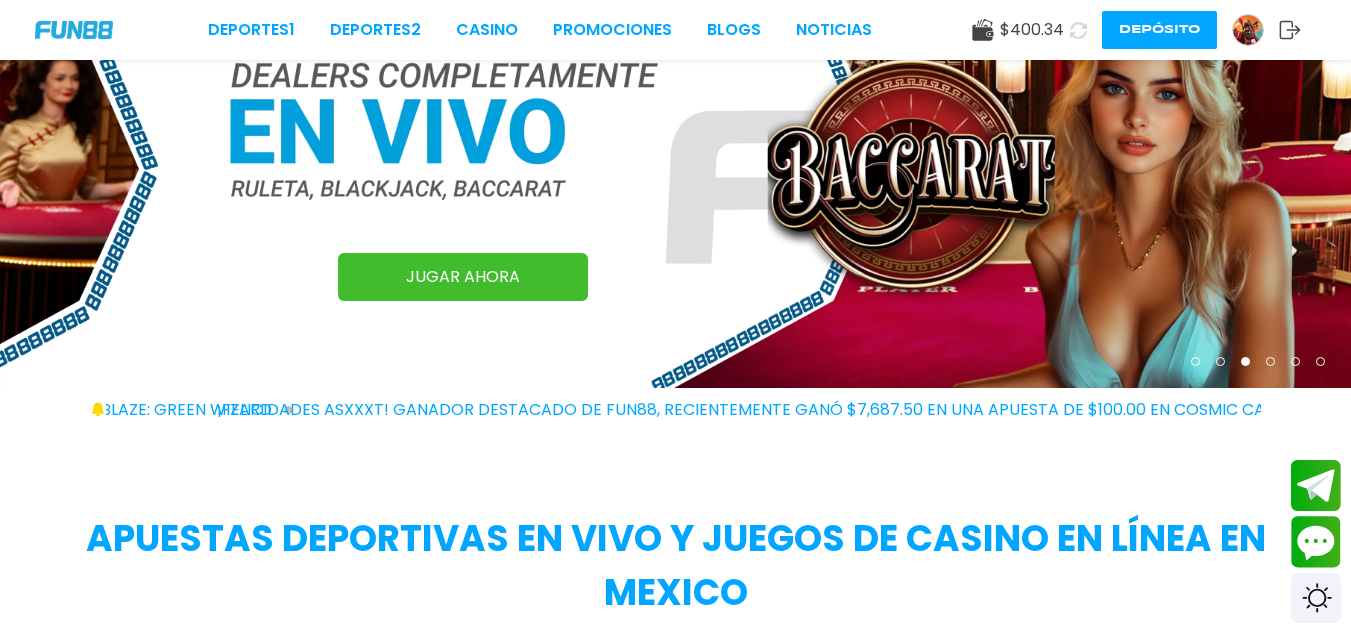scroll, scrollTop: 200, scrollLeft: 0, axis: vertical 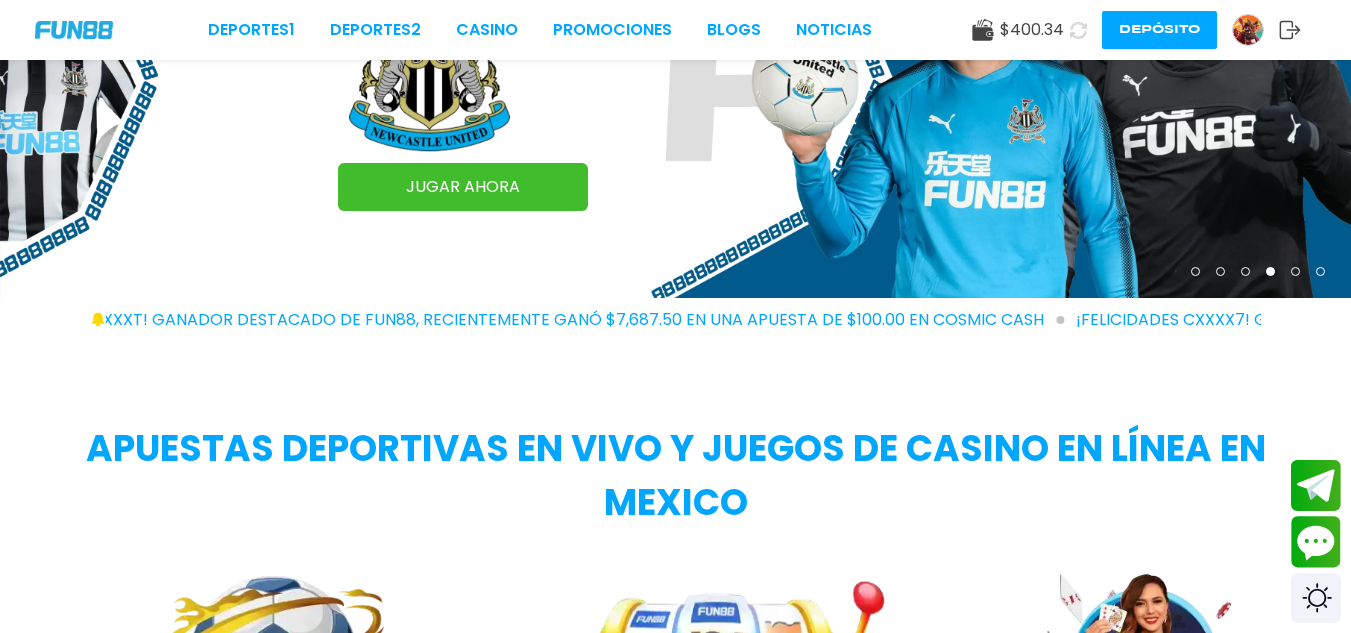 click on "$ [PRICE] Depósito" at bounding box center [1136, 30] 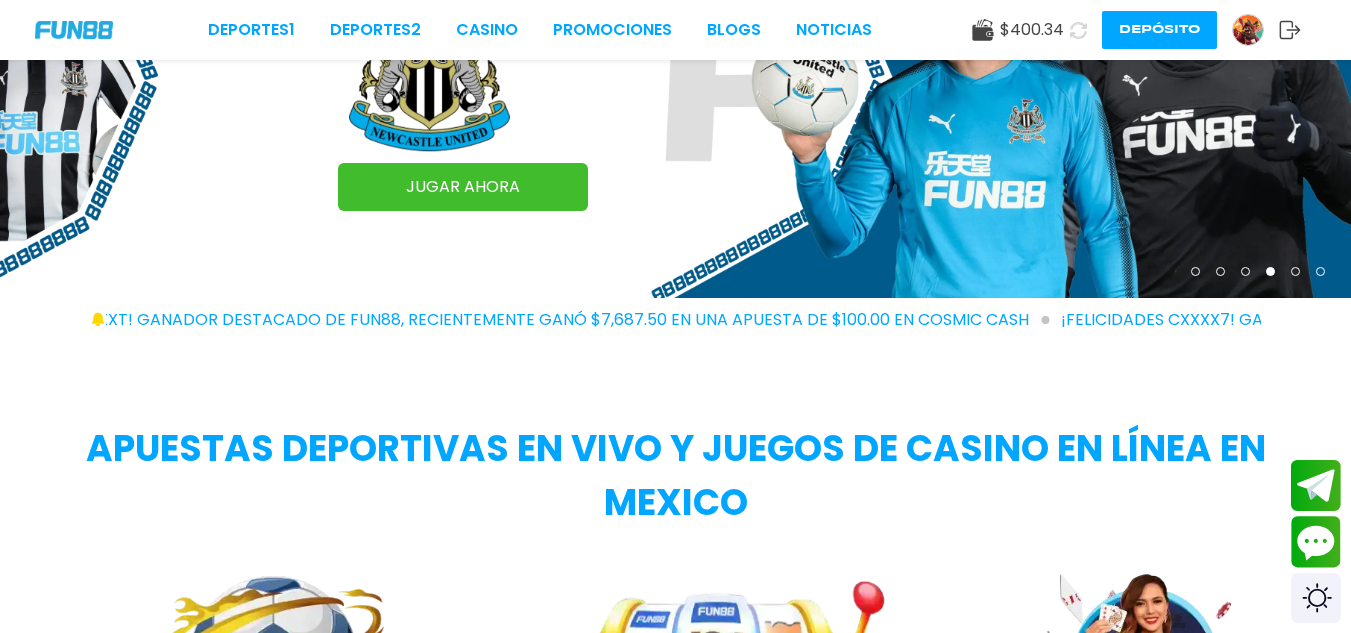 click on "$ 400.34" at bounding box center [1032, 30] 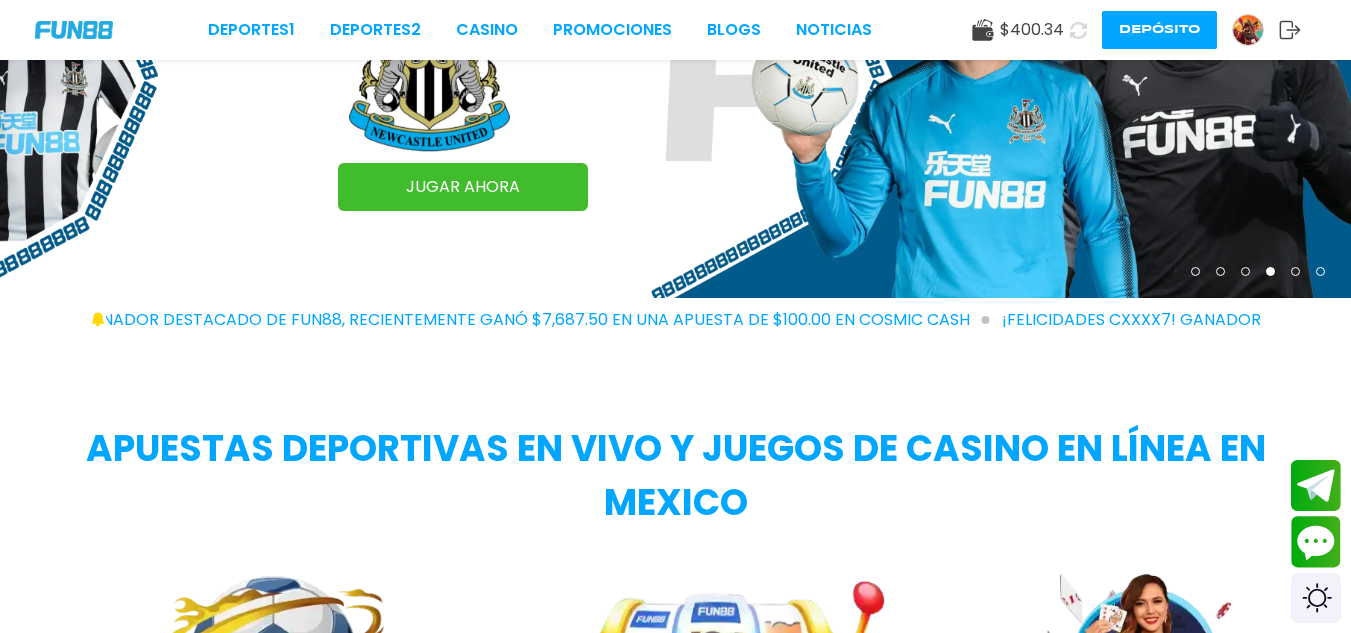 click 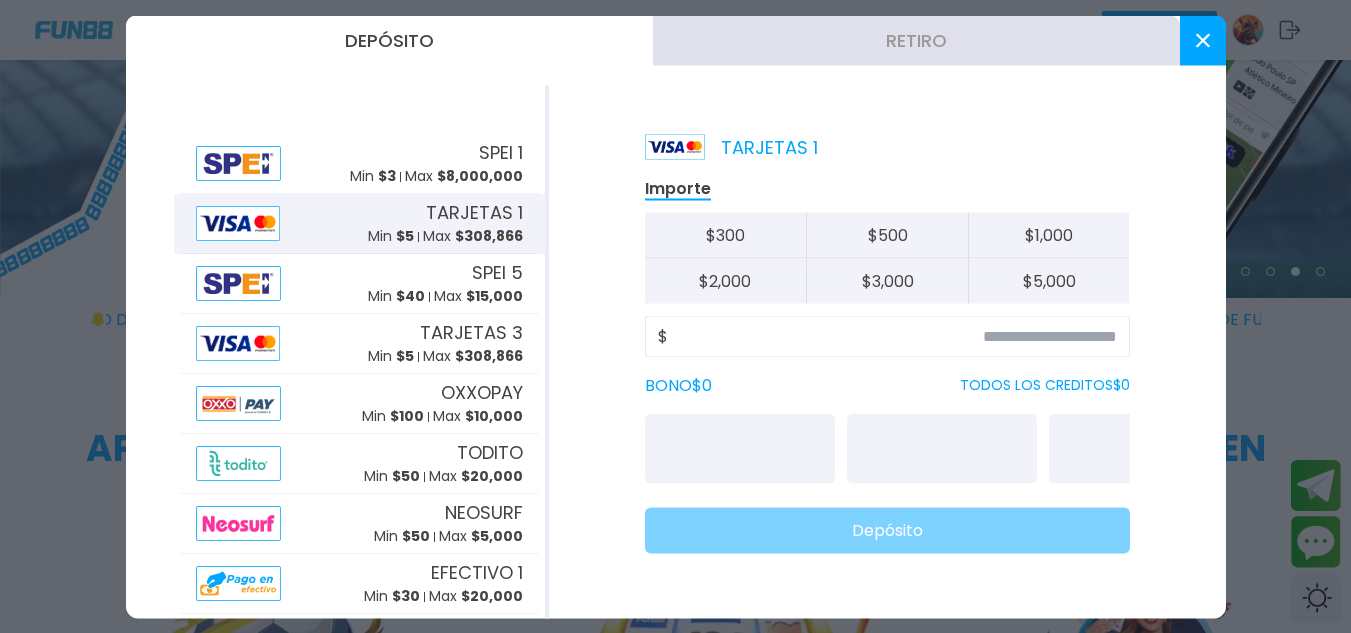 click on "Retiro" at bounding box center (916, 40) 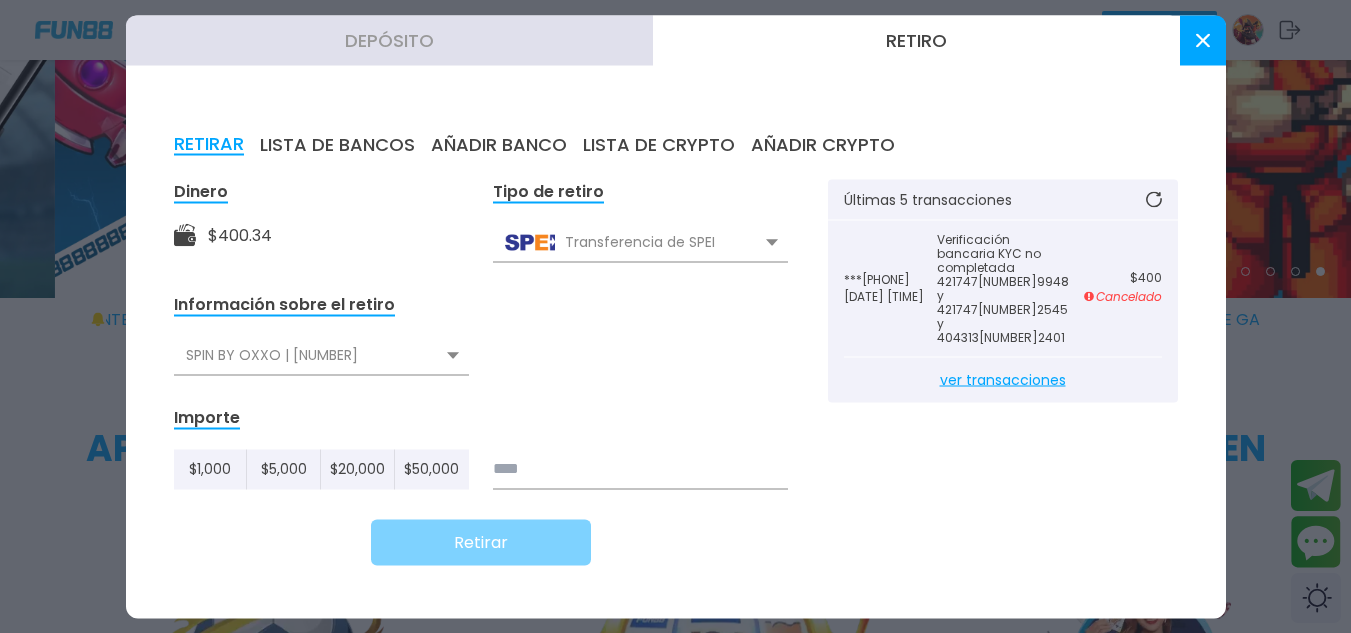 click at bounding box center (640, 469) 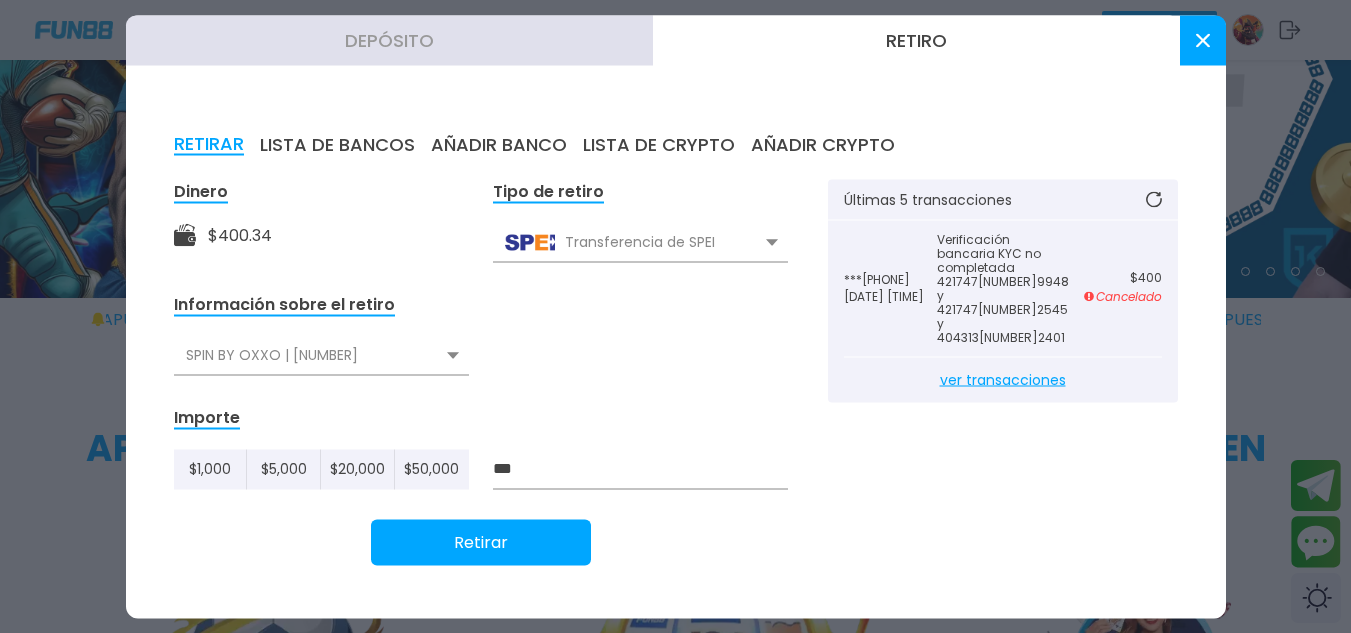 type on "***" 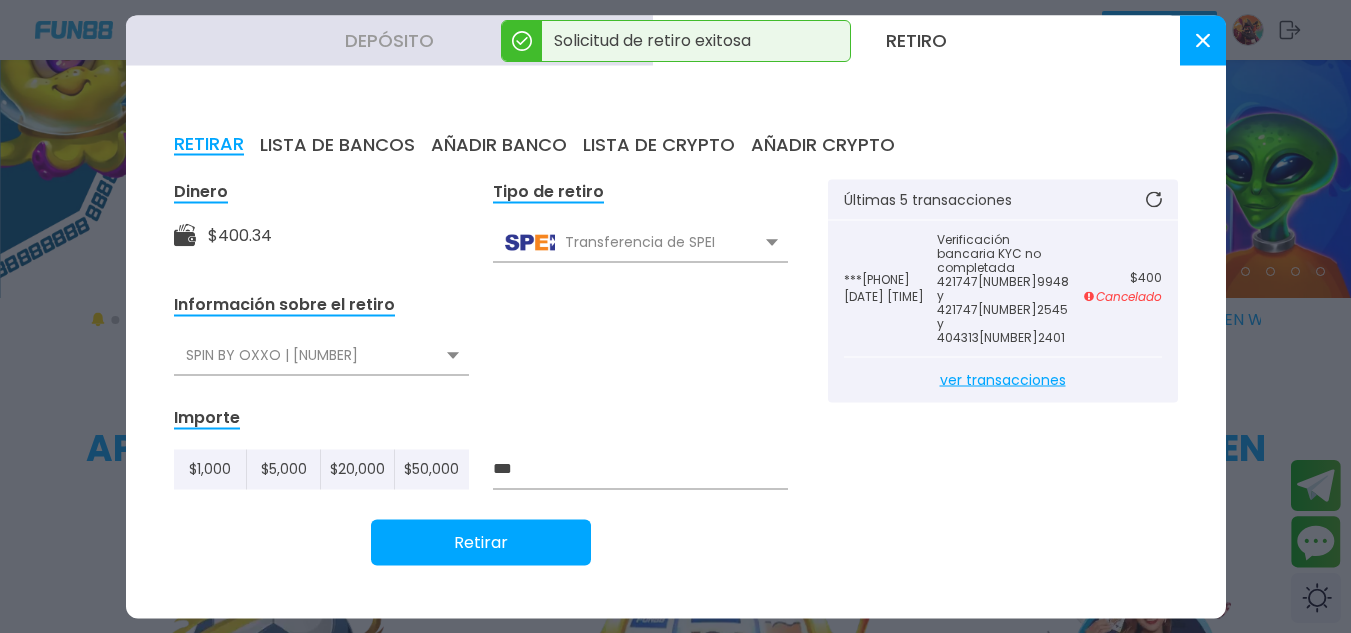click on "Transferencia de SPEI" at bounding box center (640, 242) 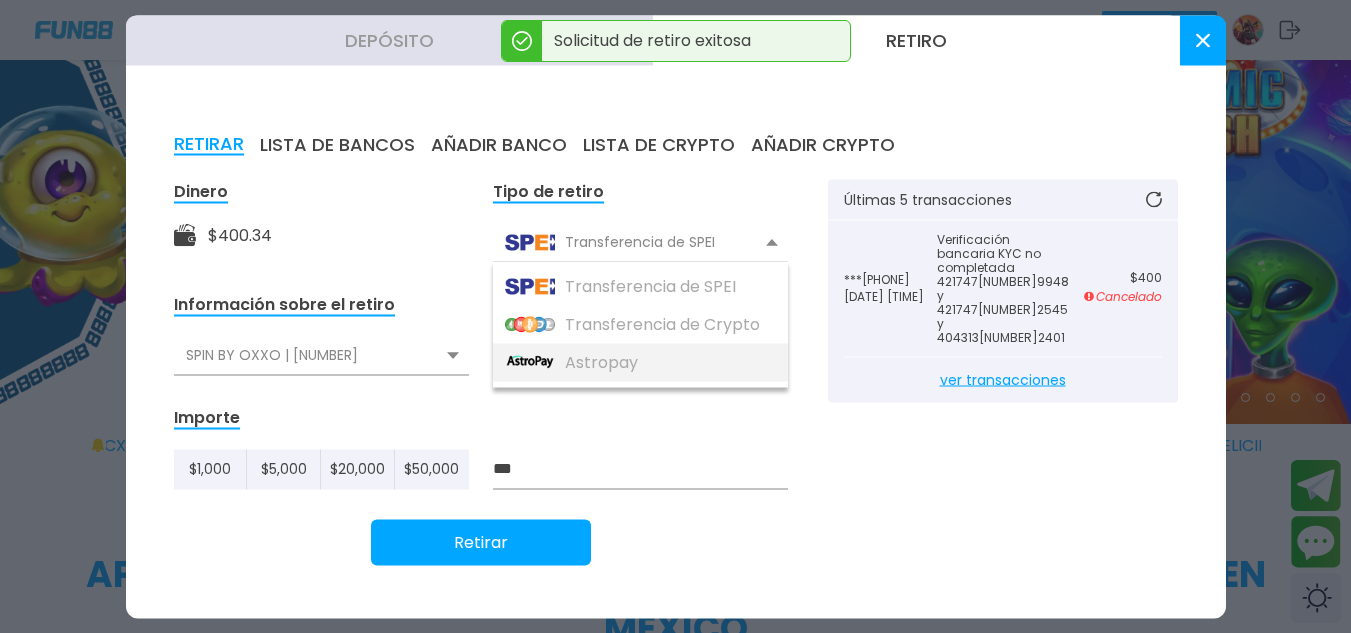 scroll, scrollTop: 0, scrollLeft: 0, axis: both 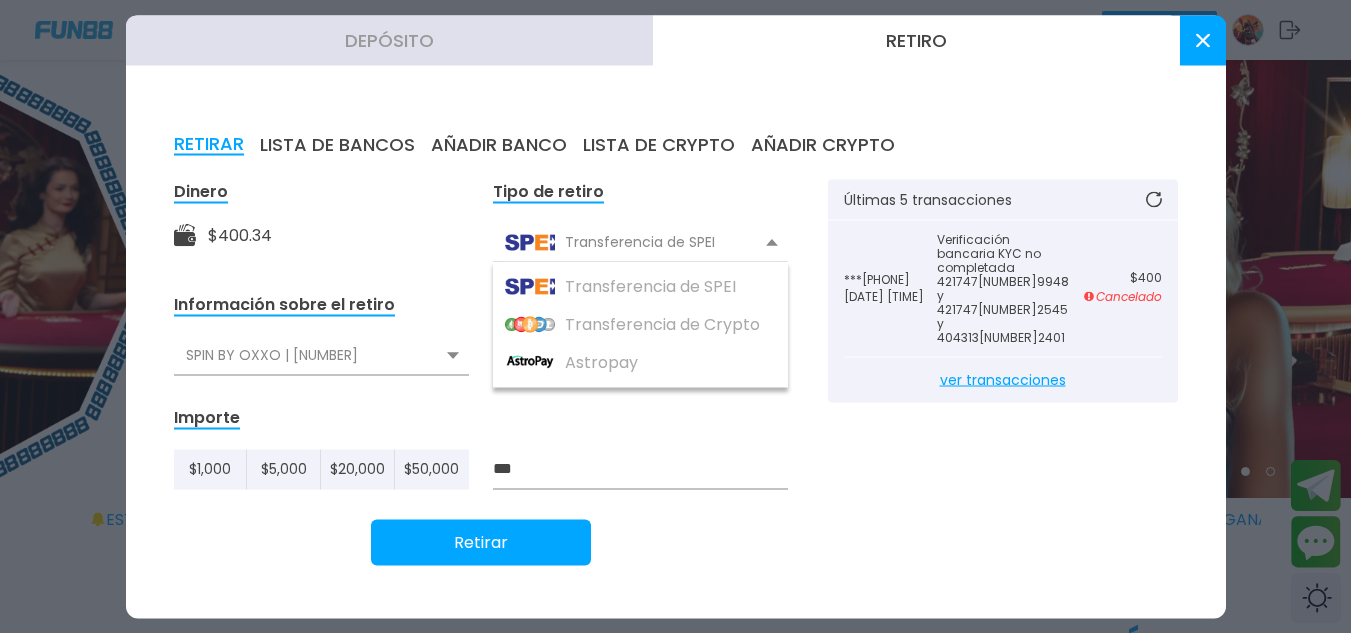 click on "Depósito Retiro RETIRAR LISTA DE BANCOS AÑADIR BANCO LISTA DE CRYPTO AÑADIR CRYPTO Dinero $ [AMOUNT] Tipo de retiro Transferencia de SPEI Transferencia de SPEI Transferencia de Crypto Astropay Información sobre el retiro SPIN BY OXXO | [PHONE] SPIN BY OXXO | [PHONE] Importe $ 1,000 $ 5,000 $ 20,000 $ 50,000 *** Retirar Últimas 5 transacciones ***[PHONE] [DATE] [TIME] Verificación bancaria KYC no completada [CREDIT_CARD] y [CREDIT_CARD] y [CREDIT_CARD] $ [AMOUNT] Cancelado ver transacciones" at bounding box center (676, 316) 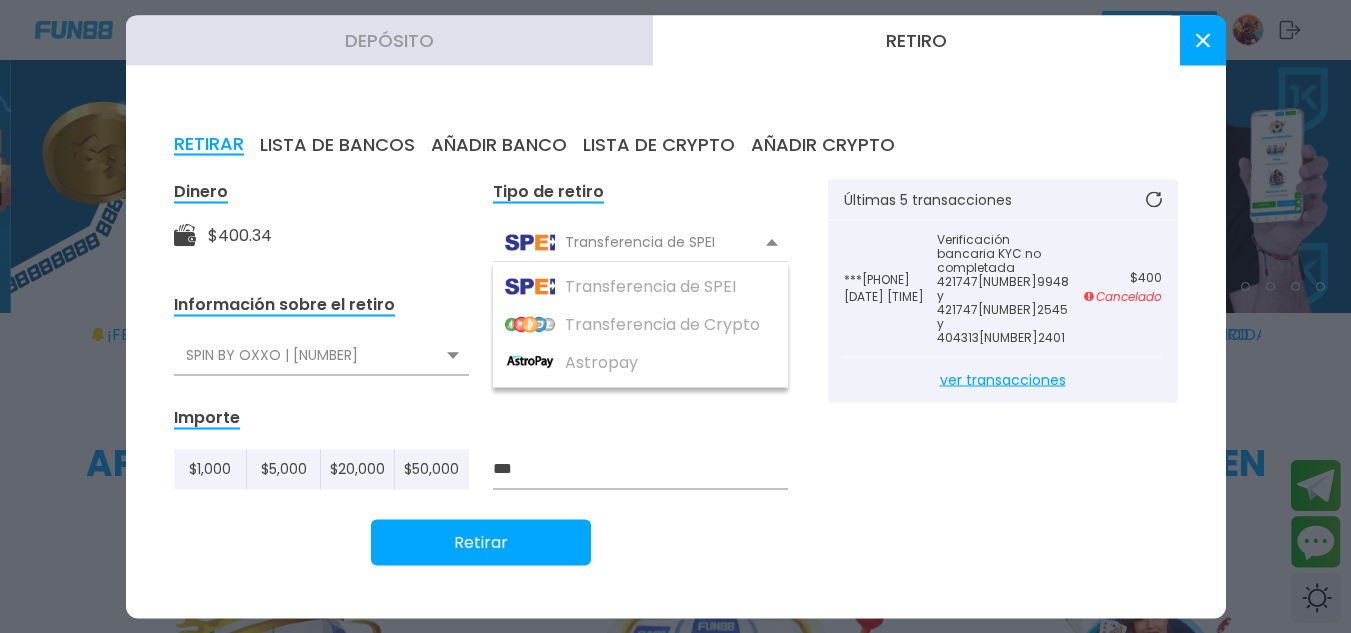 scroll, scrollTop: 200, scrollLeft: 0, axis: vertical 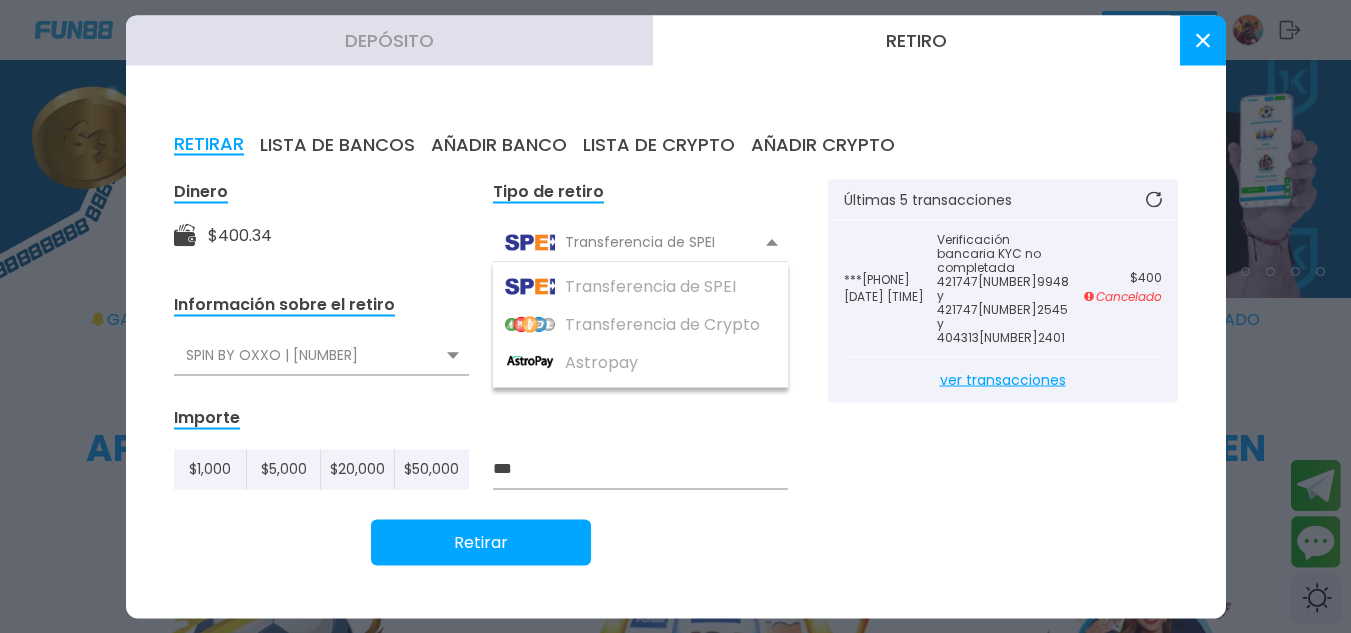 click on "Depósito Retiro RETIRAR LISTA DE BANCOS AÑADIR BANCO LISTA DE CRYPTO AÑADIR CRYPTO Dinero $ [AMOUNT] Tipo de retiro Transferencia de SPEI Transferencia de SPEI Transferencia de Crypto Astropay Información sobre el retiro SPIN BY OXXO | [PHONE] SPIN BY OXXO | [PHONE] Importe $ 1,000 $ 5,000 $ 20,000 $ 50,000 *** Retirar Últimas 5 transacciones ***[PHONE] [DATE] [TIME] Verificación bancaria KYC no completada [CREDIT_CARD] y [CREDIT_CARD] y [CREDIT_CARD] $ [AMOUNT] Cancelado ver transacciones" at bounding box center [676, 316] 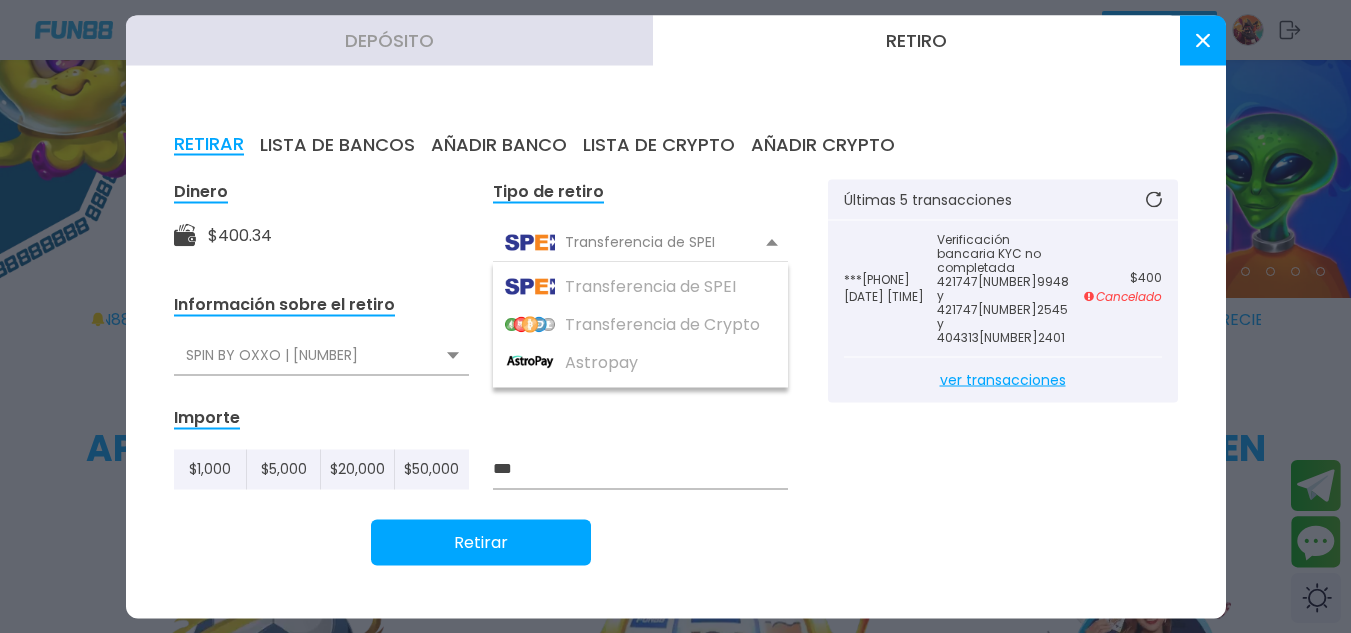 click at bounding box center [1203, 40] 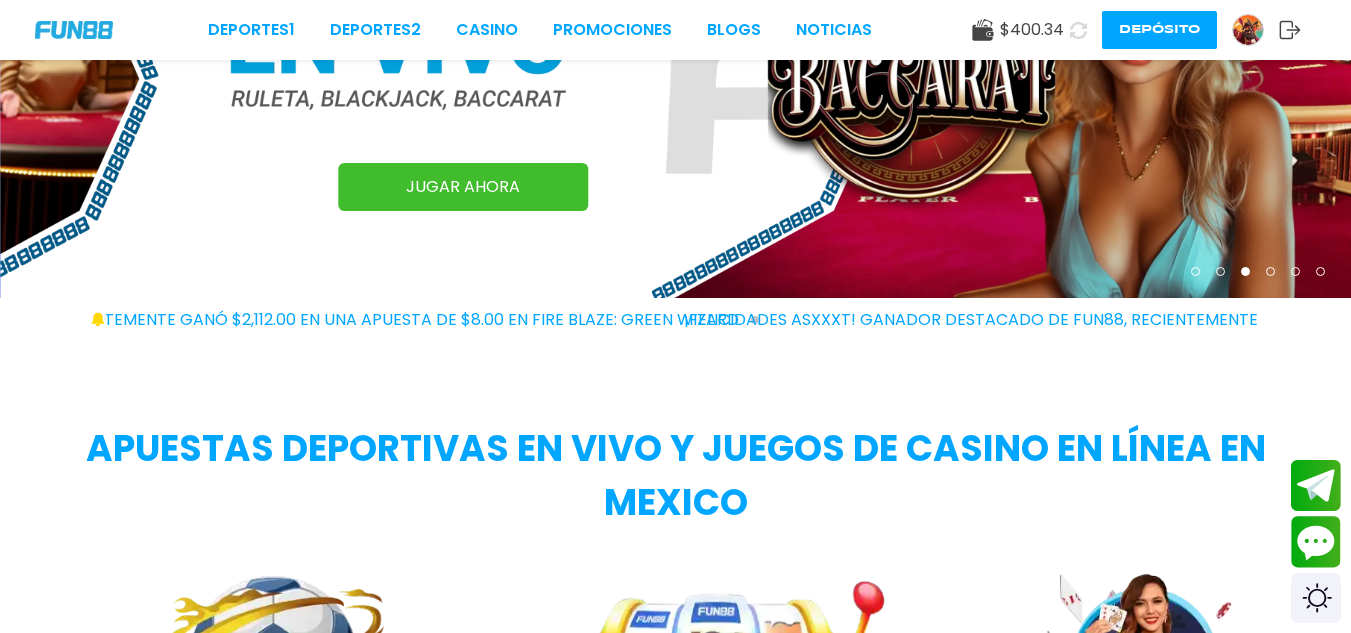 click 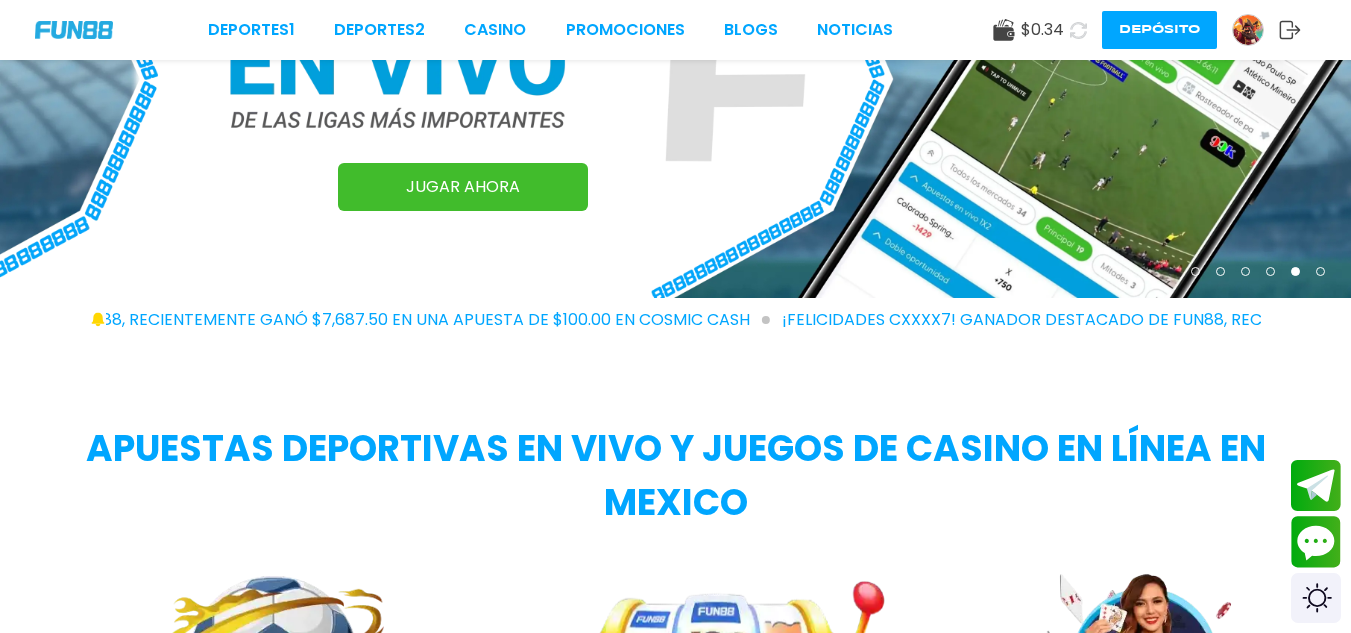 click on "Deportes  1 Deportes  2 CASINO Promociones BLOGS NOTICIAS $ 0.34 Depósito" at bounding box center (675, 30) 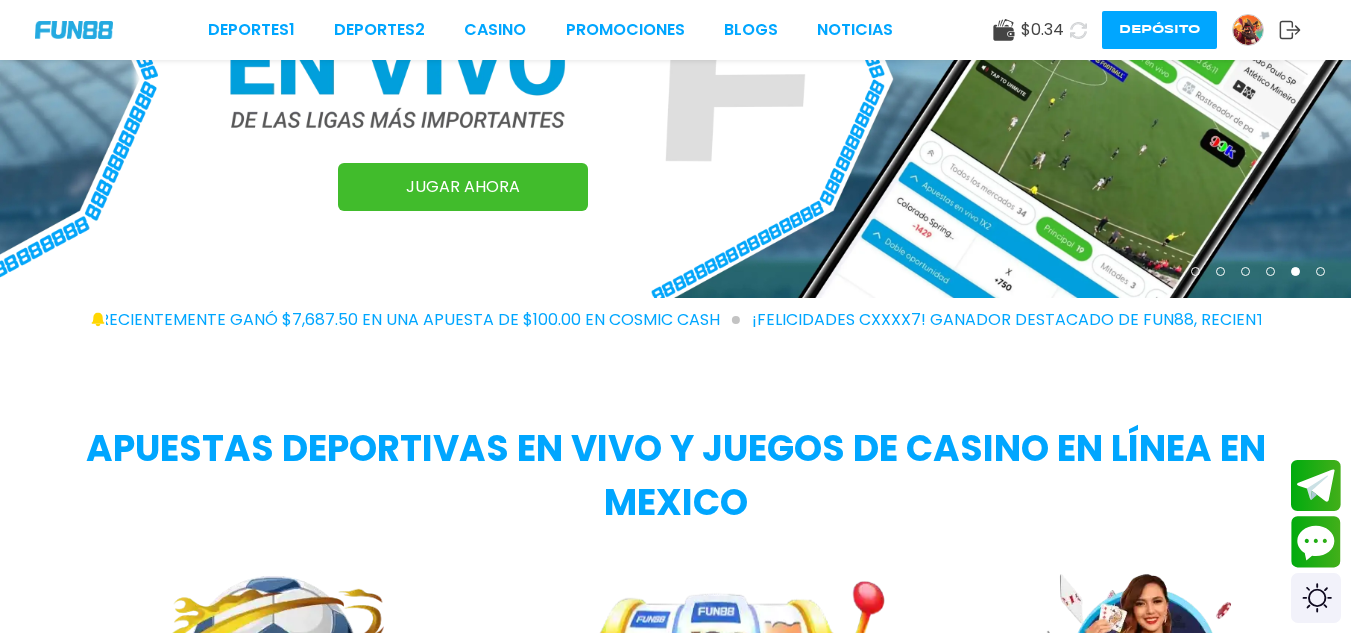 click at bounding box center [74, 29] 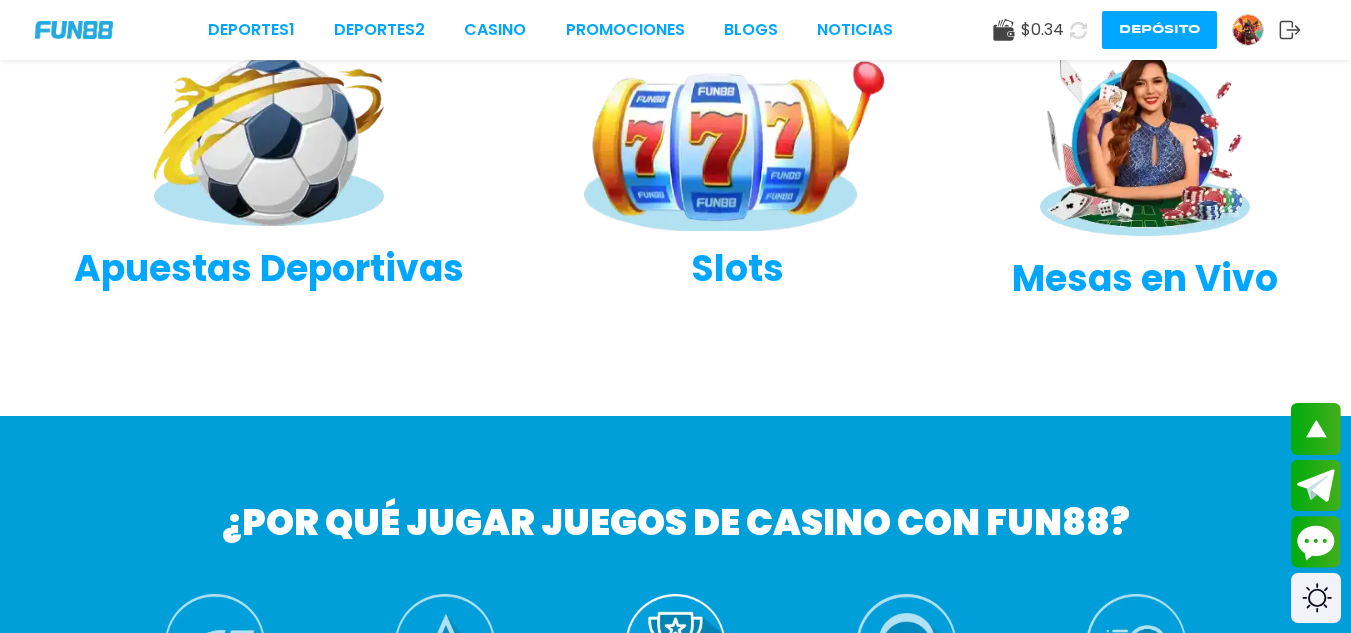 scroll, scrollTop: 753, scrollLeft: 0, axis: vertical 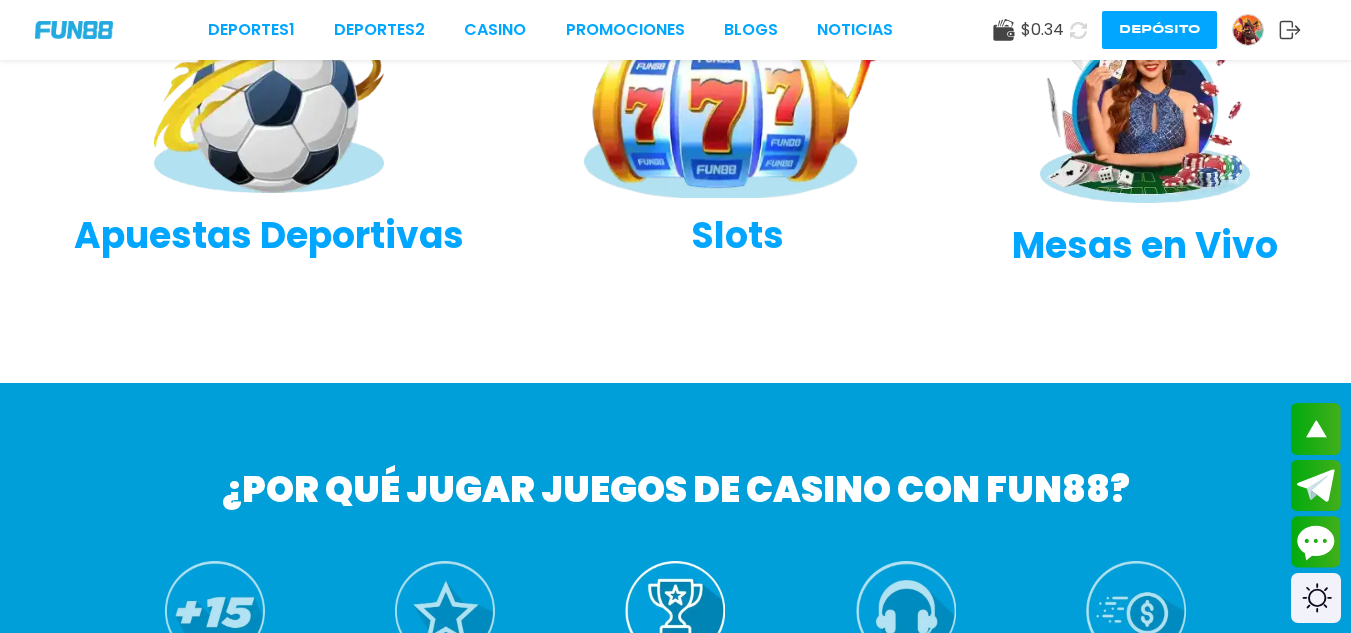 click at bounding box center [74, 29] 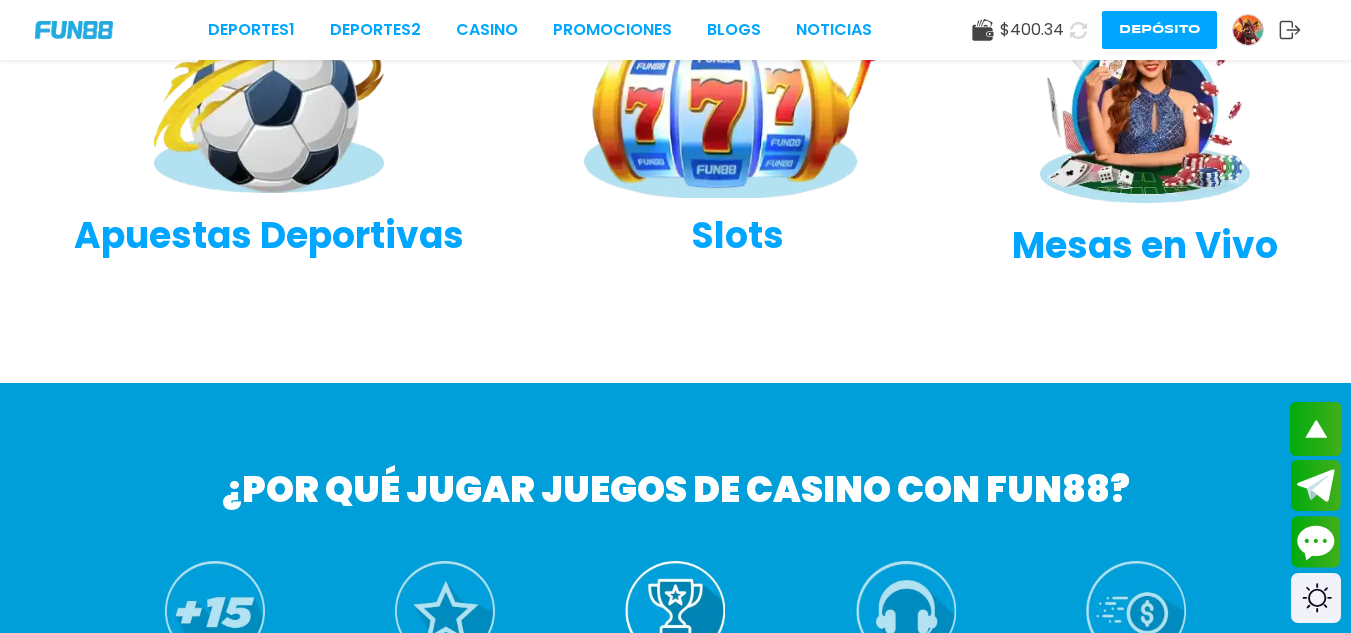 click at bounding box center (1316, 429) 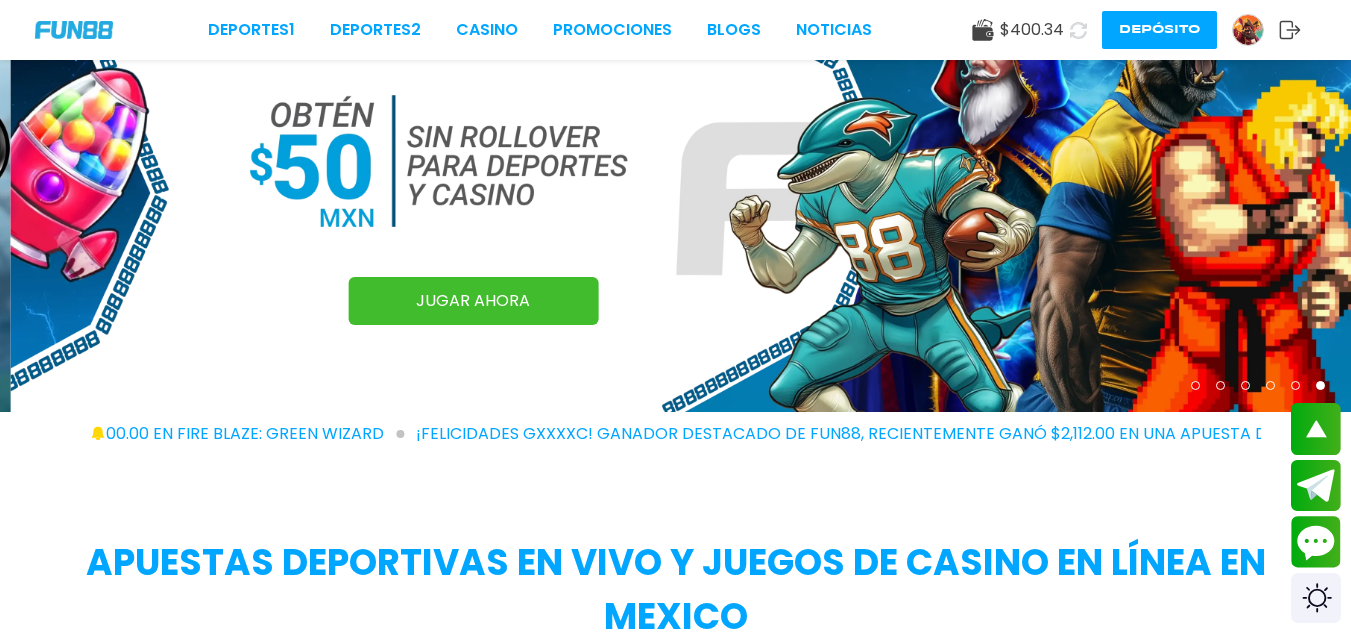scroll, scrollTop: 0, scrollLeft: 0, axis: both 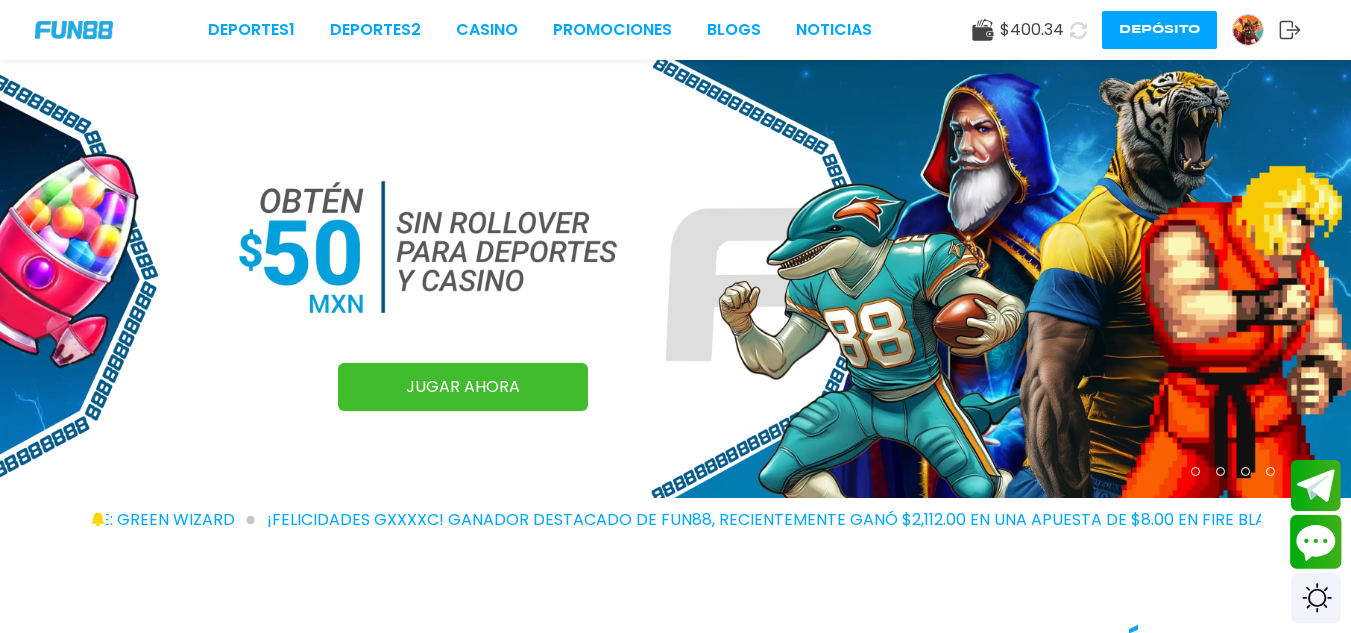 click at bounding box center (1316, 542) 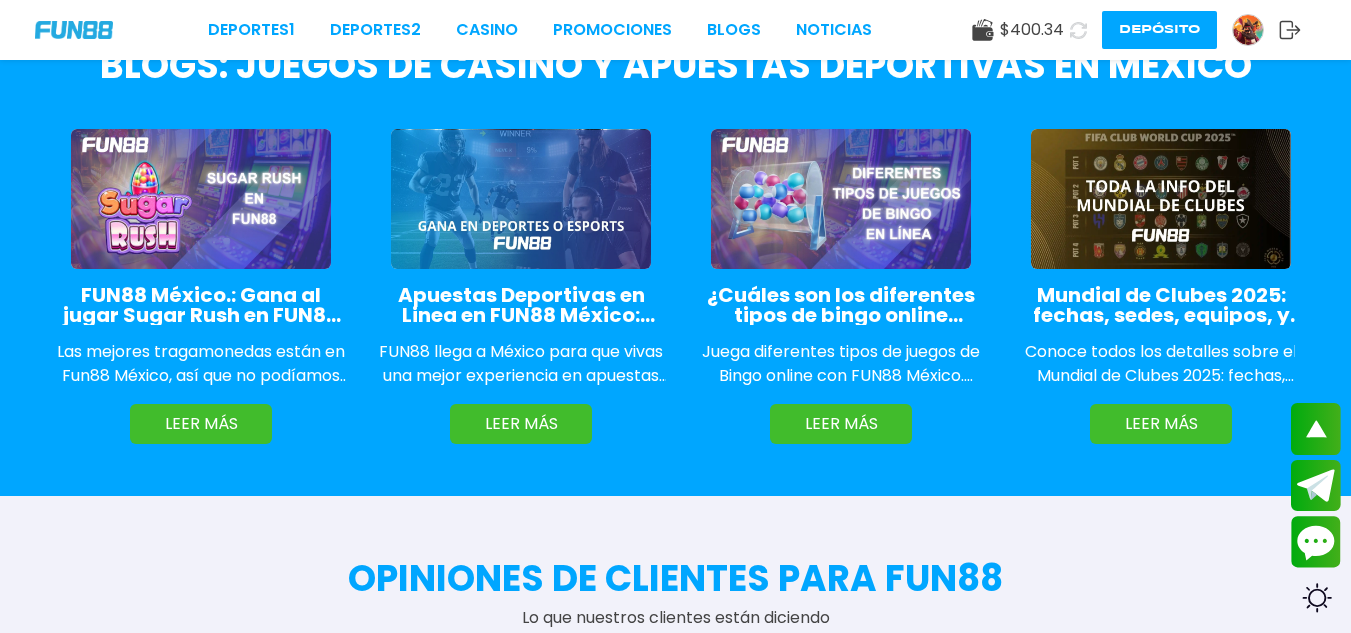 scroll, scrollTop: 3500, scrollLeft: 0, axis: vertical 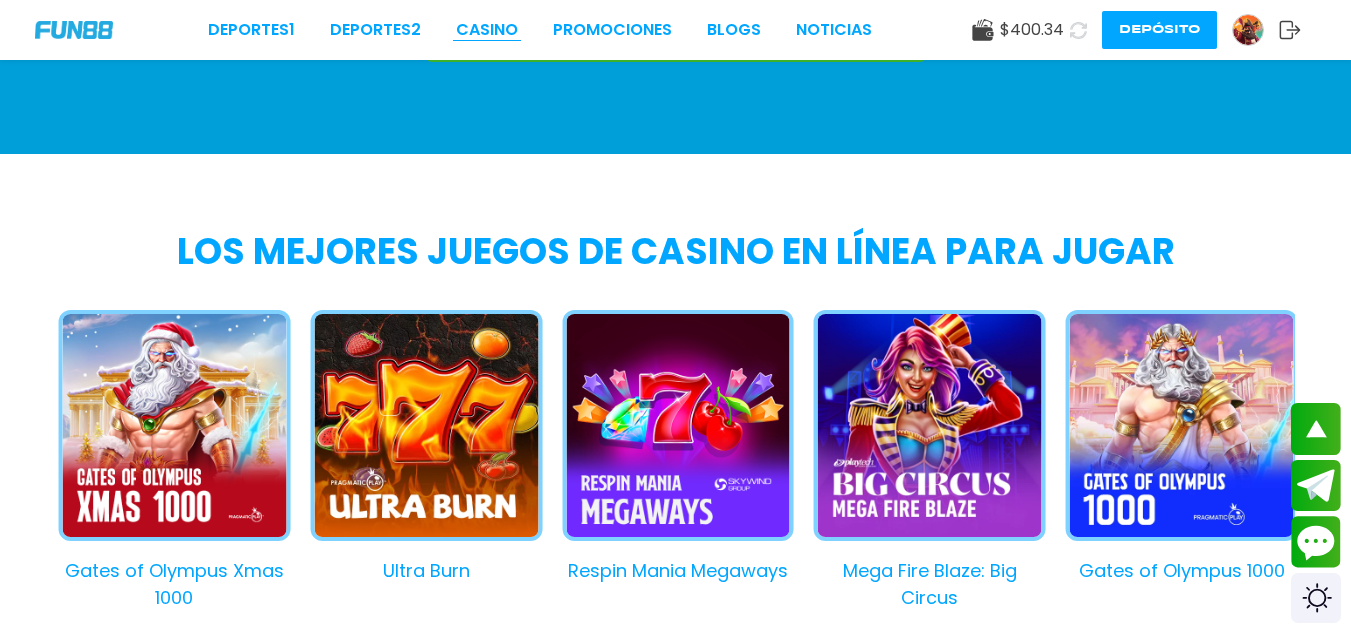 click on "CASINO" at bounding box center [487, 30] 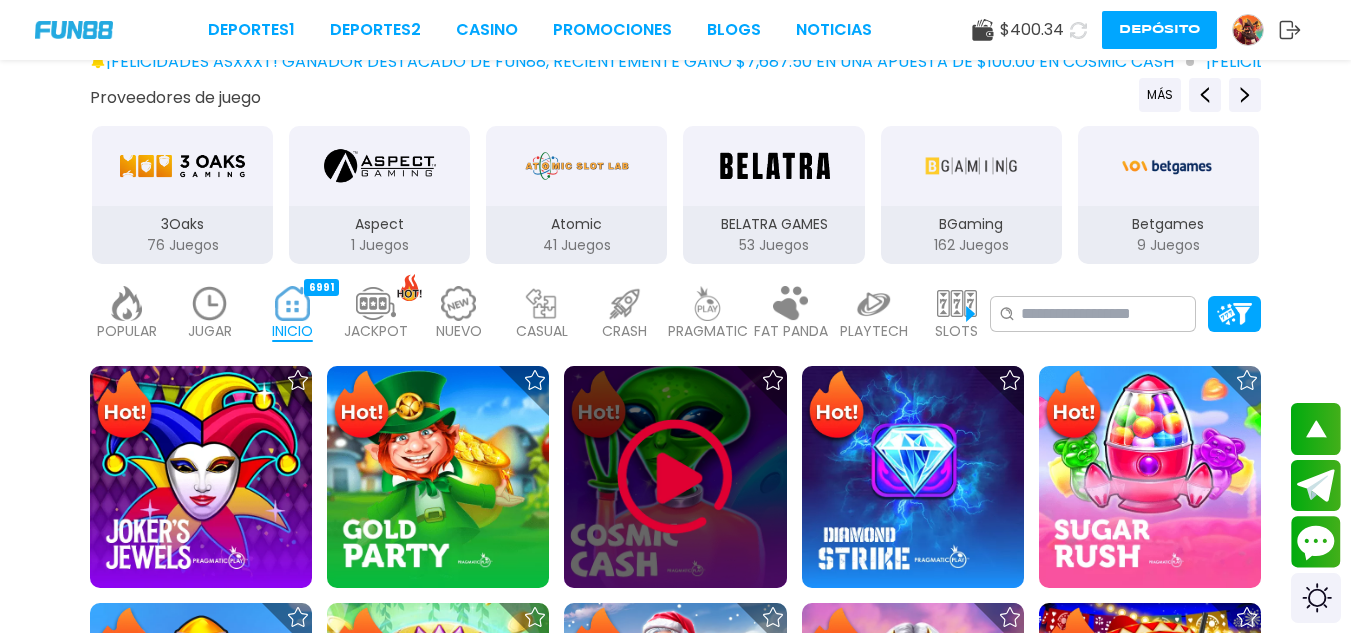 scroll, scrollTop: 400, scrollLeft: 0, axis: vertical 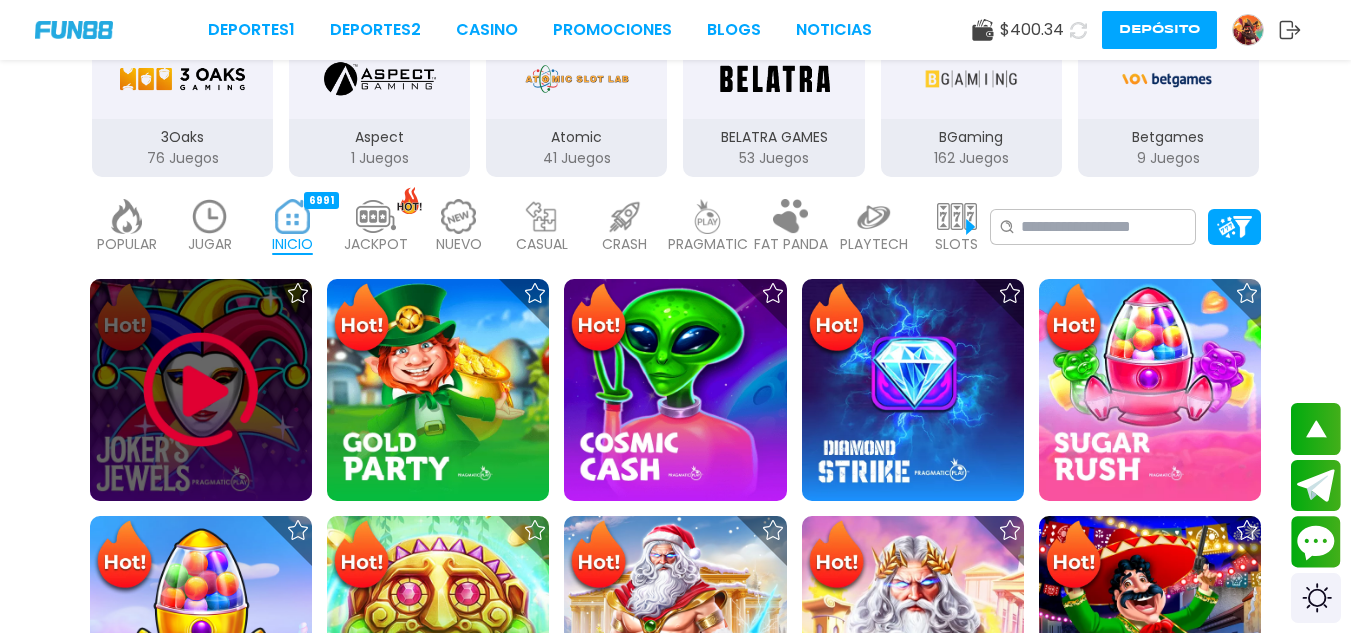 click at bounding box center (201, 390) 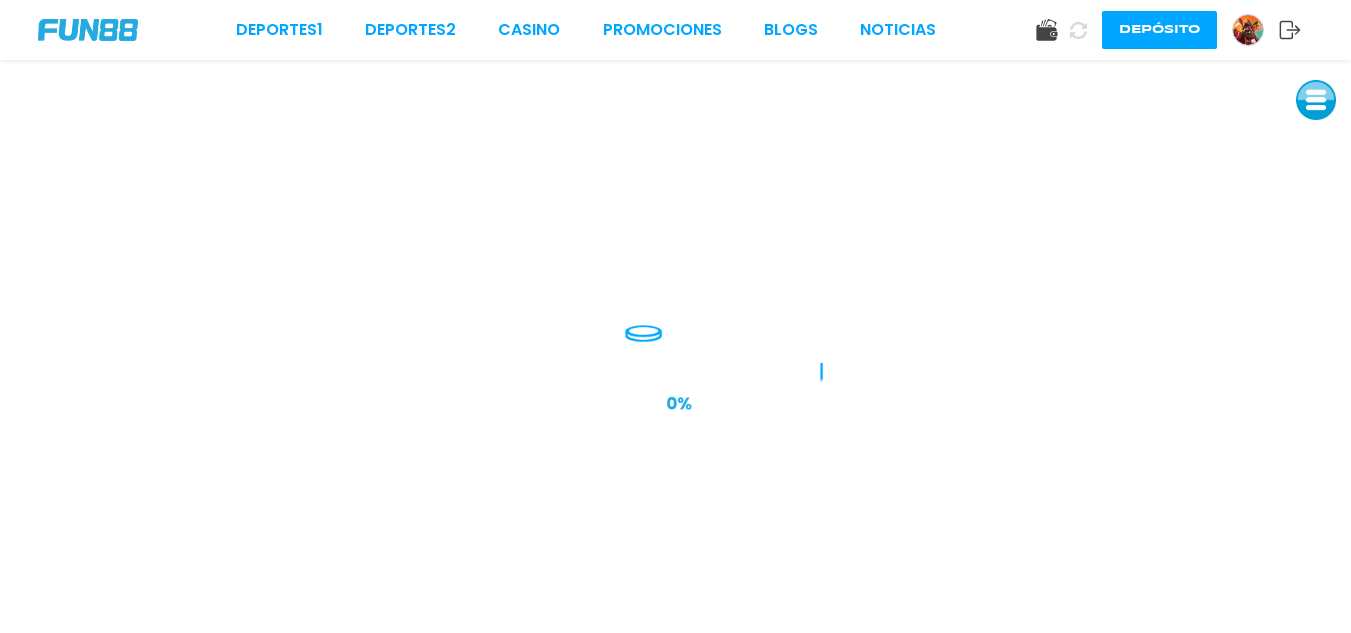 scroll, scrollTop: 0, scrollLeft: 0, axis: both 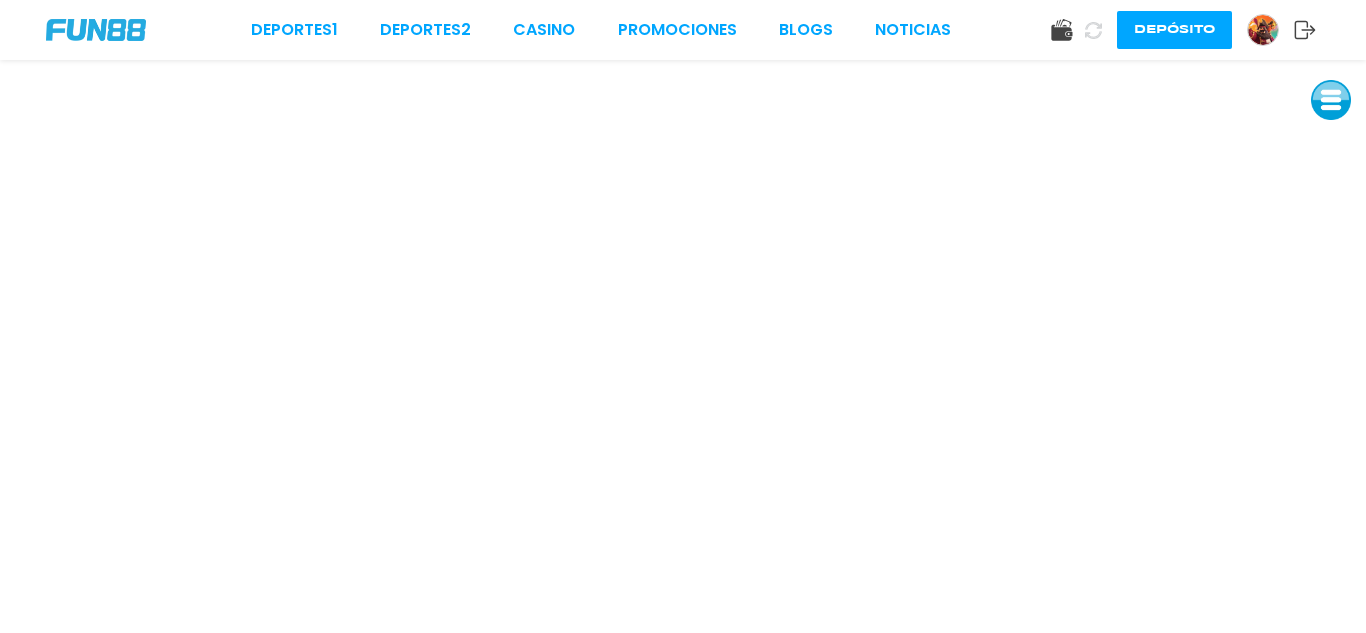 click on "Deportes  1 Deportes  2 CASINO Promociones BLOGS NOTICIAS Depósito" at bounding box center [683, 30] 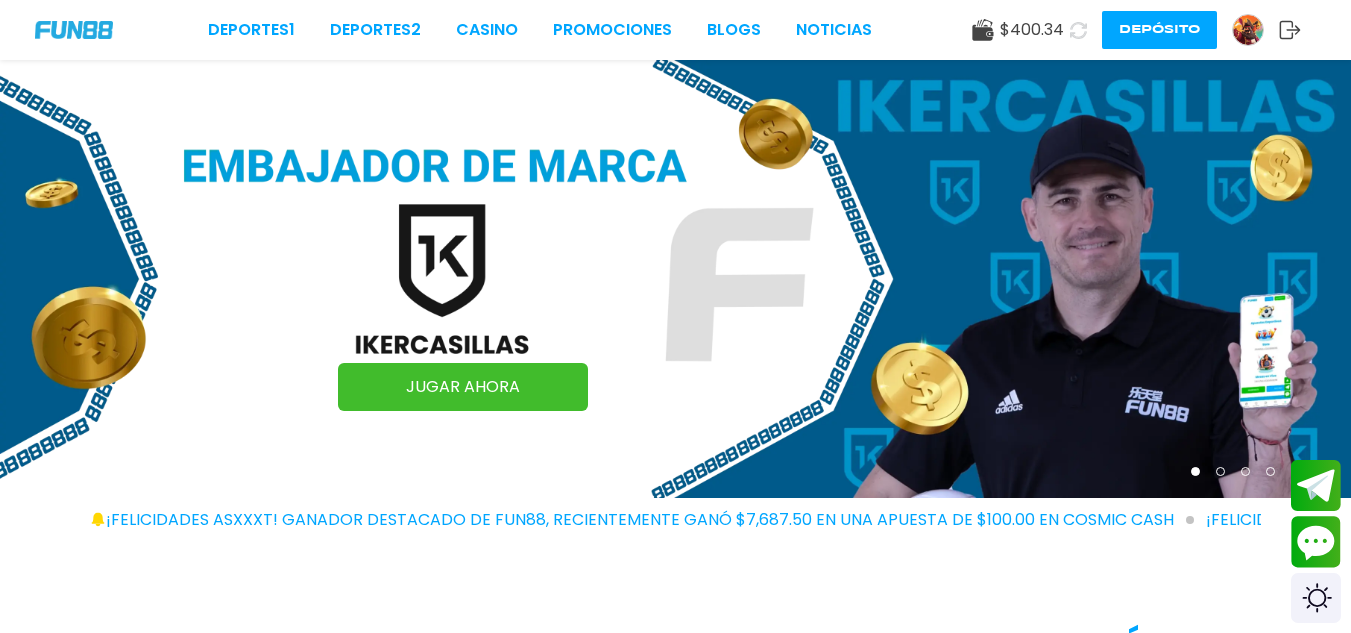 click at bounding box center (1078, 30) 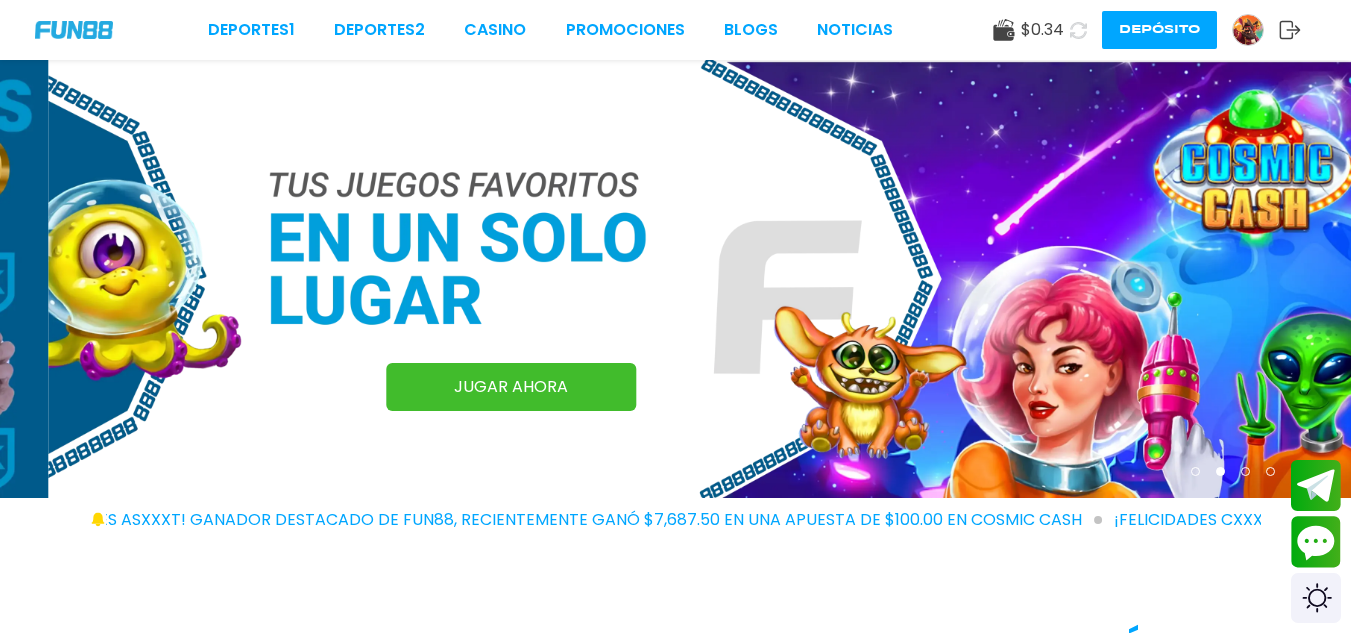 click at bounding box center [1248, 30] 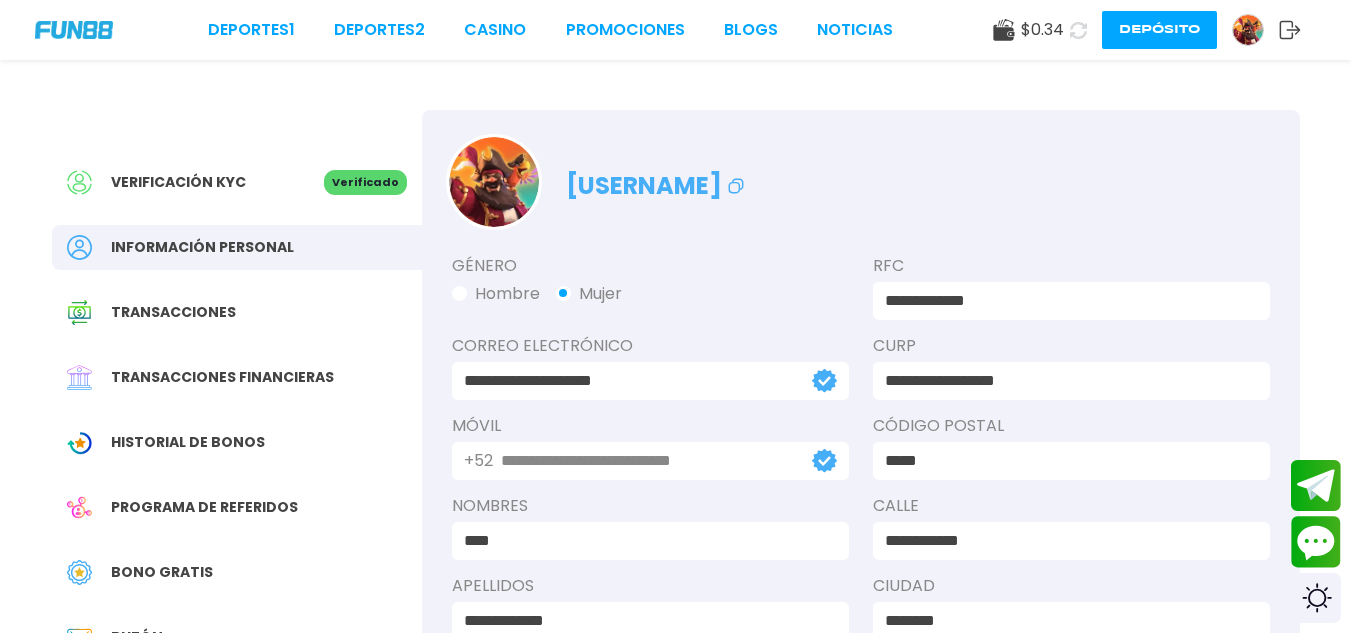 click on "Bono Gratis" at bounding box center [237, 572] 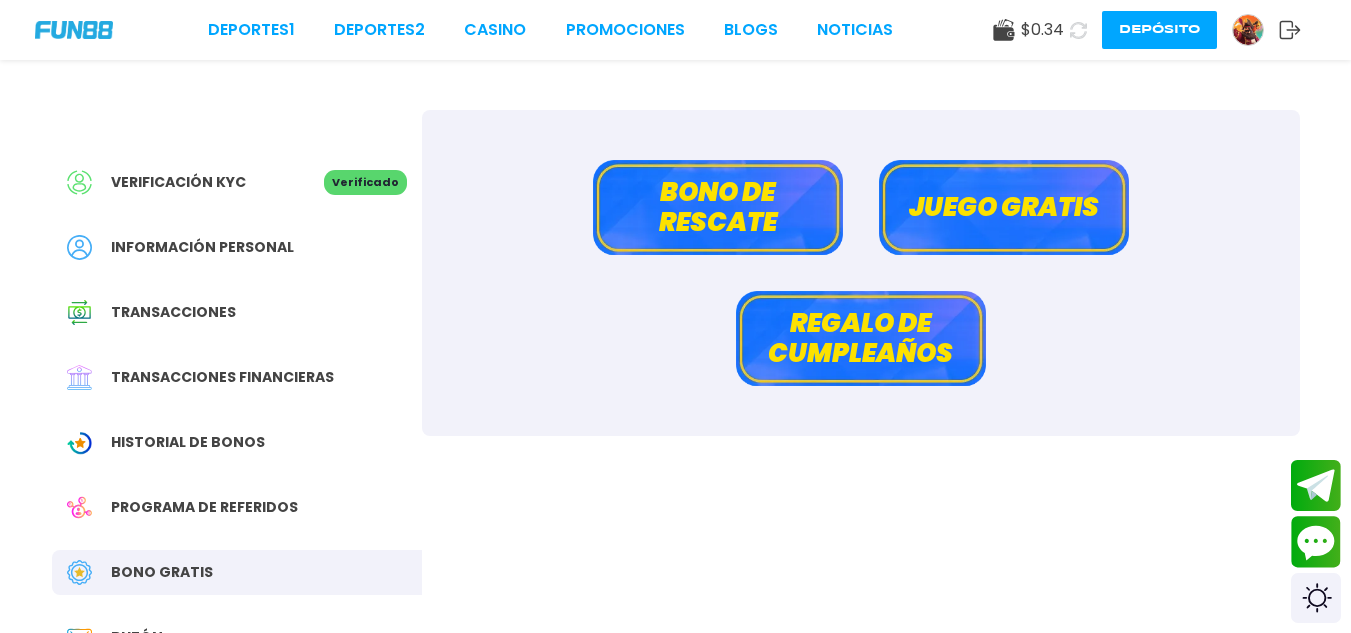 click on "Juego gratis" at bounding box center [1004, 207] 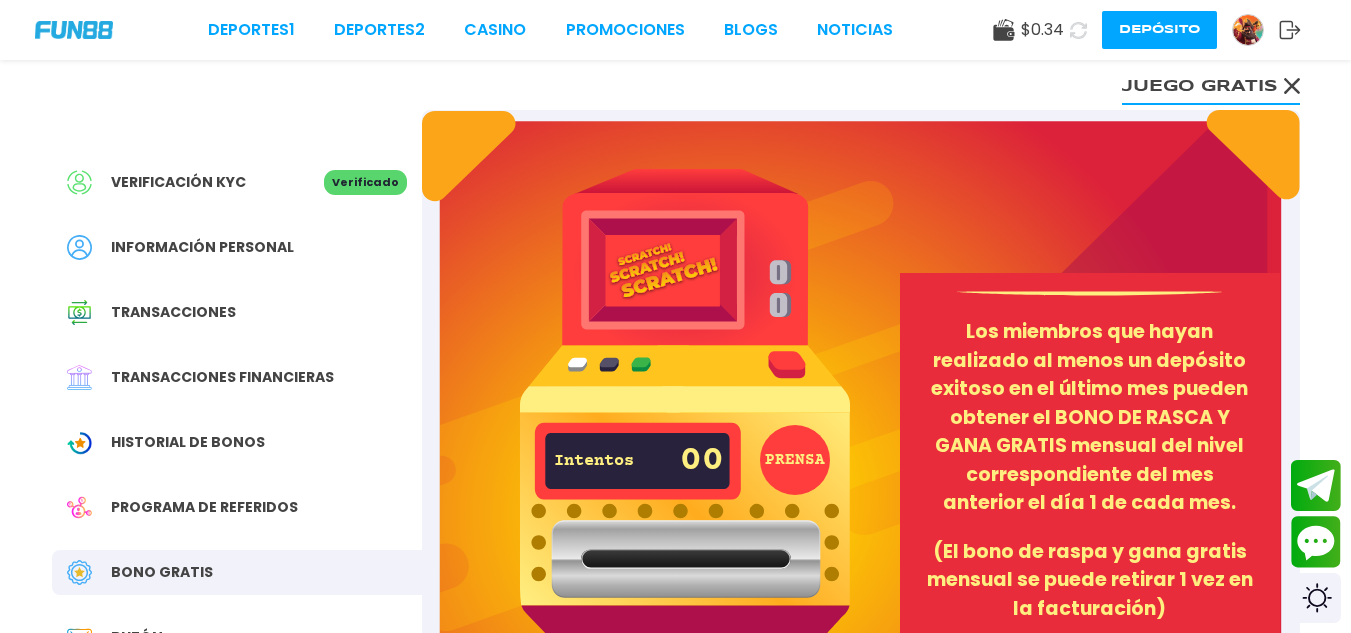 click on "Bono Gratis" at bounding box center (162, 572) 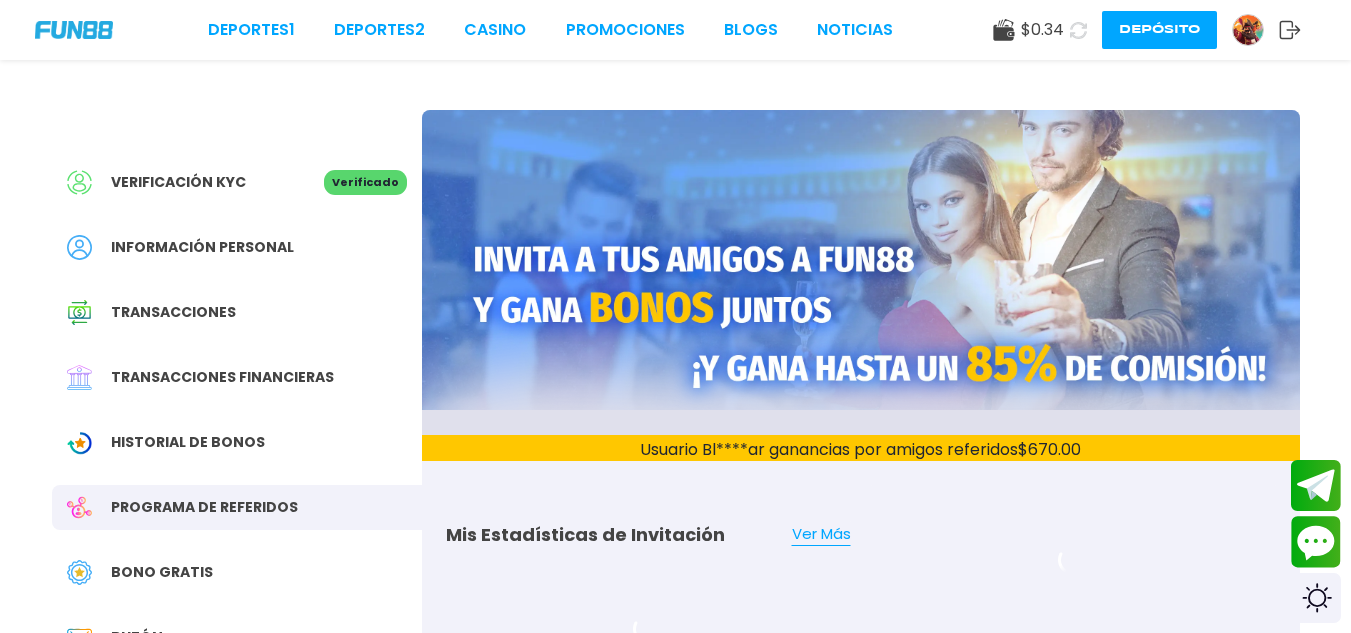 click on "Bono Gratis" at bounding box center [162, 572] 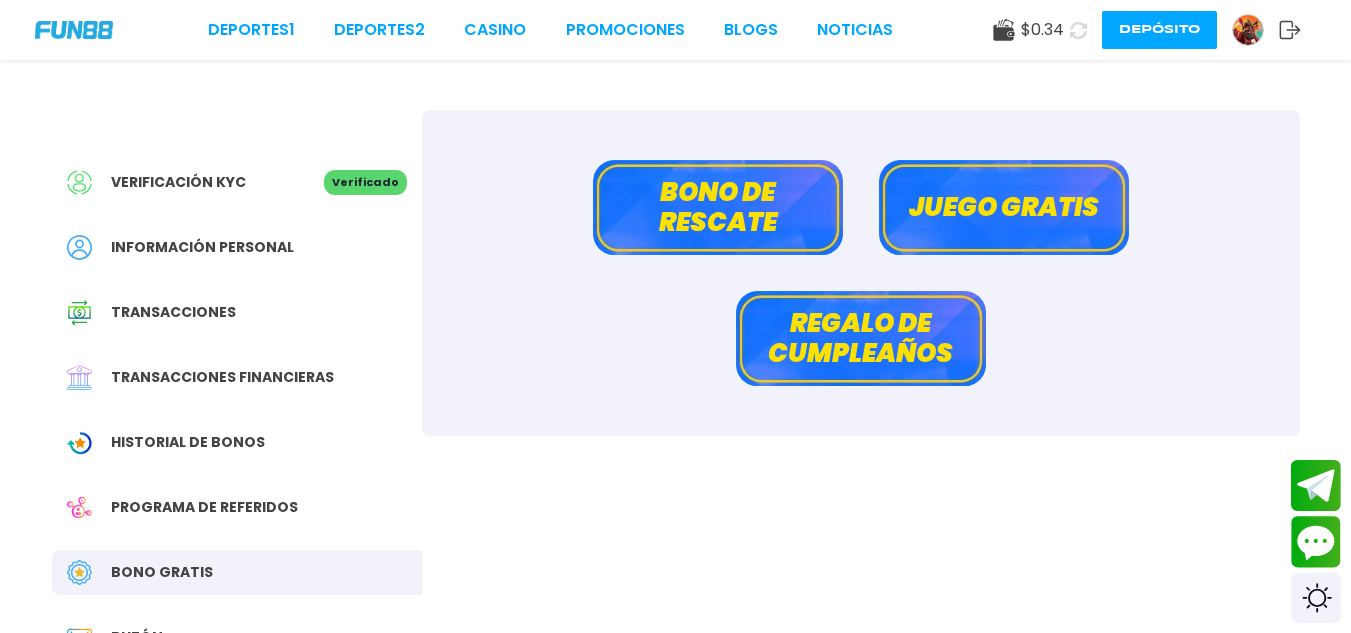 click on "Juego gratis" at bounding box center (1004, 207) 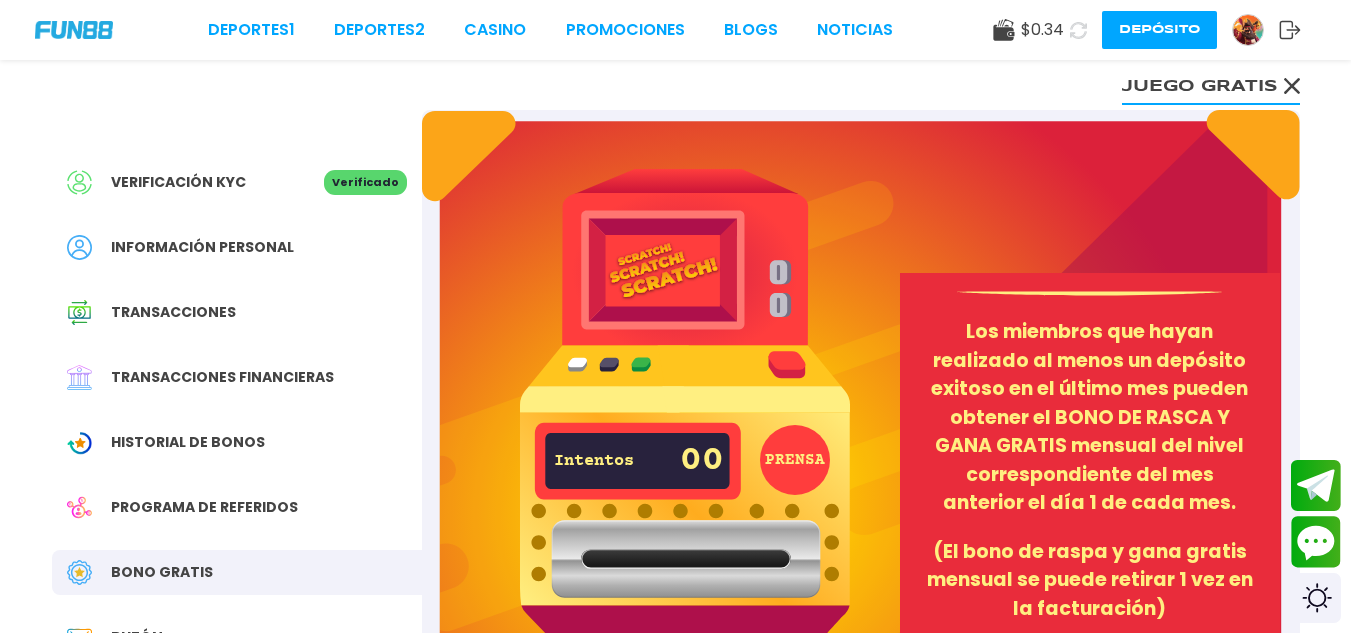click at bounding box center [89, 572] 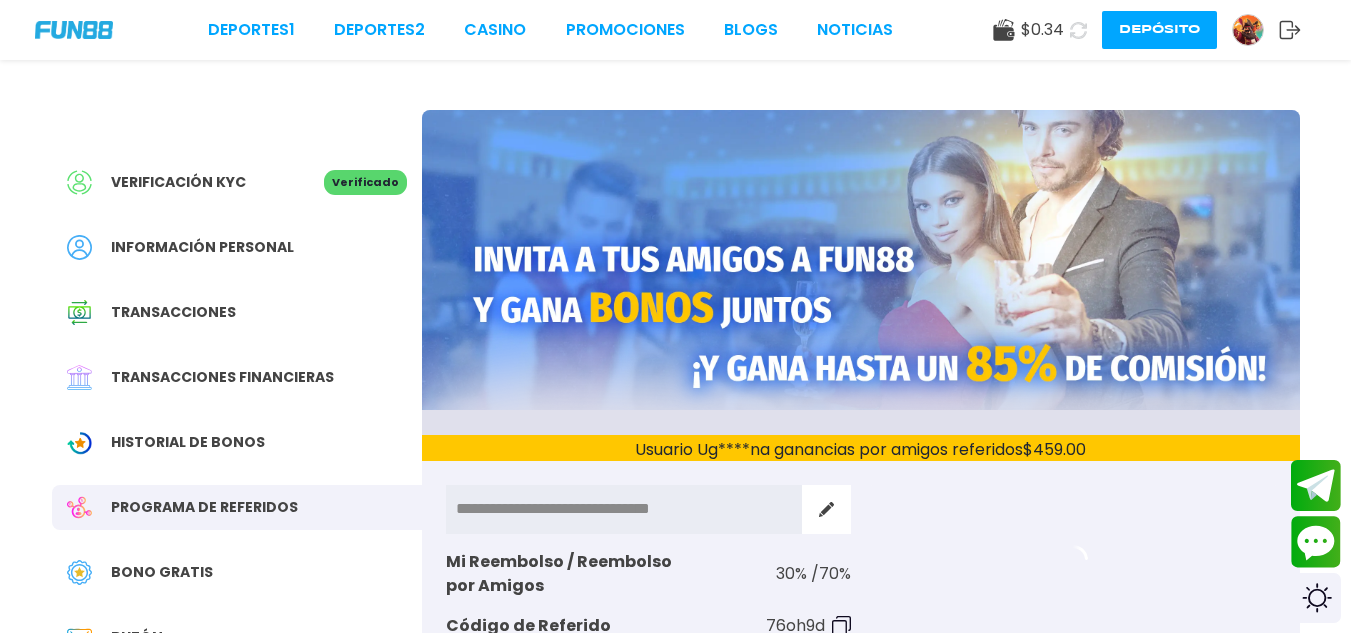 click on "Bono Gratis" at bounding box center [162, 572] 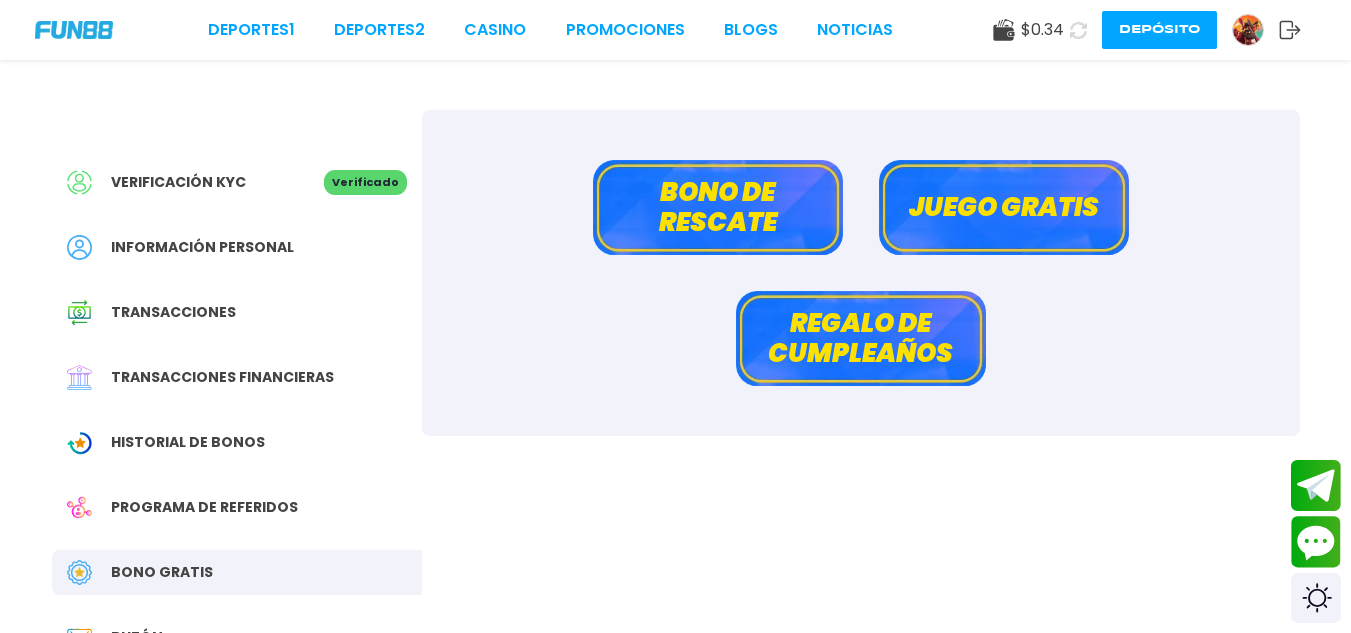 click on "Bono de rescate" at bounding box center (718, 207) 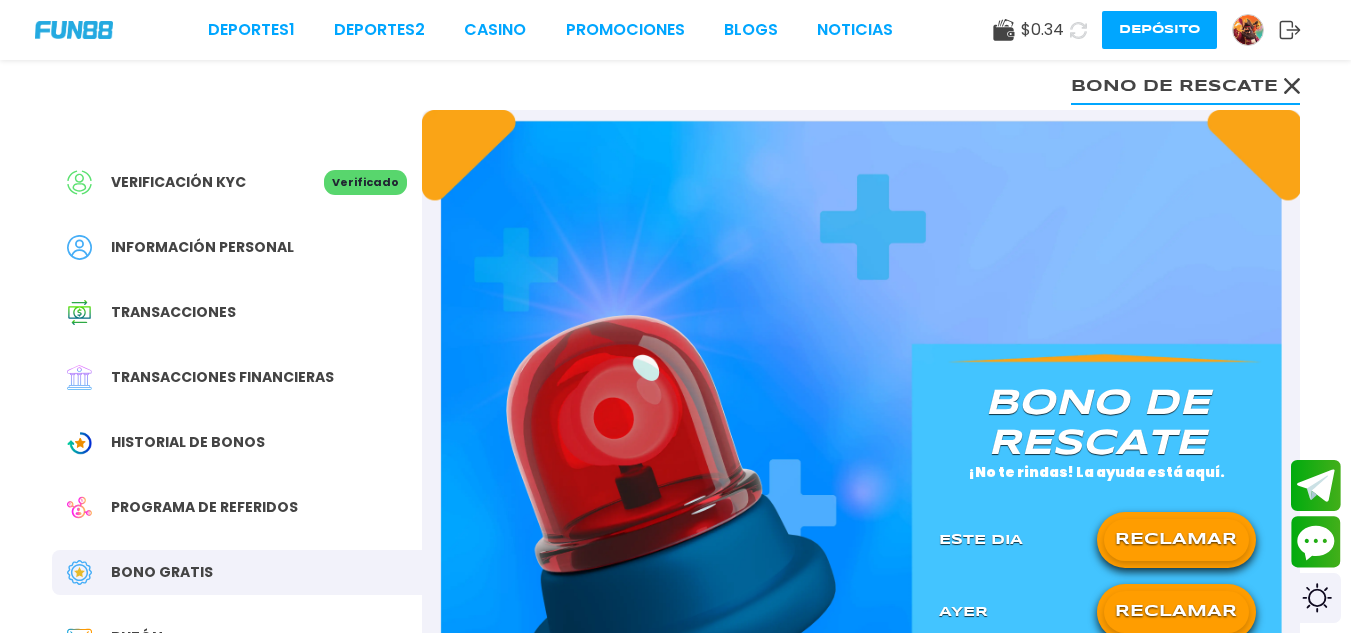 click on "RECLAMAR" at bounding box center [1176, 540] 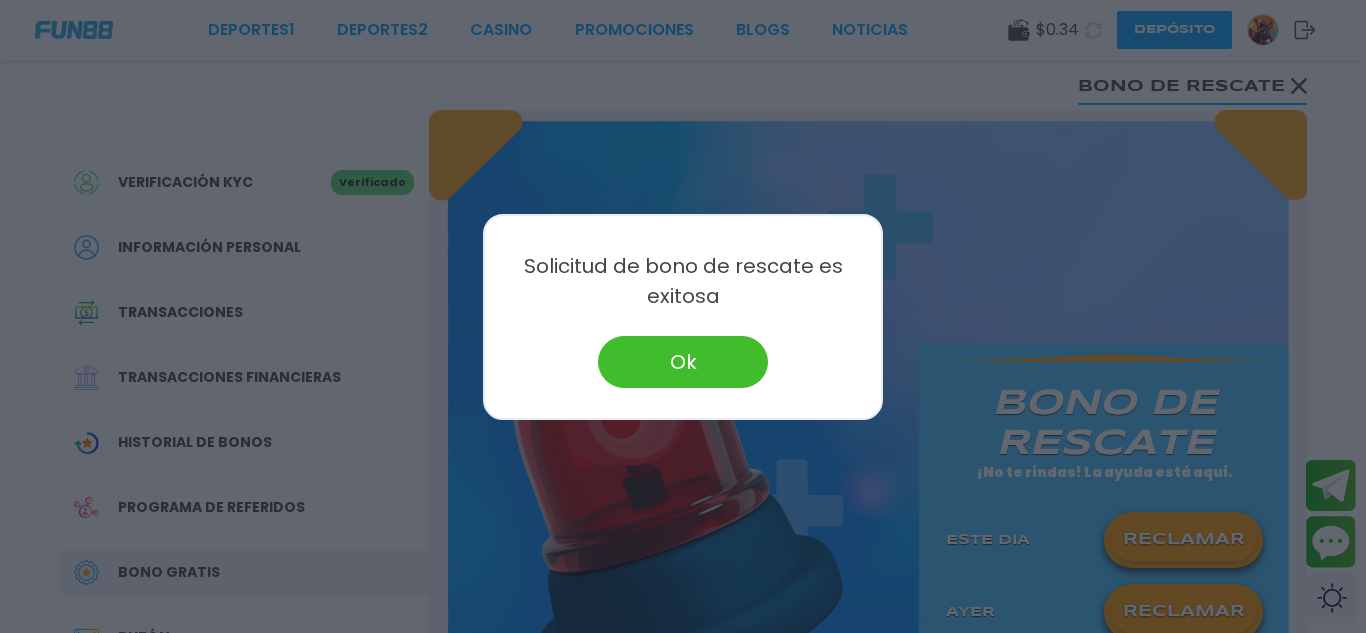 click on "Ok" at bounding box center [683, 362] 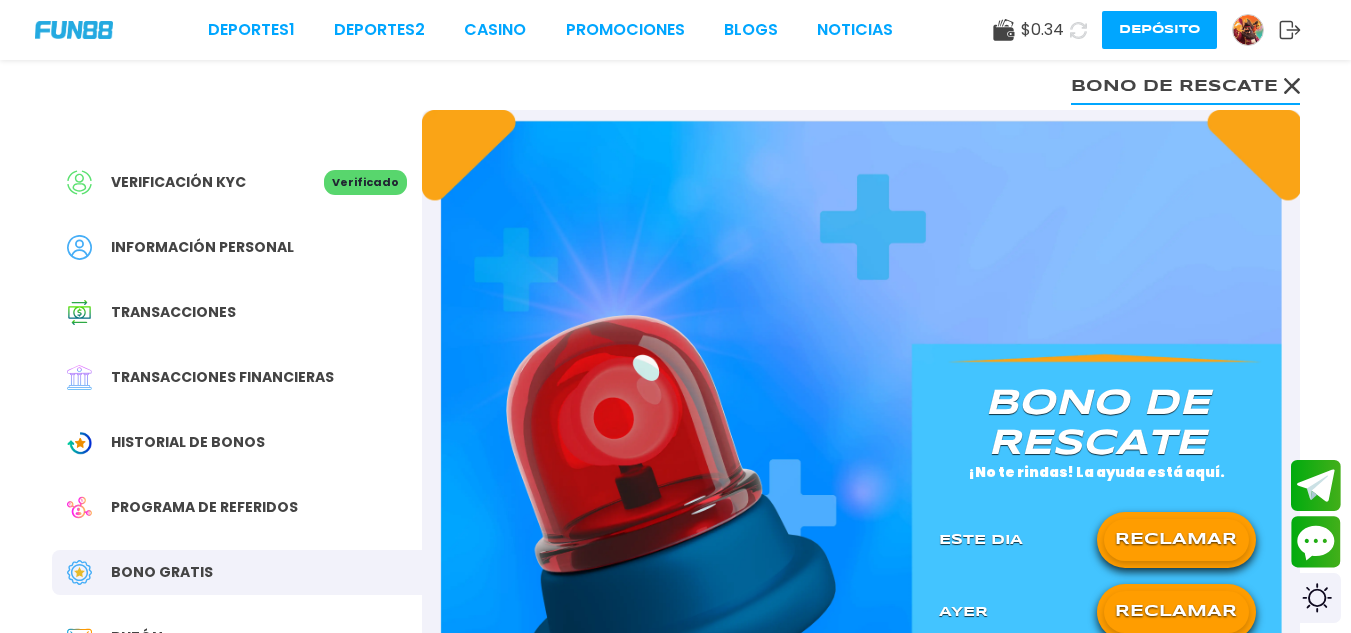 click on "Bono de rescate" at bounding box center [1185, 85] 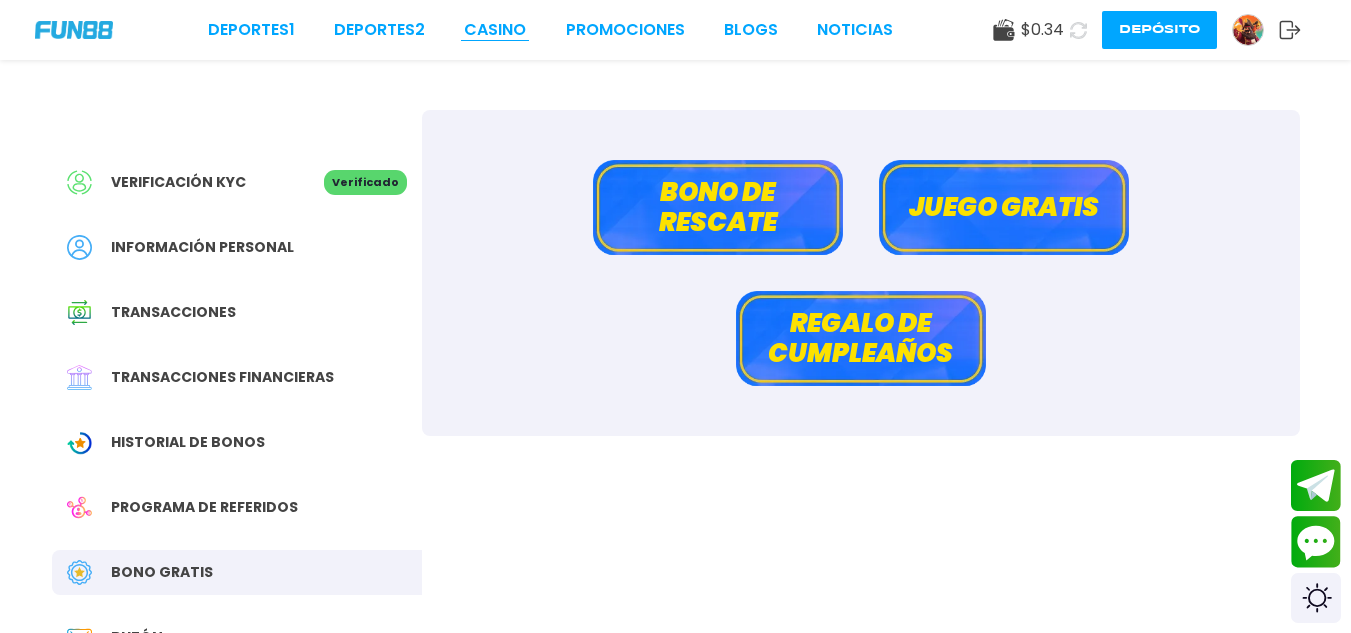click on "CASINO" at bounding box center [495, 30] 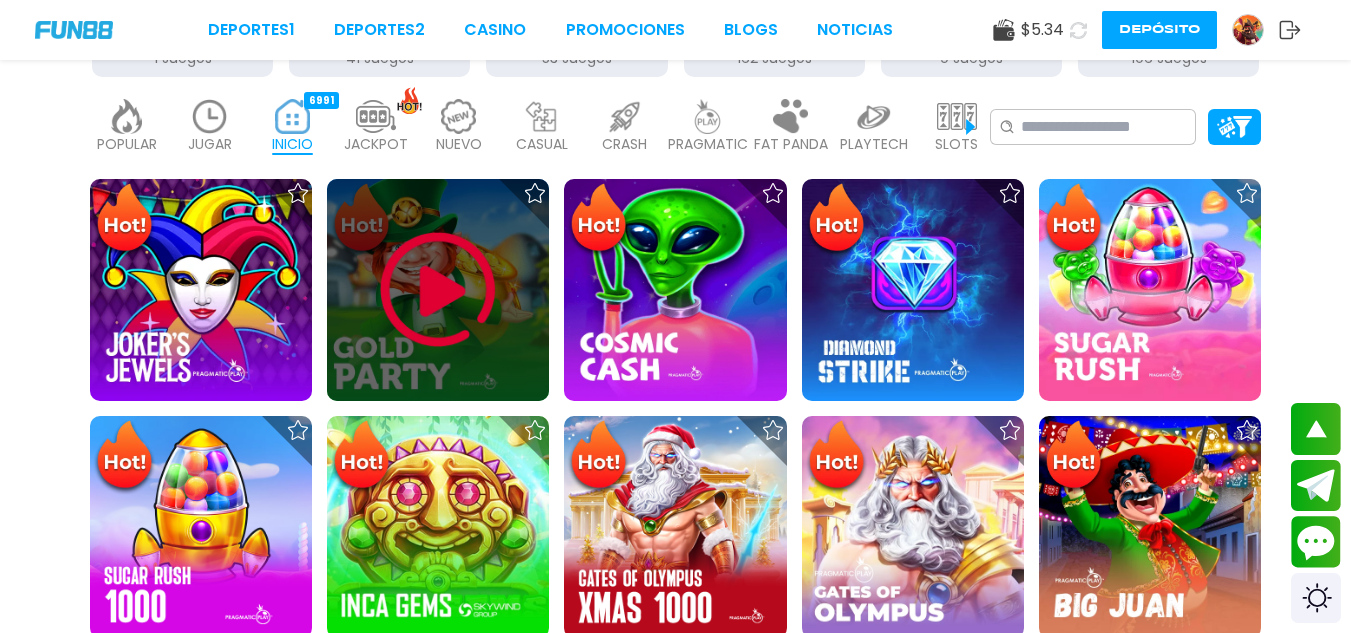 scroll, scrollTop: 100, scrollLeft: 0, axis: vertical 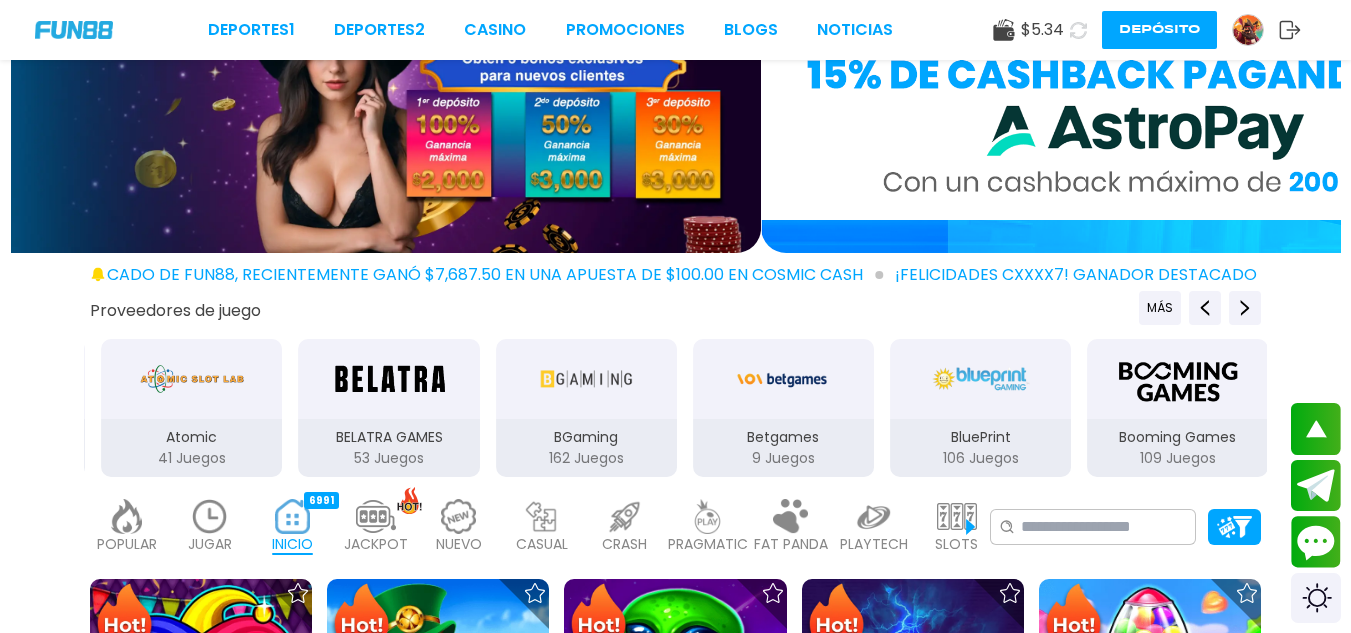 click on "JUGAR 3" at bounding box center [209, 527] 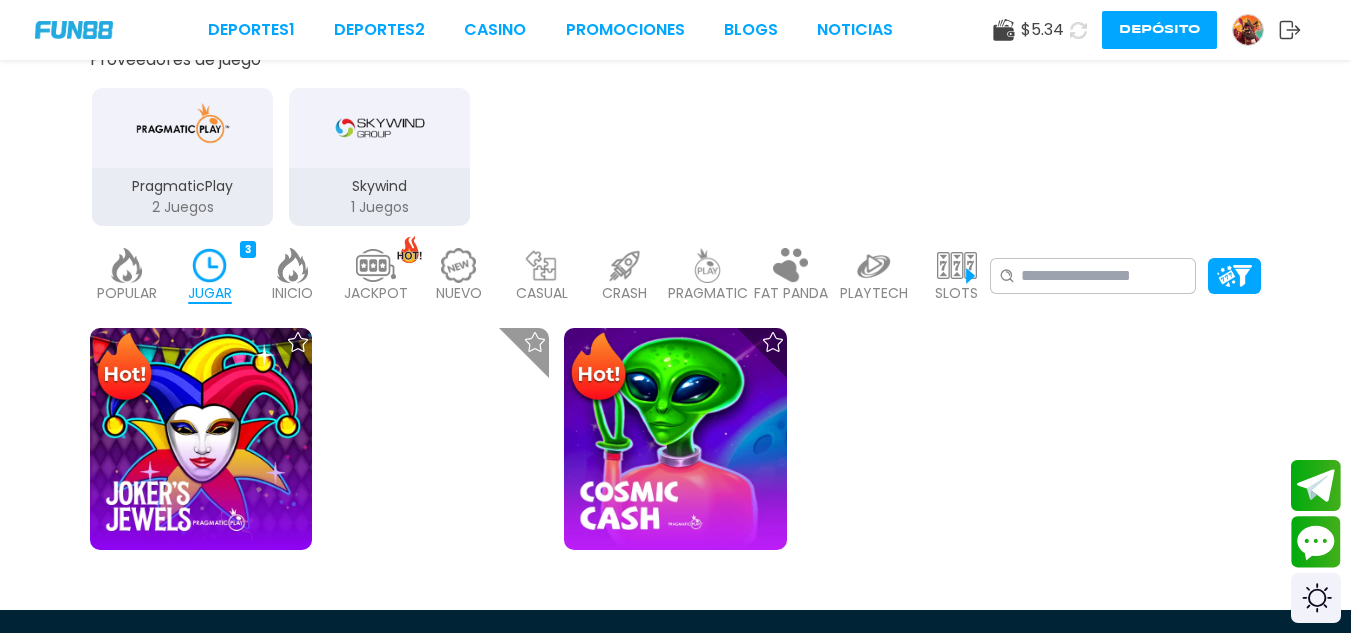 scroll, scrollTop: 600, scrollLeft: 0, axis: vertical 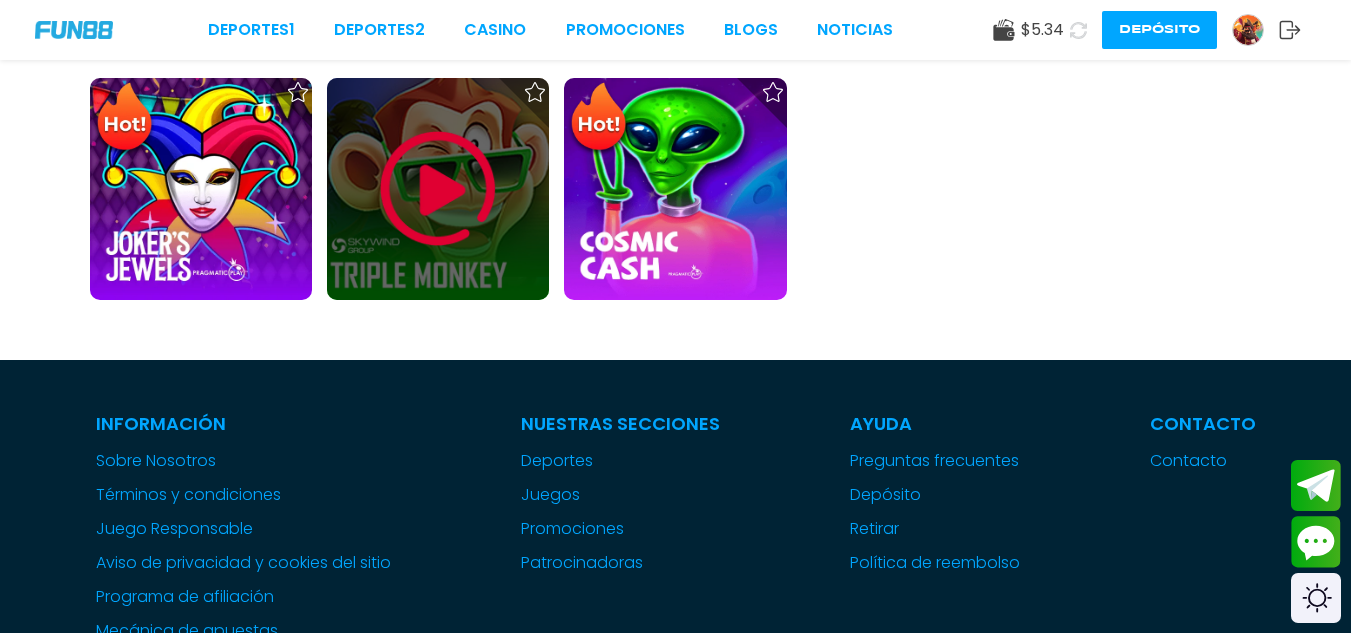 click at bounding box center [438, 189] 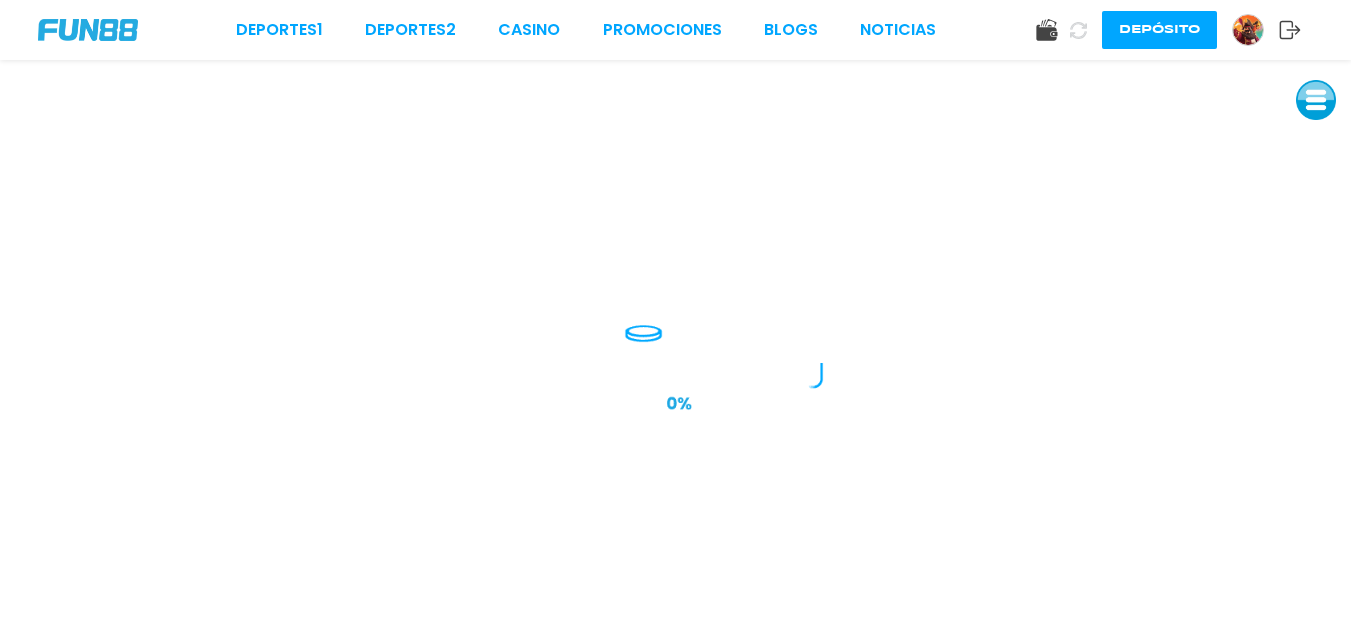 scroll, scrollTop: 0, scrollLeft: 0, axis: both 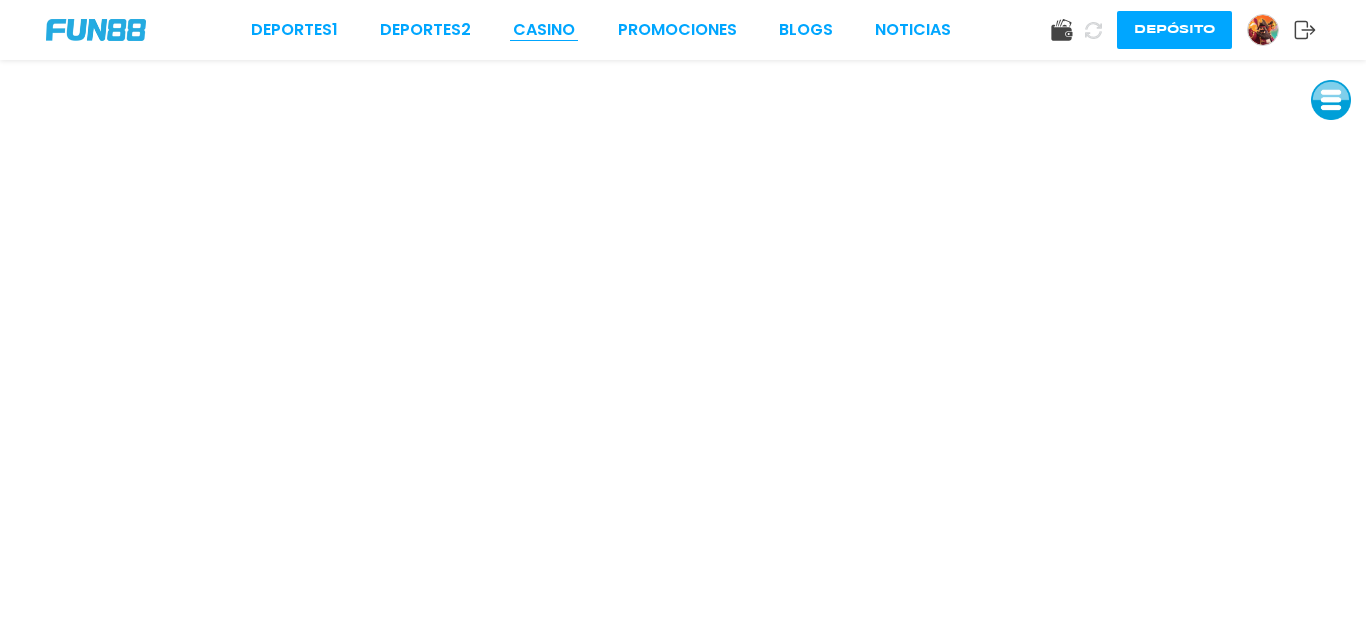 click on "CASINO" at bounding box center [544, 30] 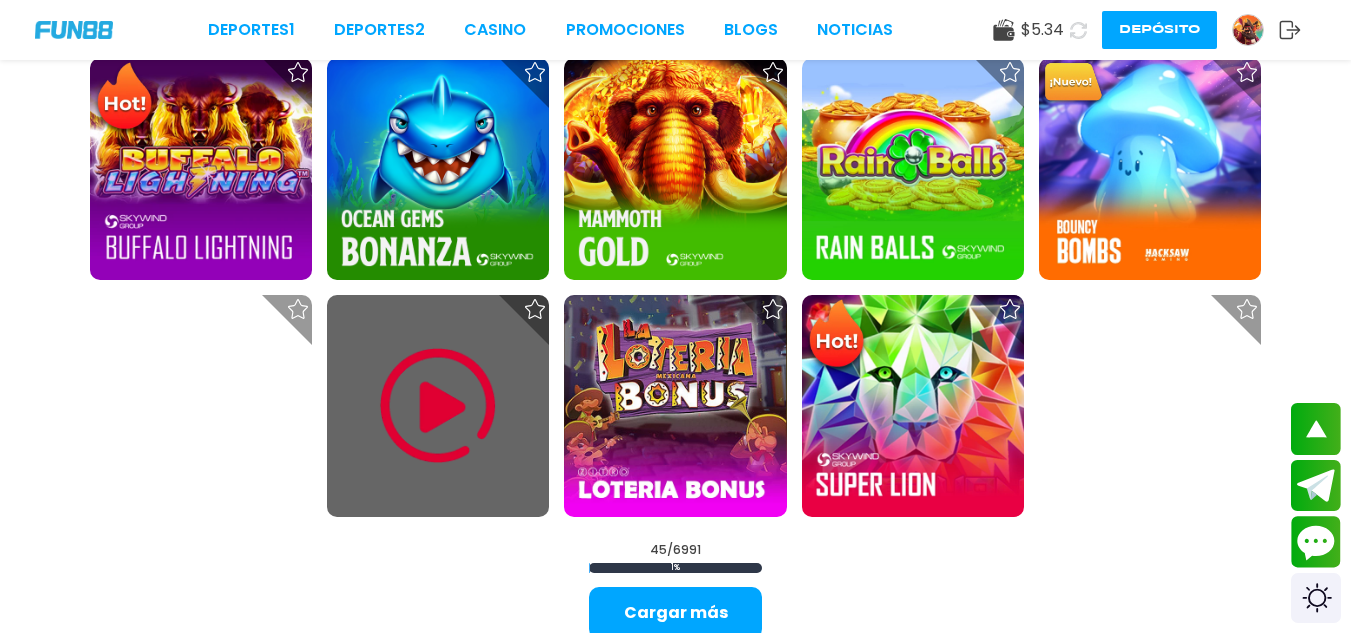 scroll, scrollTop: 2300, scrollLeft: 0, axis: vertical 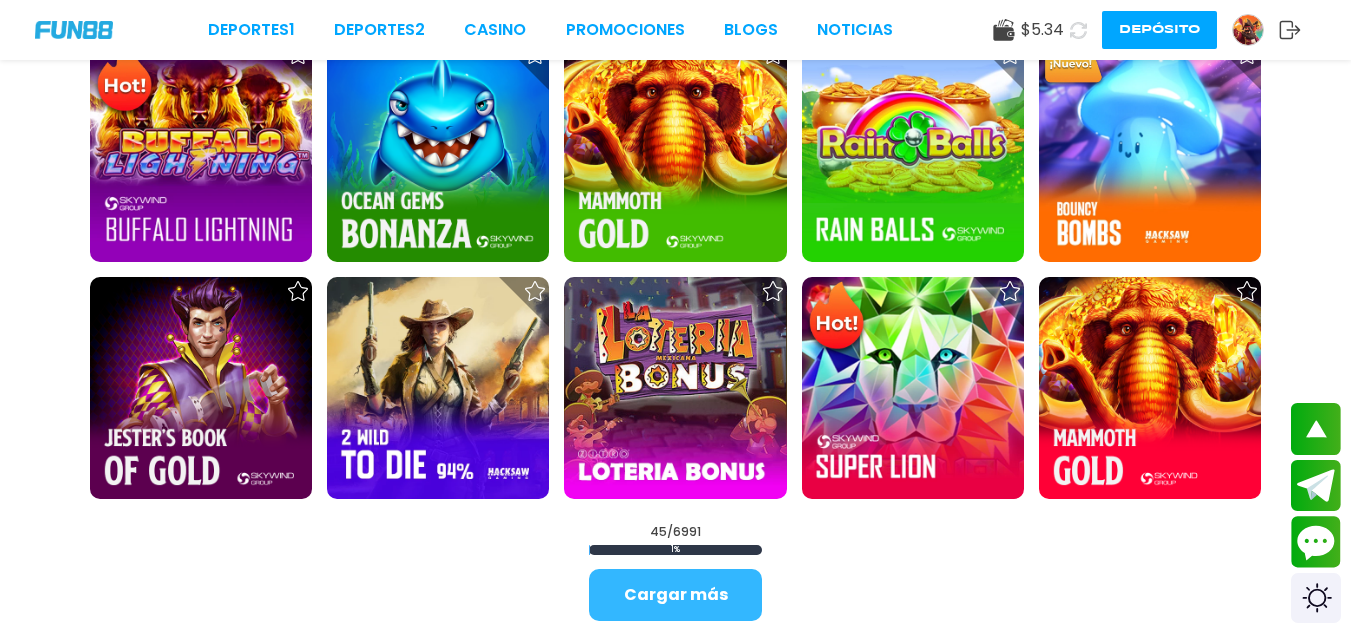 click on "Cargar más" at bounding box center [675, 595] 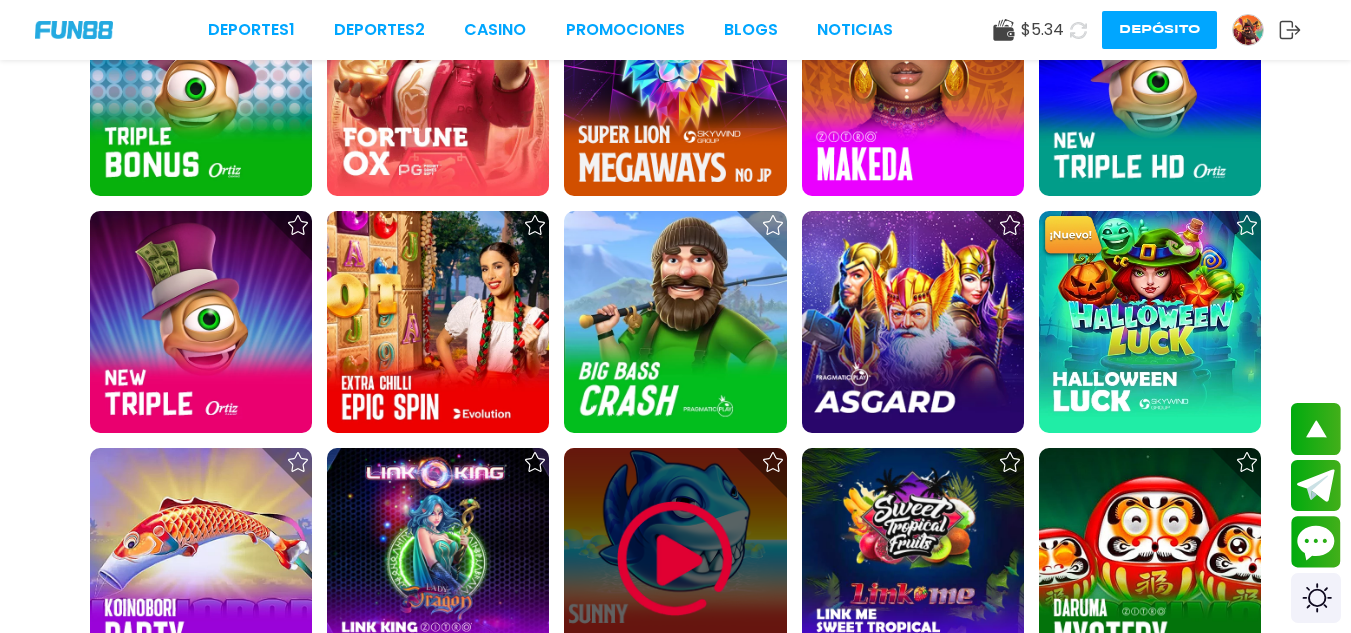 scroll, scrollTop: 2600, scrollLeft: 0, axis: vertical 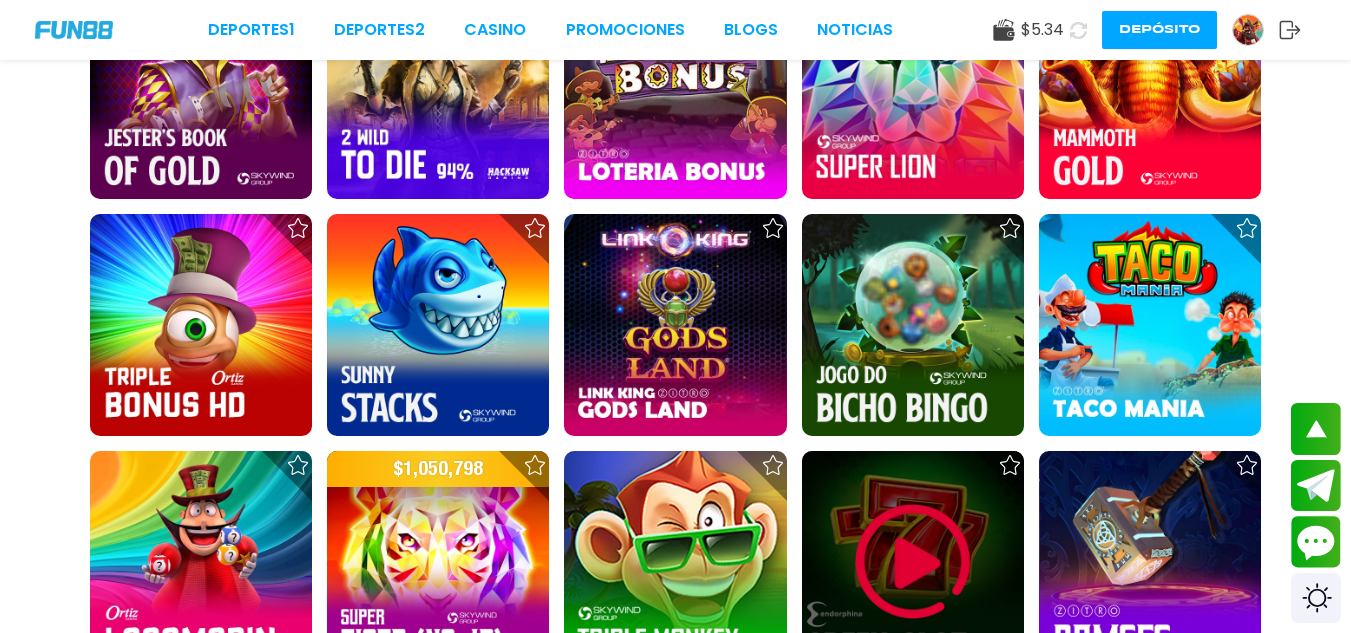 click at bounding box center [913, 562] 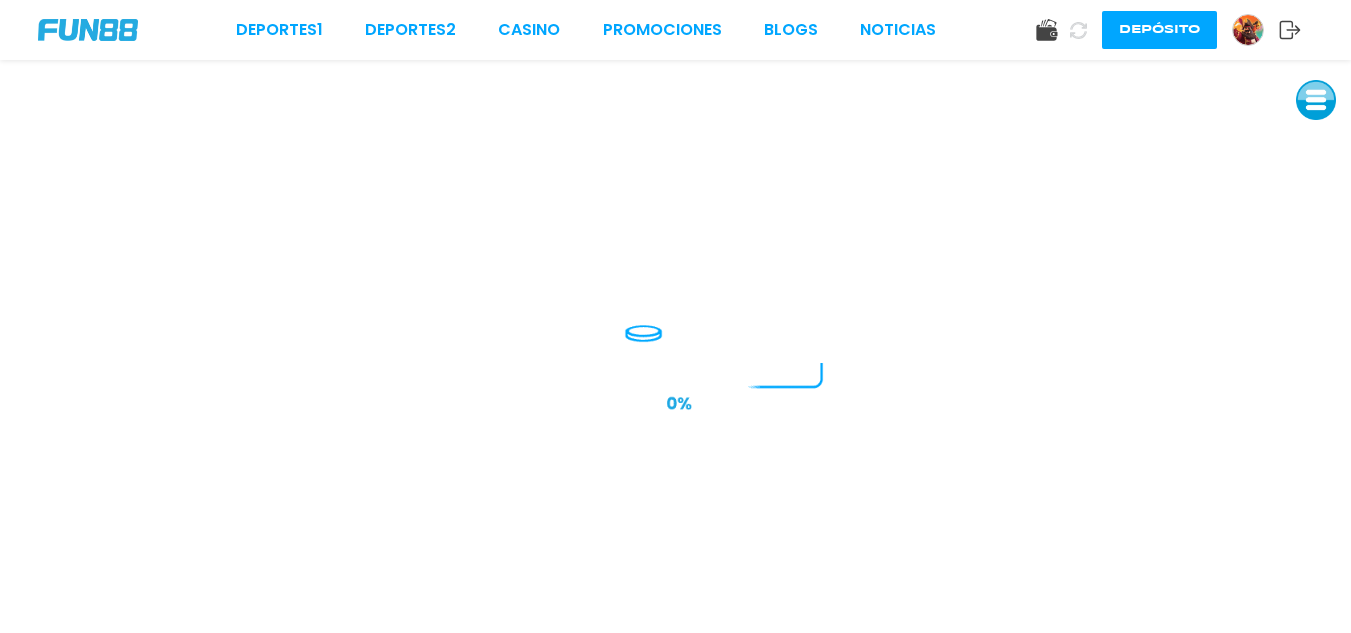 scroll, scrollTop: 0, scrollLeft: 0, axis: both 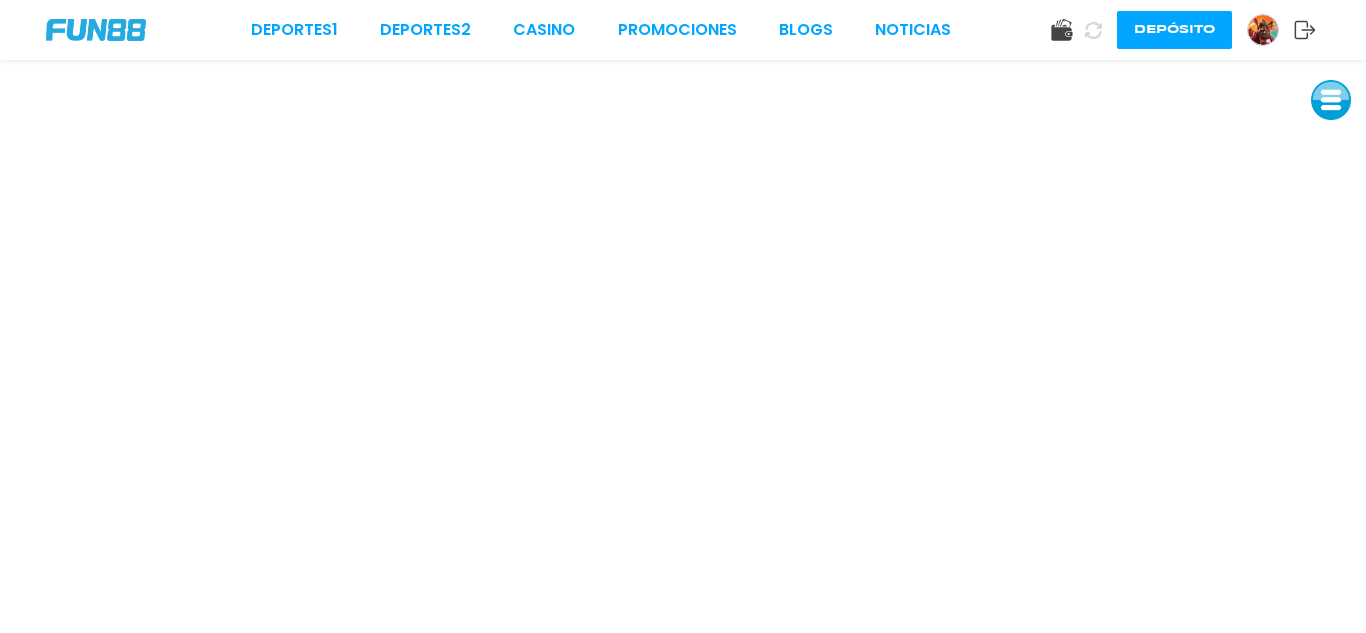 click at bounding box center [96, 30] 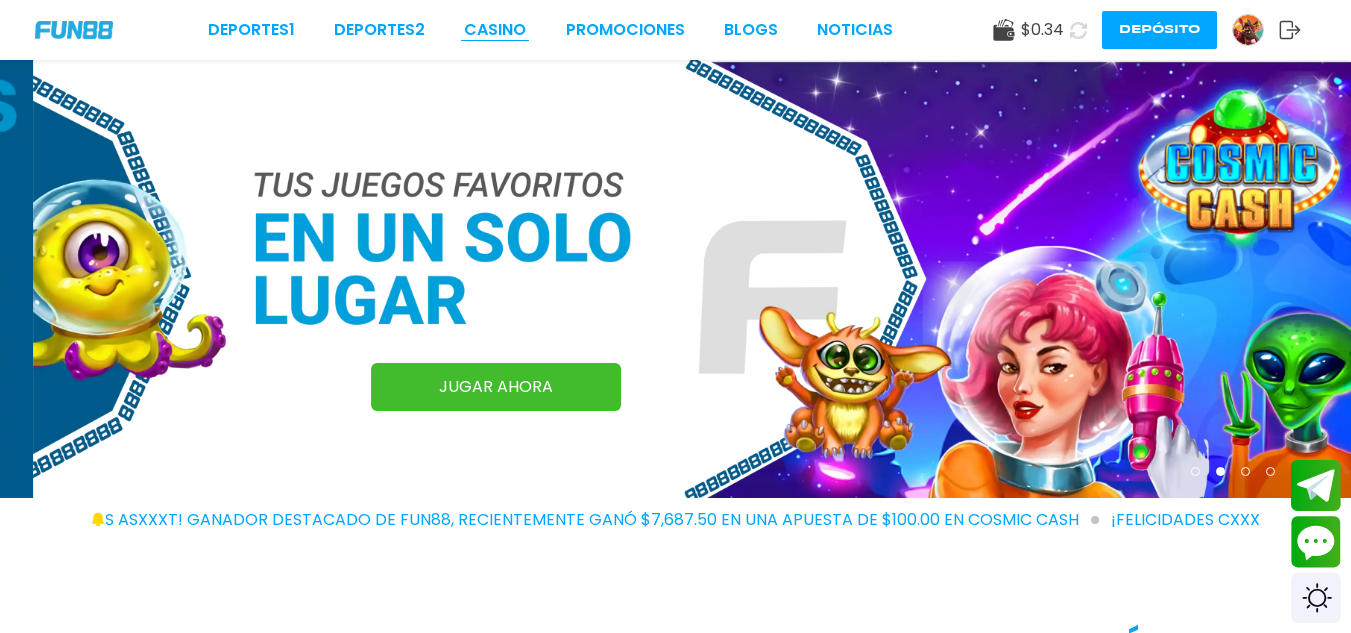 click on "CASINO" at bounding box center [495, 30] 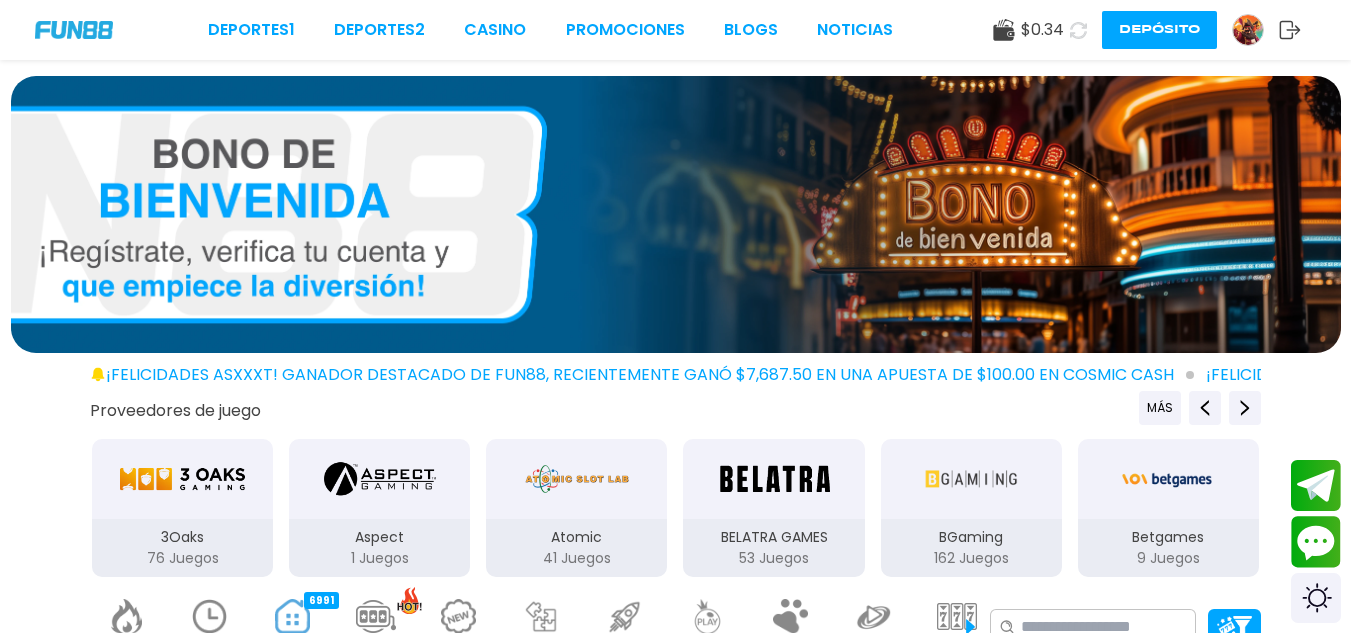 click at bounding box center [1248, 30] 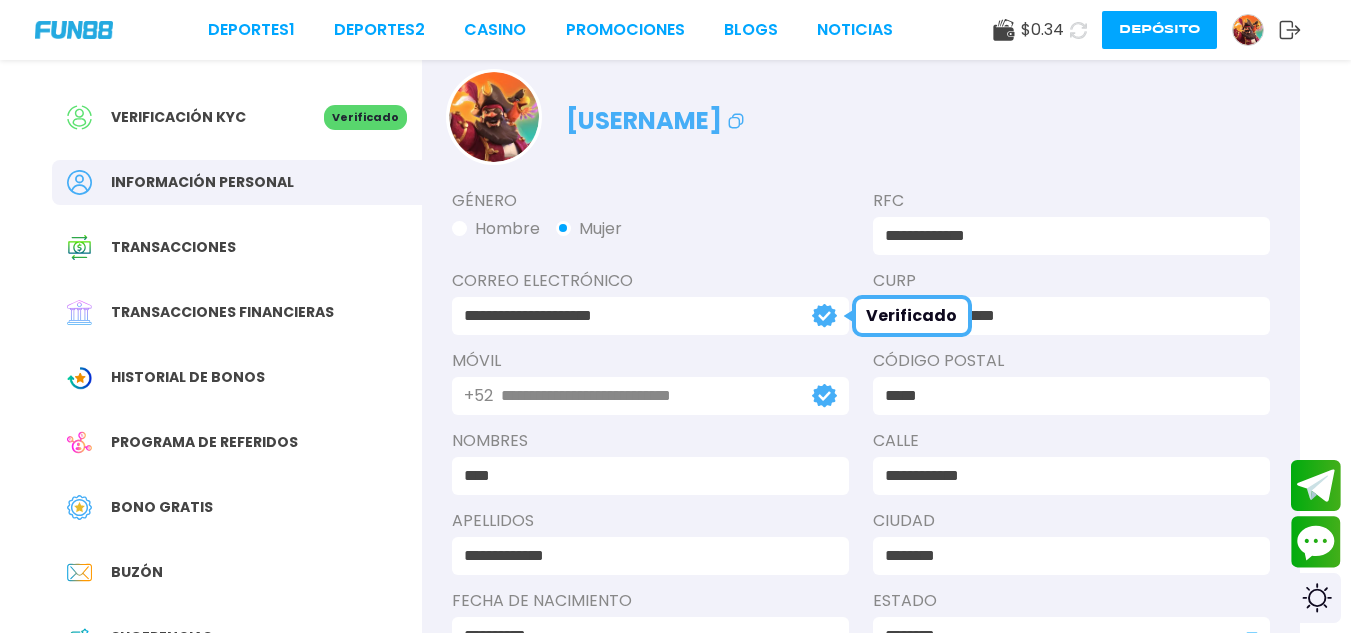 scroll, scrollTop: 100, scrollLeft: 0, axis: vertical 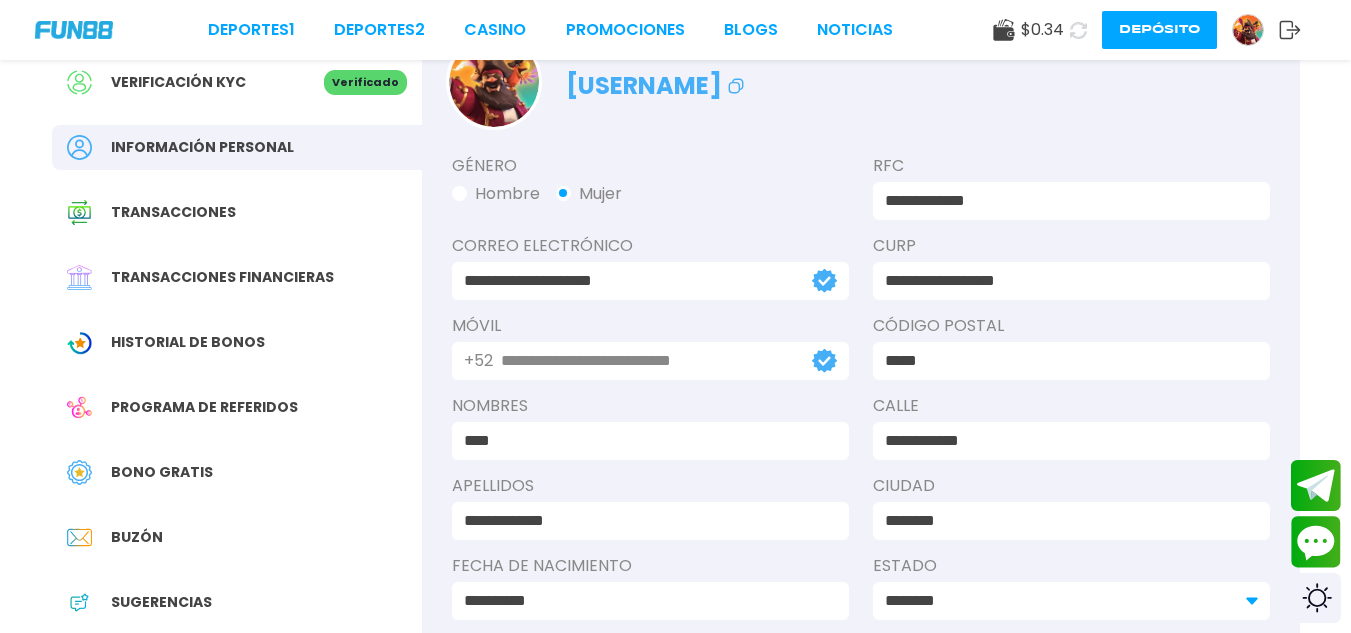 click on "Bono Gratis" at bounding box center (237, 472) 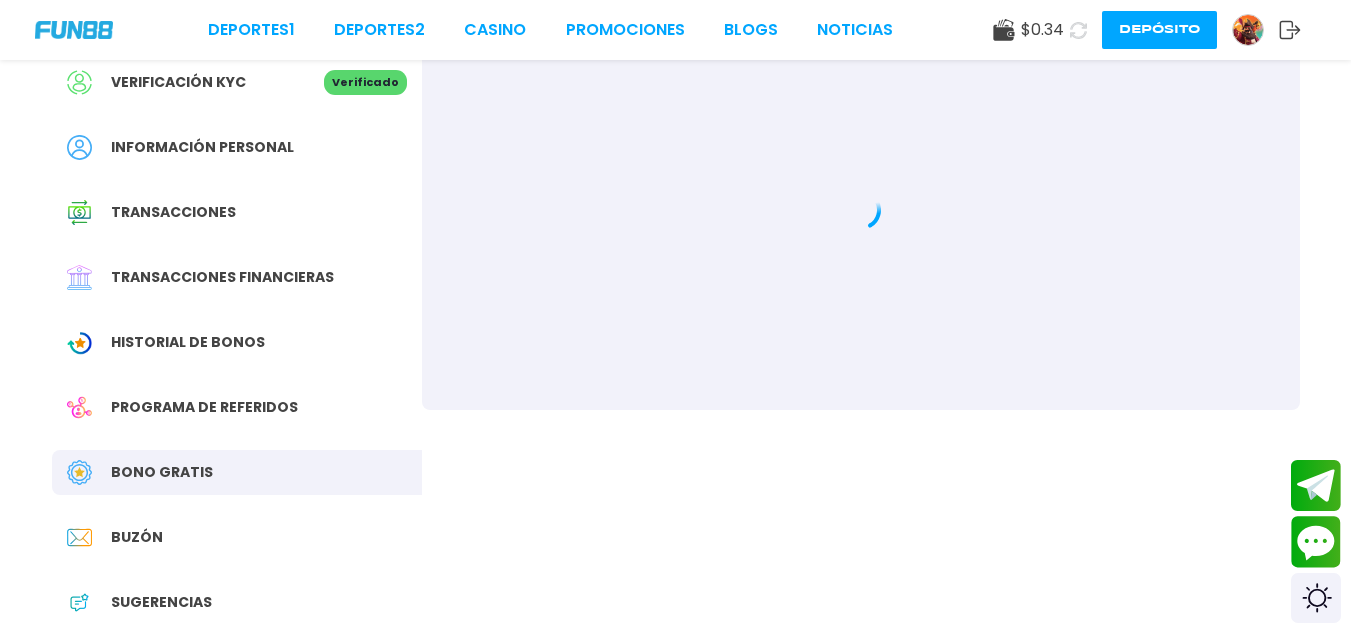 scroll, scrollTop: 0, scrollLeft: 0, axis: both 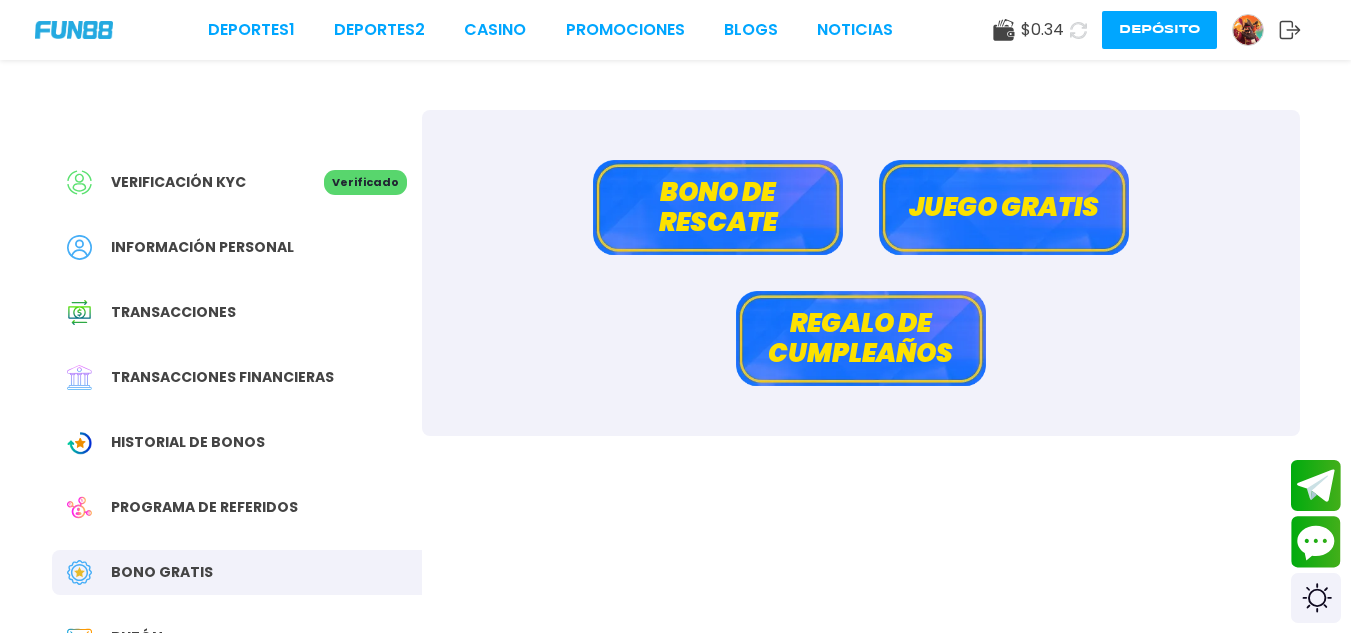 click on "Bono de rescate" at bounding box center (718, 207) 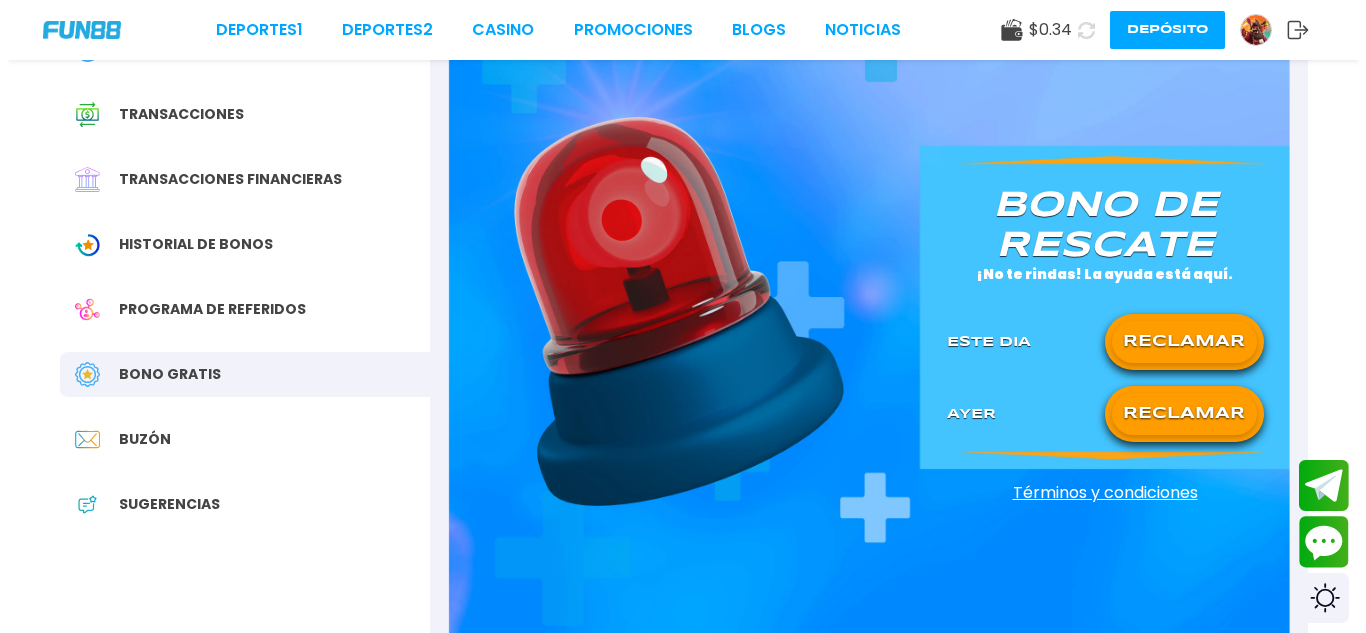 scroll, scrollTop: 200, scrollLeft: 0, axis: vertical 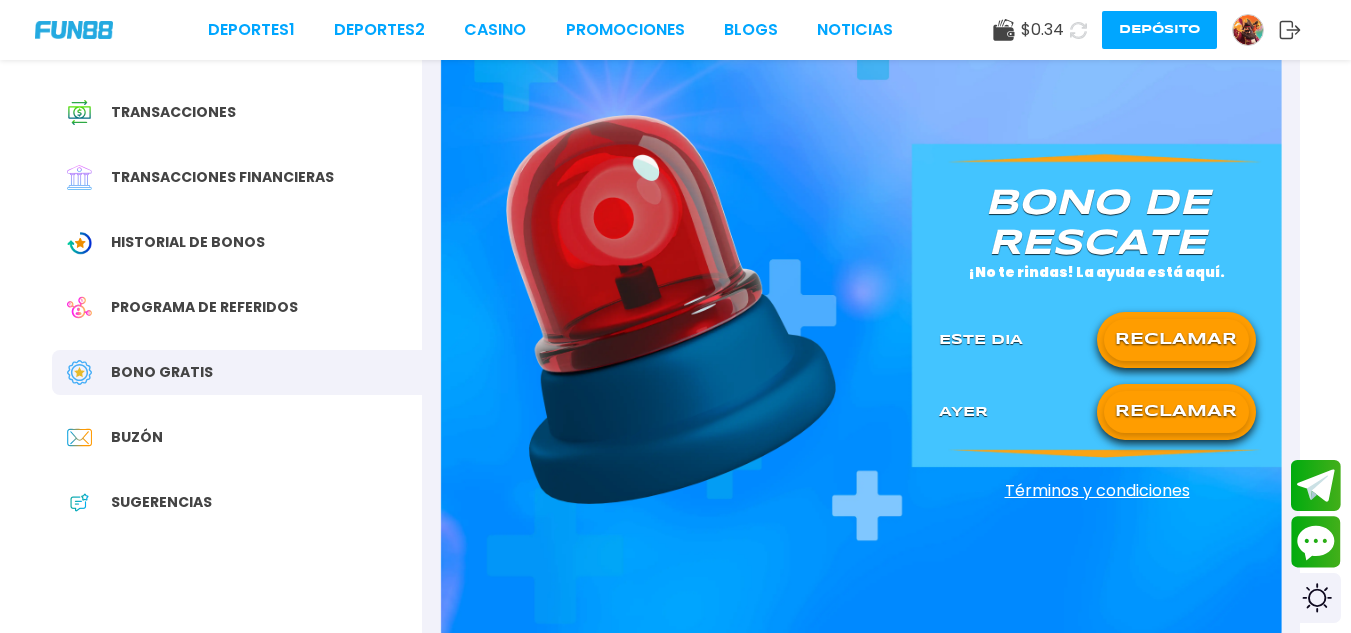 click on "RECLAMAR" at bounding box center (1176, 412) 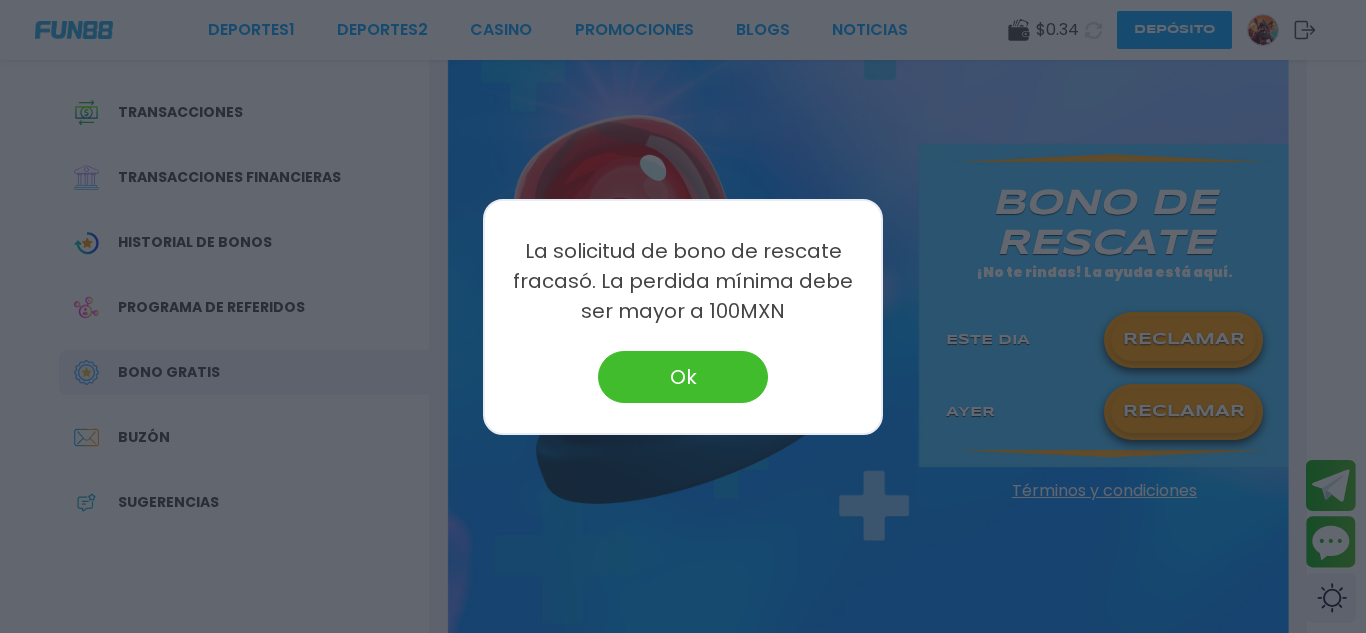 click on "Ok" at bounding box center (683, 377) 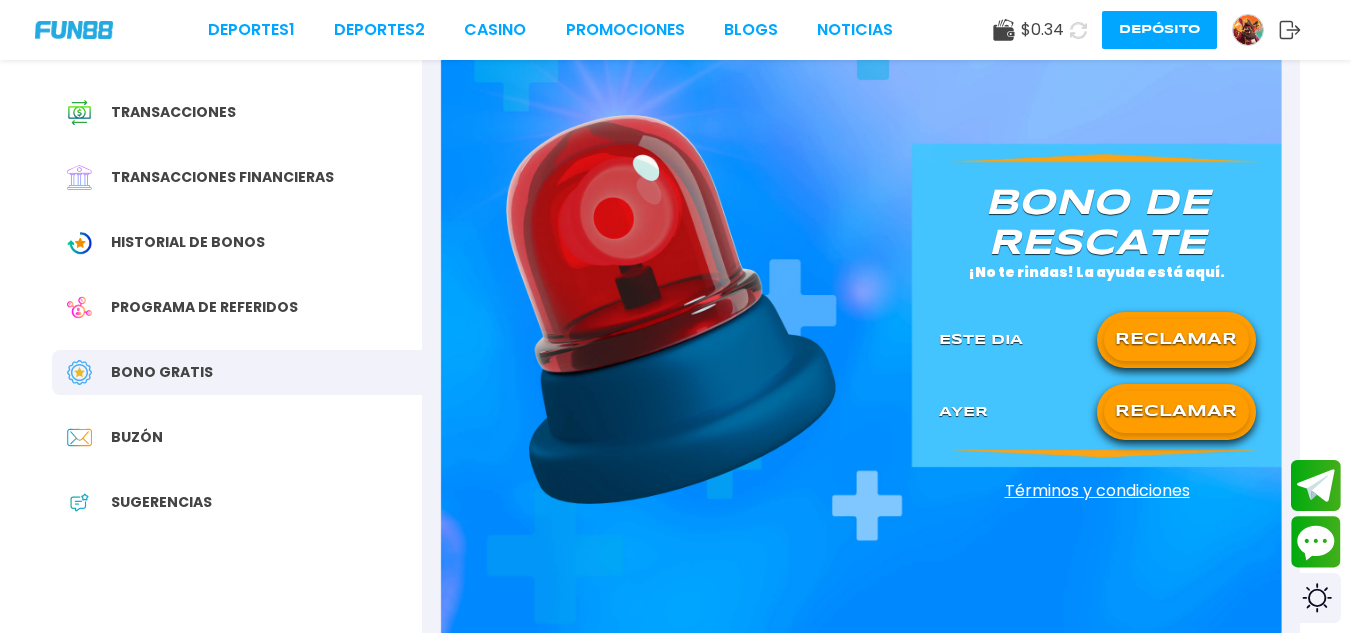 click on "RECLAMAR" at bounding box center (1176, 340) 